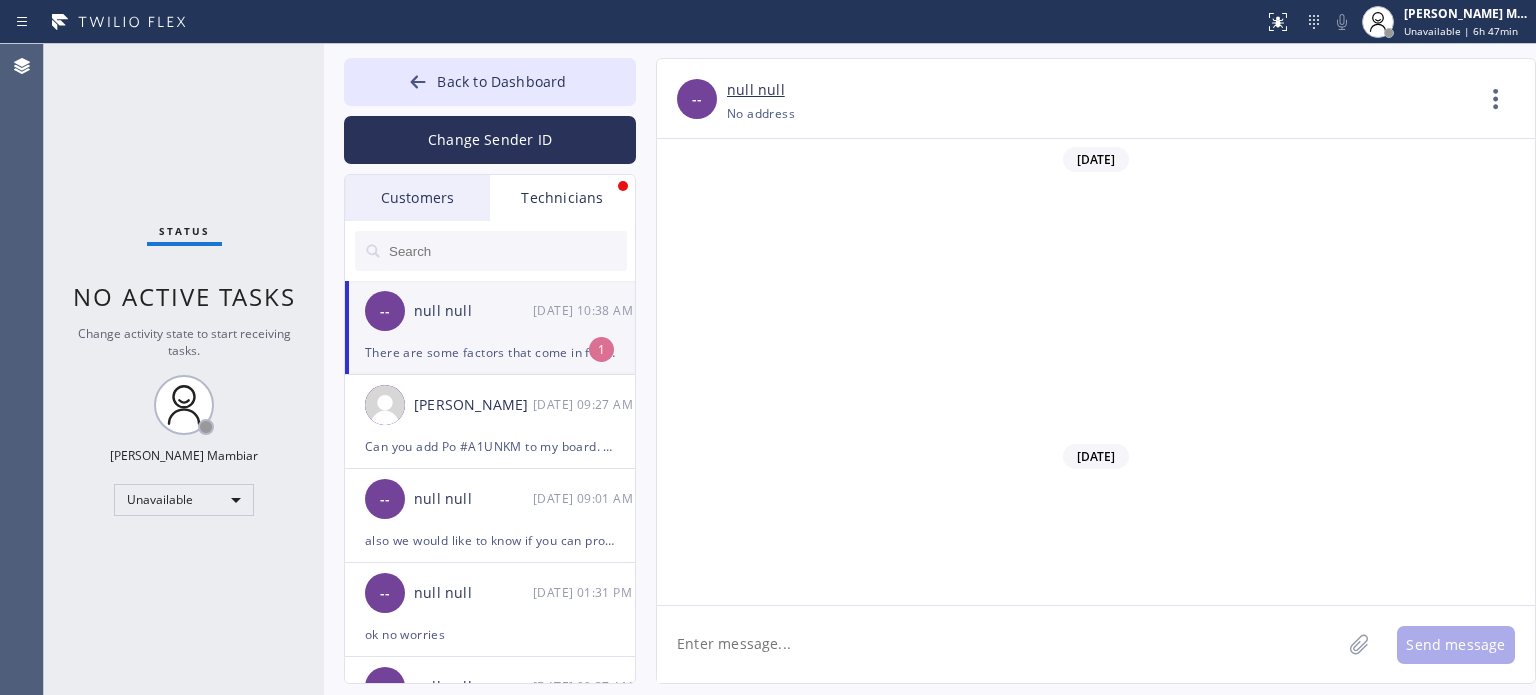 scroll, scrollTop: 0, scrollLeft: 0, axis: both 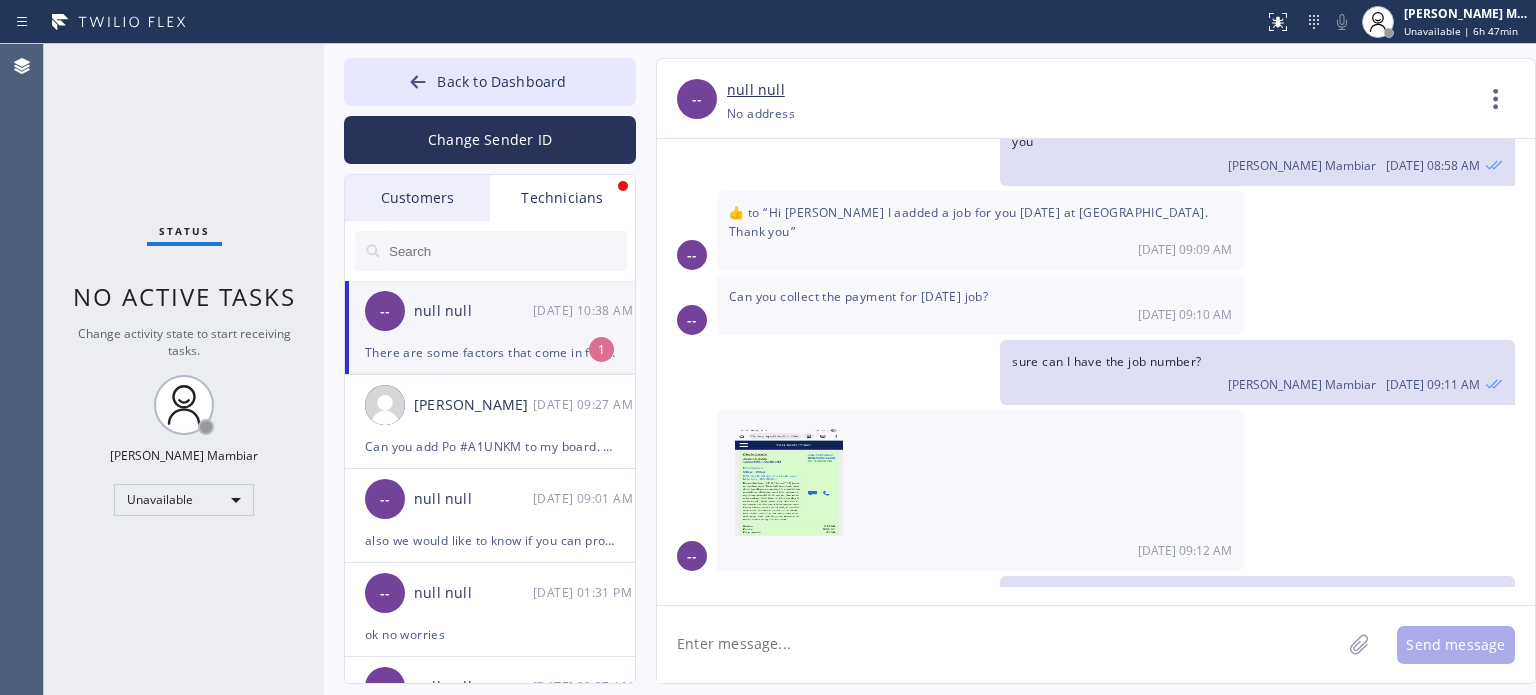 click on "Hi [PERSON_NAME] The customer wants an estimate over the phone to replace an existing old panel.  [PERSON_NAME] Mambiar [DATE] 10:37 AM" at bounding box center (1086, 618) 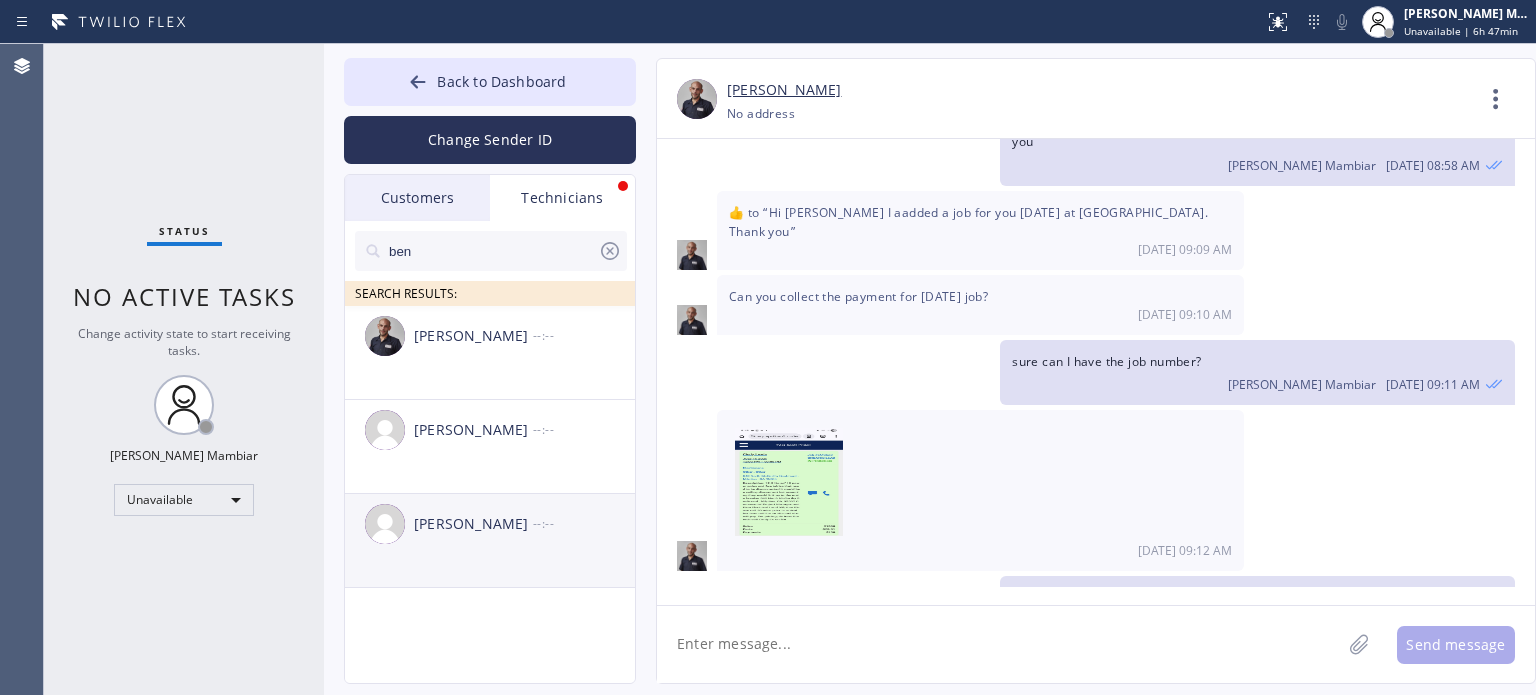 type on "ben" 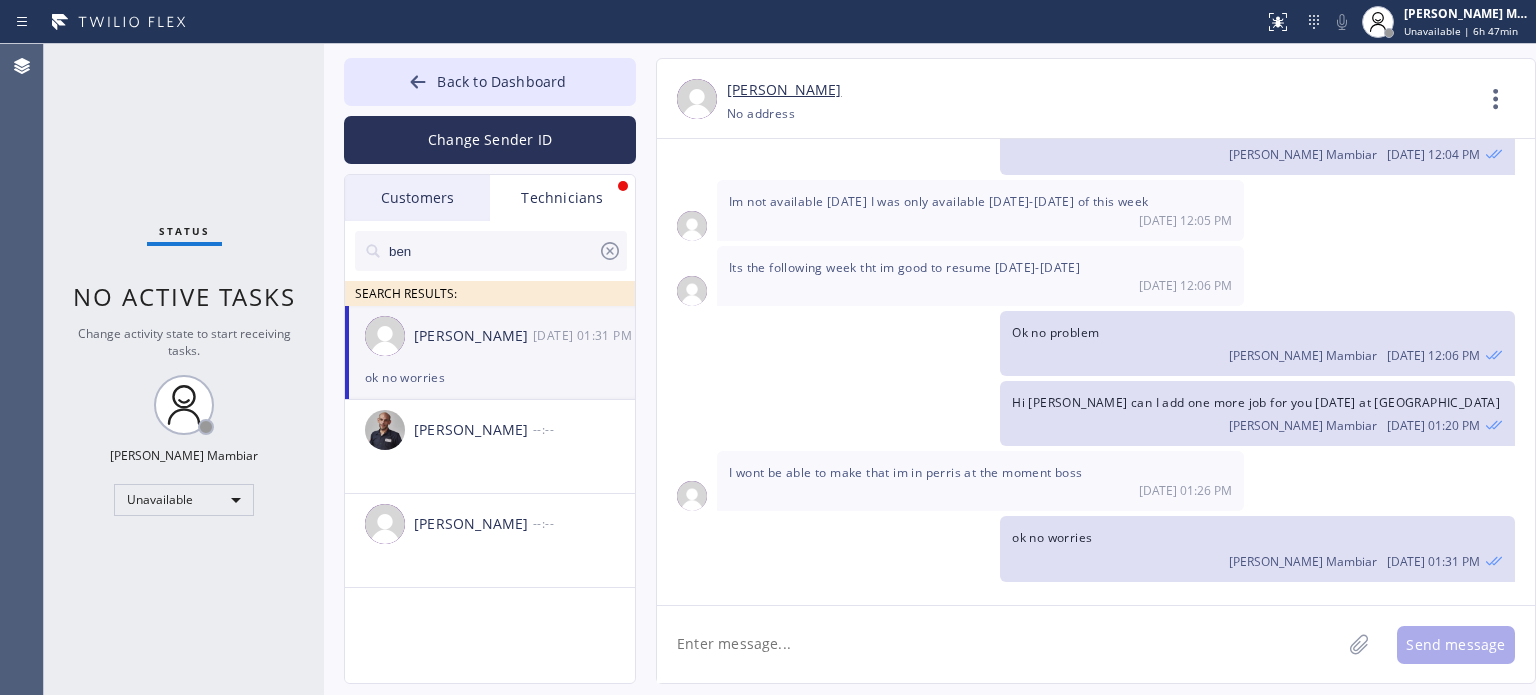 scroll, scrollTop: 2421, scrollLeft: 0, axis: vertical 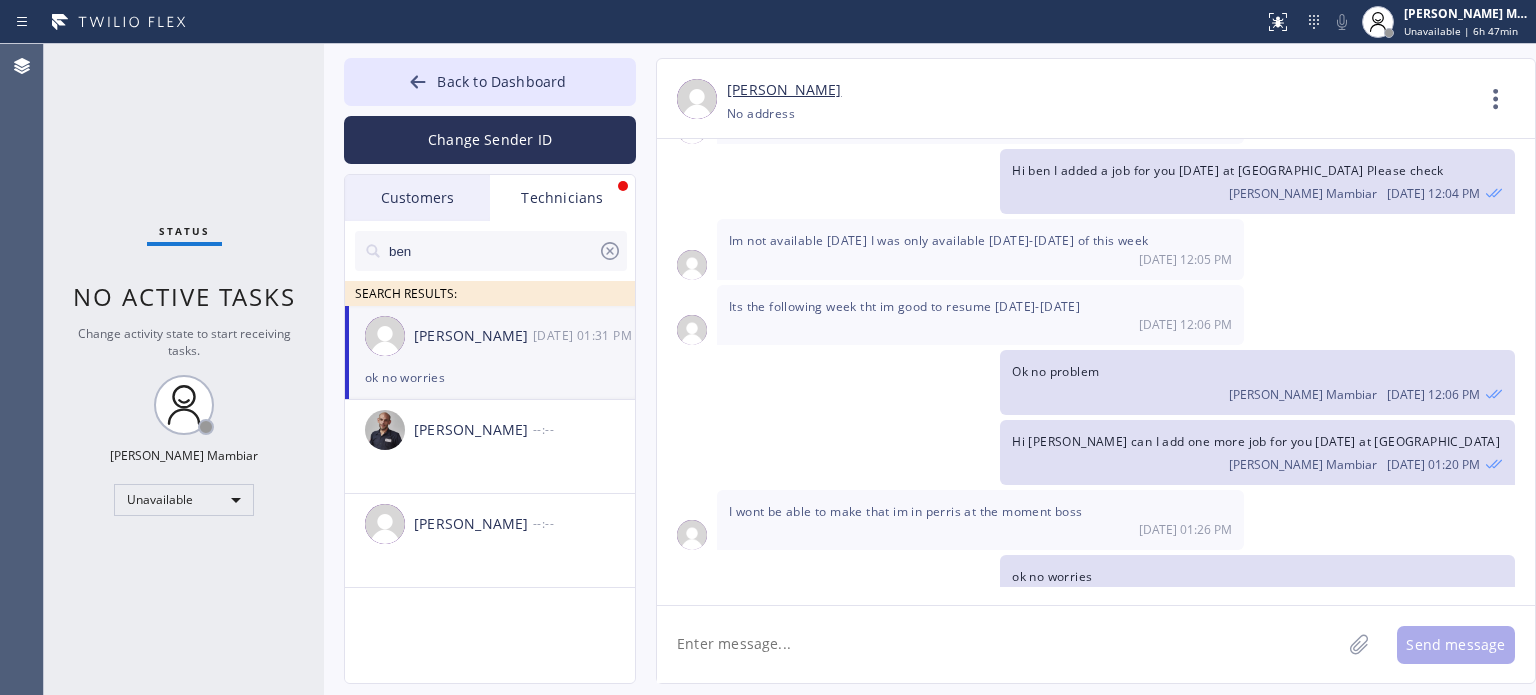 click 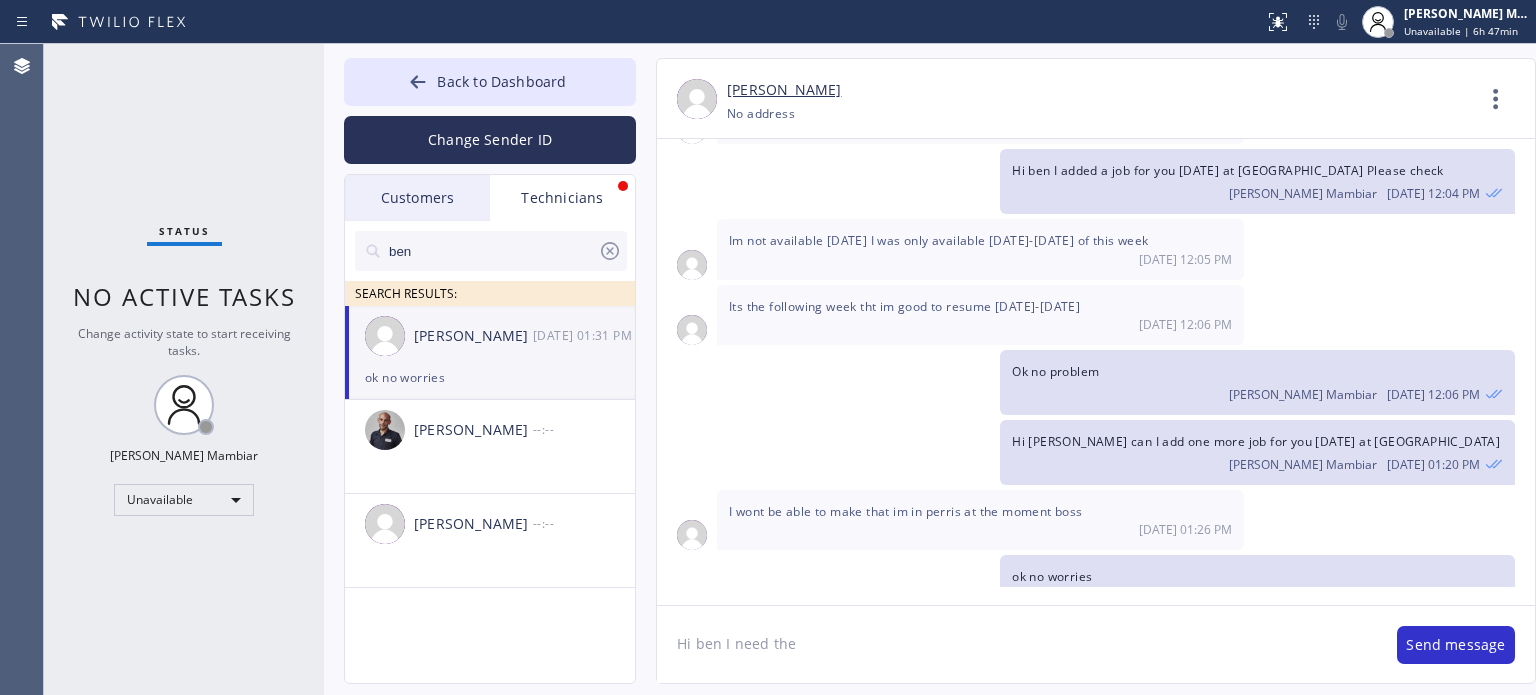 click on "Hi ben I need the" 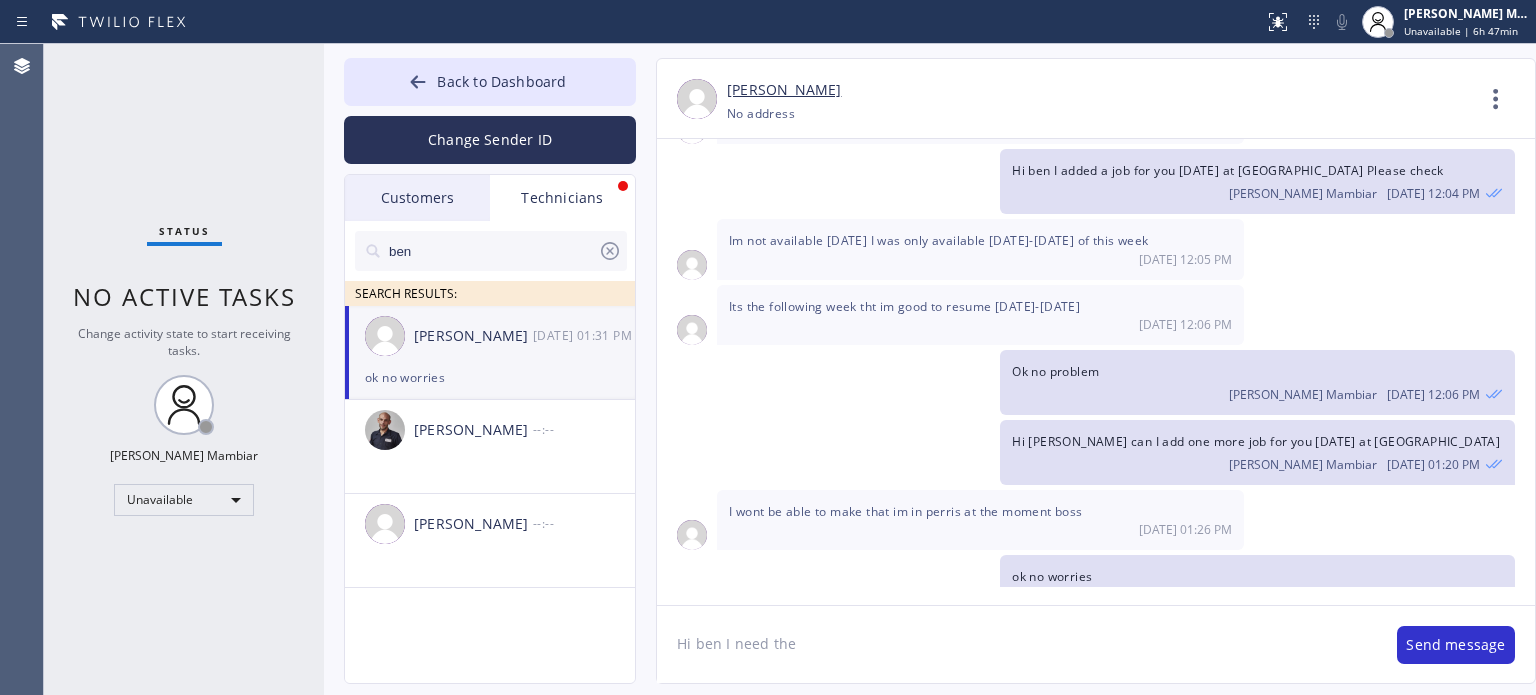 paste on "need material cost for this job please" 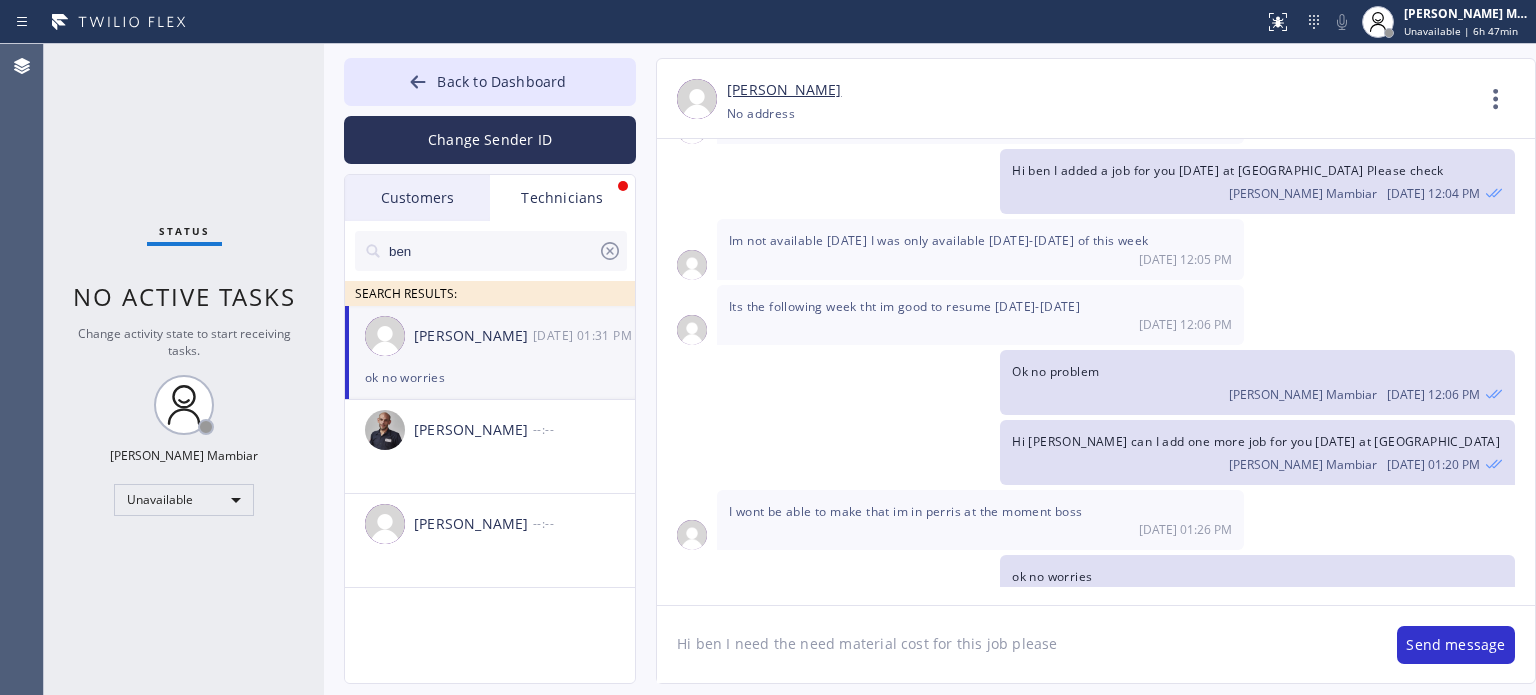drag, startPoint x: 796, startPoint y: 643, endPoint x: 734, endPoint y: 645, distance: 62.03225 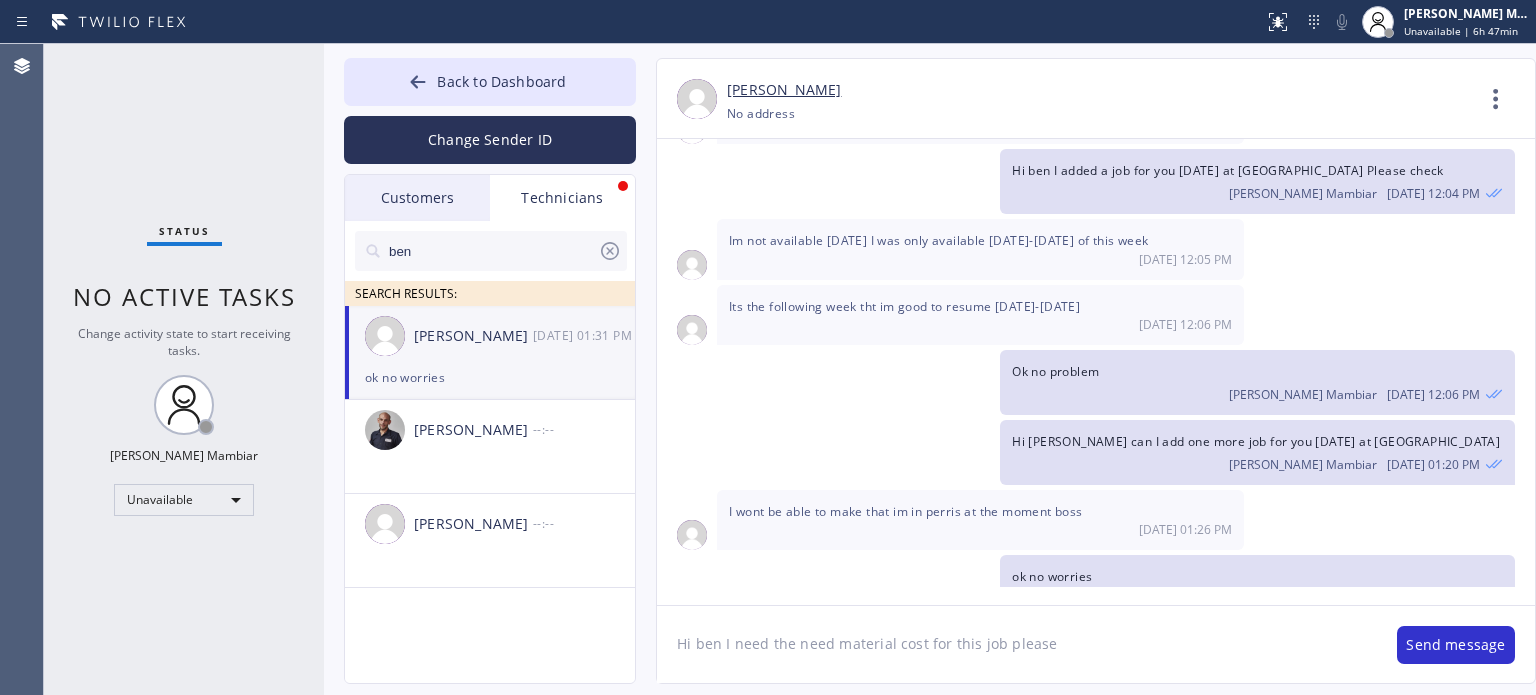 click on "Hi ben I need the need material cost for this job please" 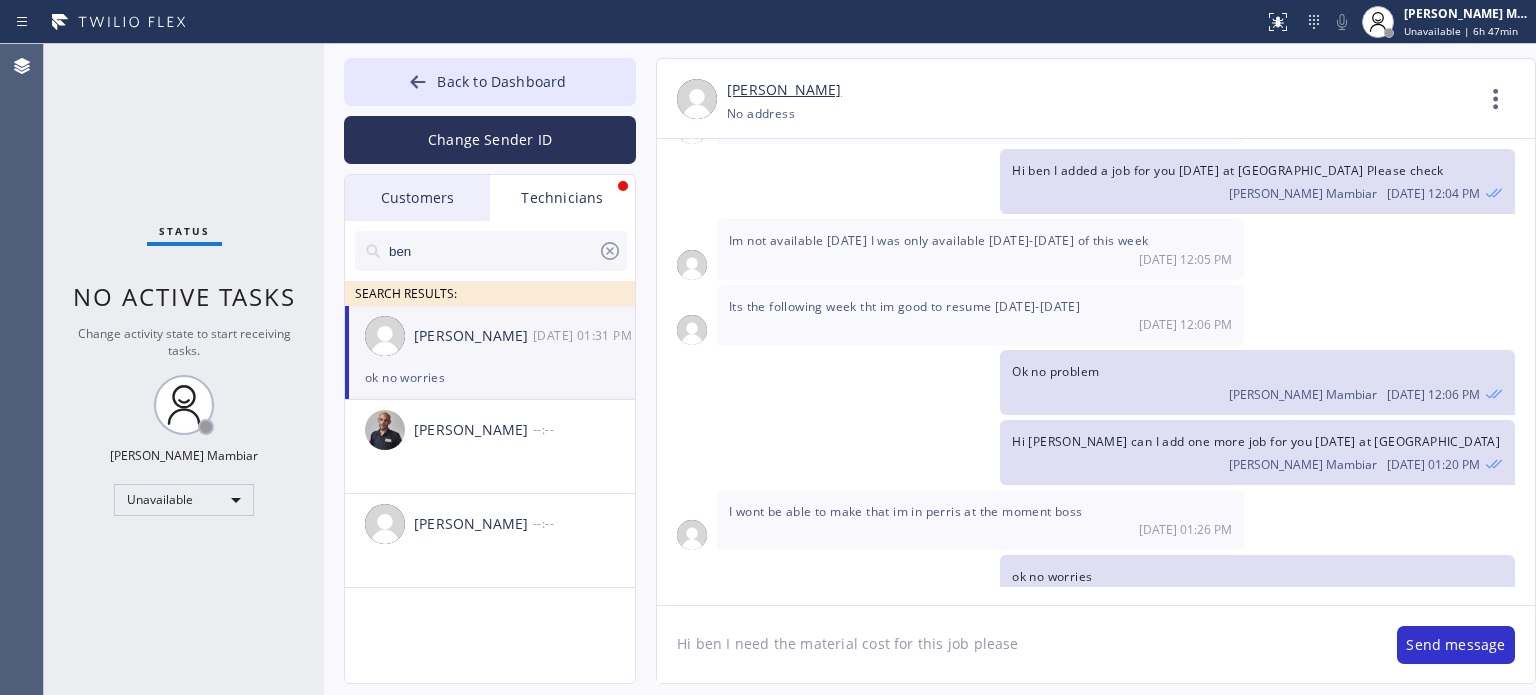 click on "Hi ben I need the material cost for this job please" 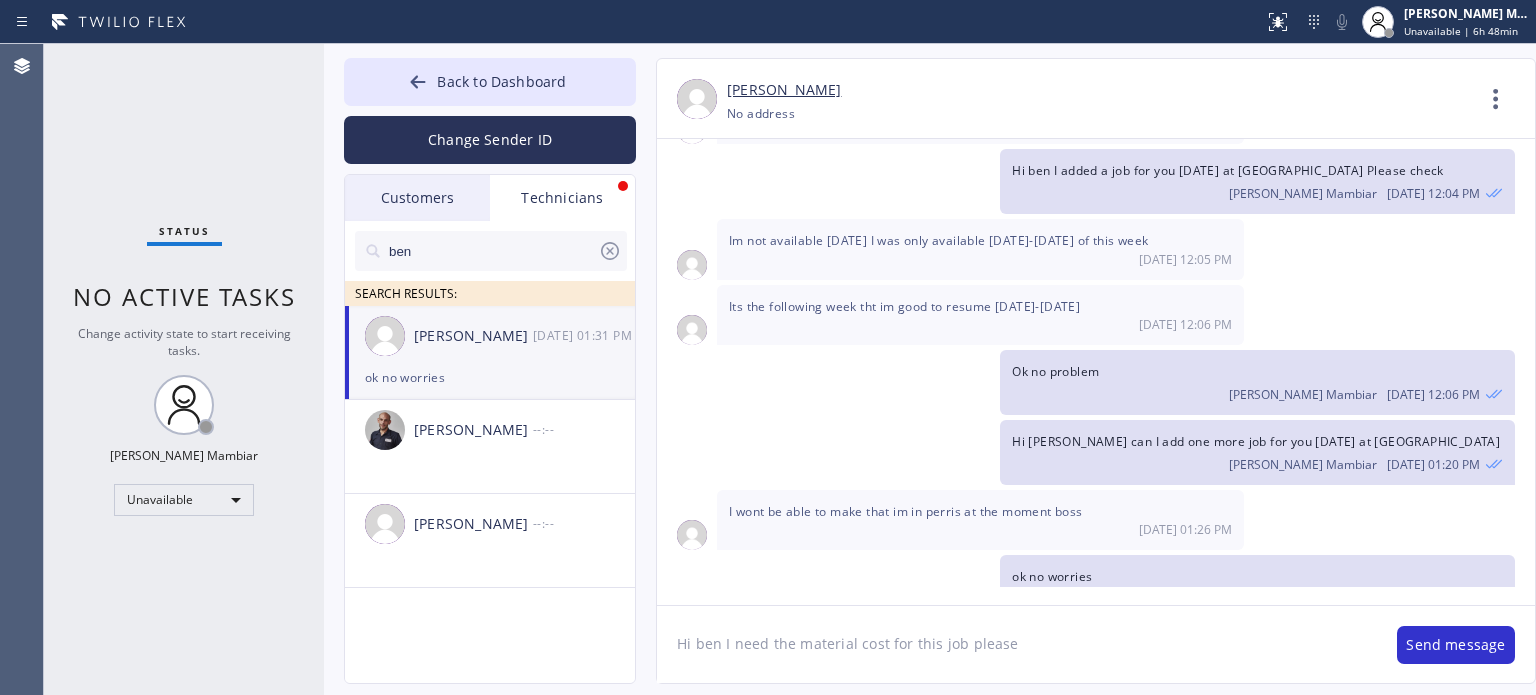 click on "Hi ben I need the material cost for this job please" 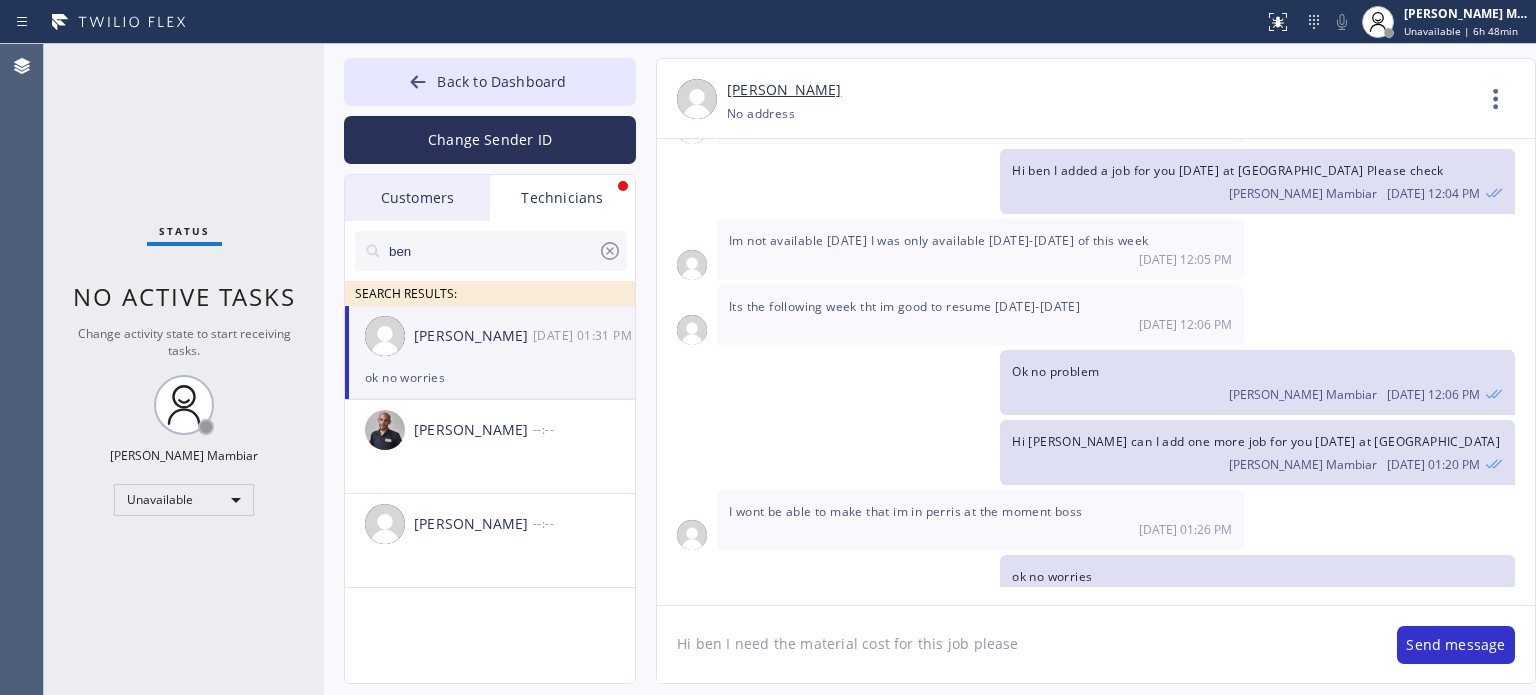 paste on "TFR6FP" 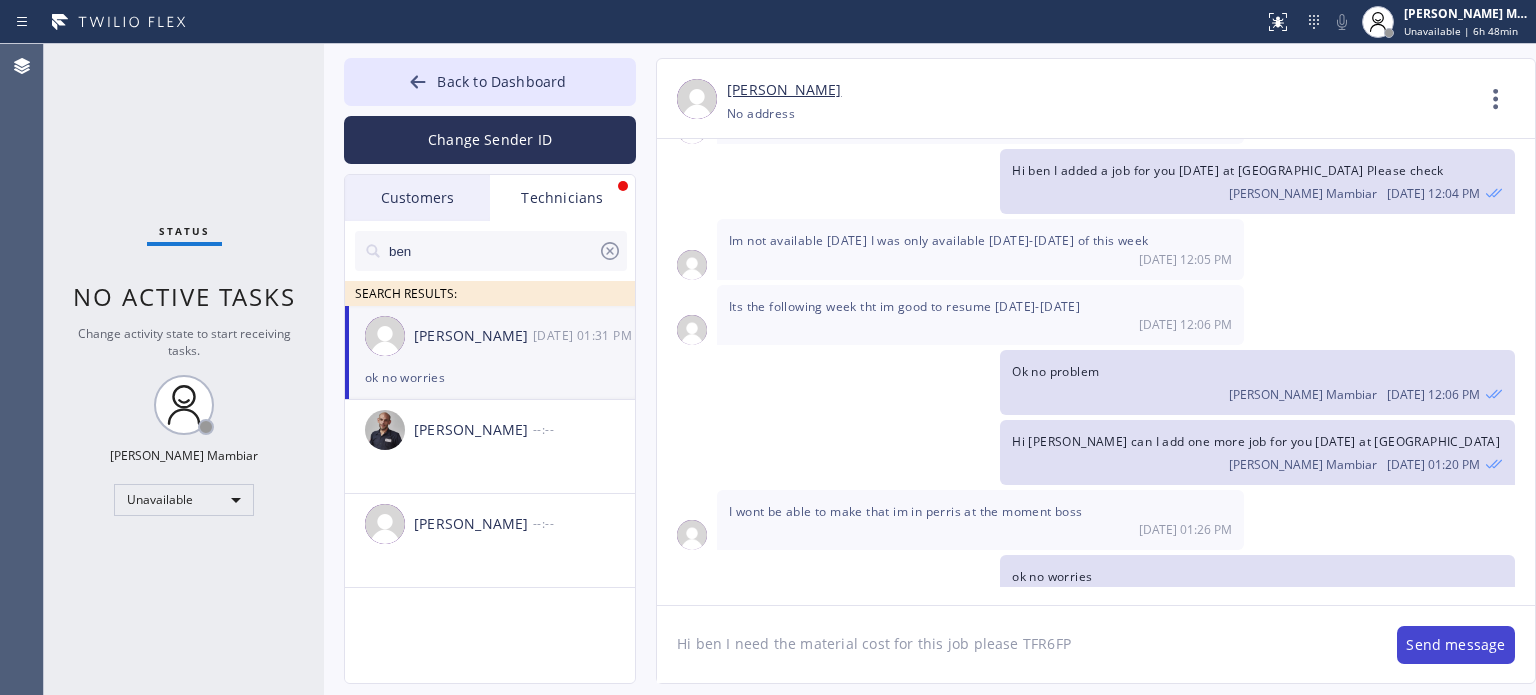 type on "Hi ben I need the material cost for this job please TFR6FP" 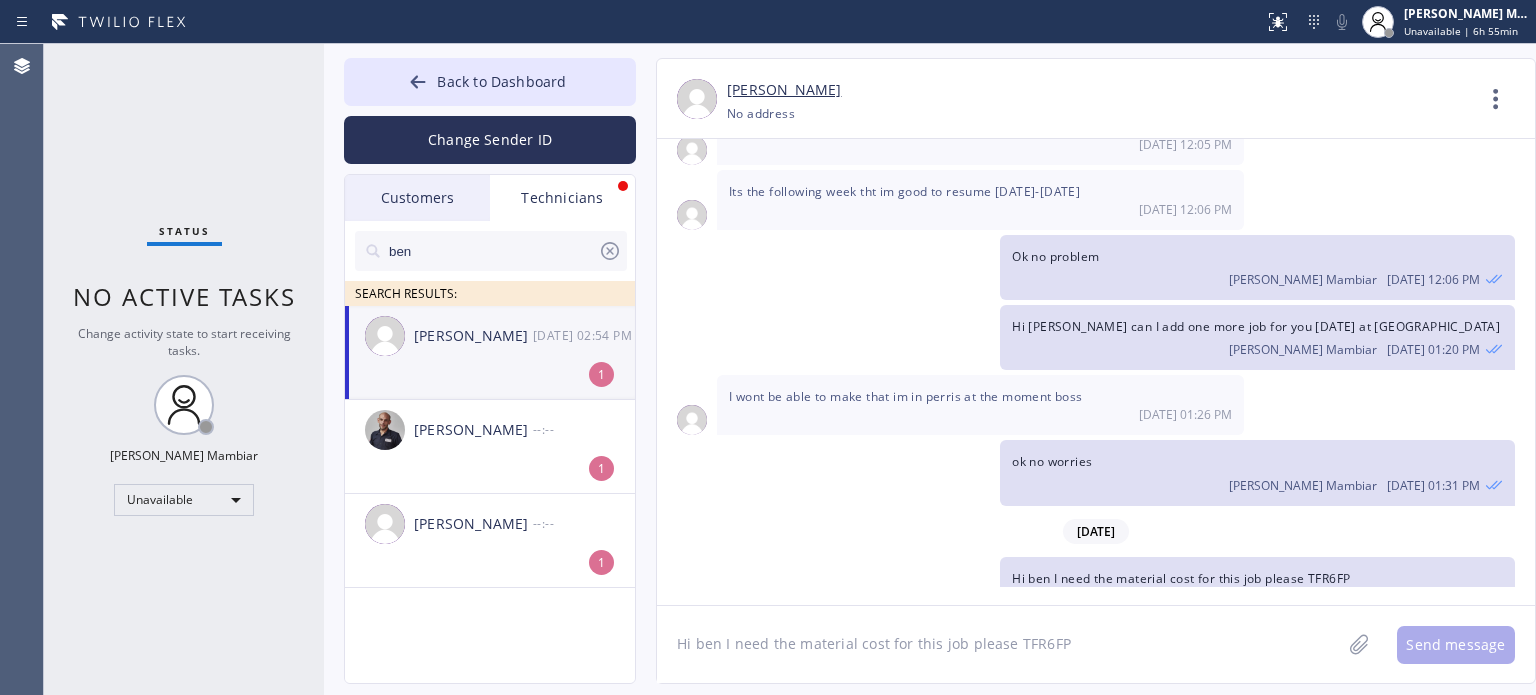 scroll, scrollTop: 2700, scrollLeft: 0, axis: vertical 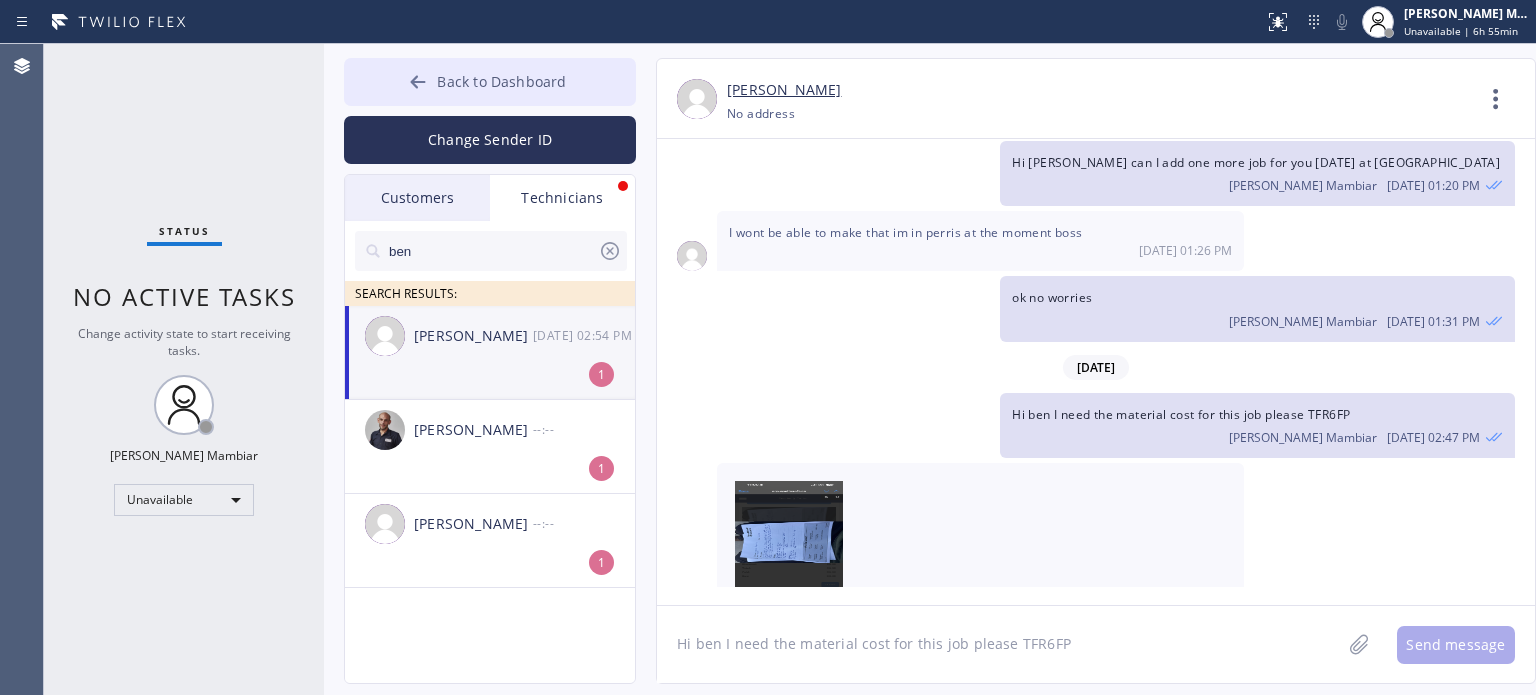 click on "Back to Dashboard" at bounding box center [501, 81] 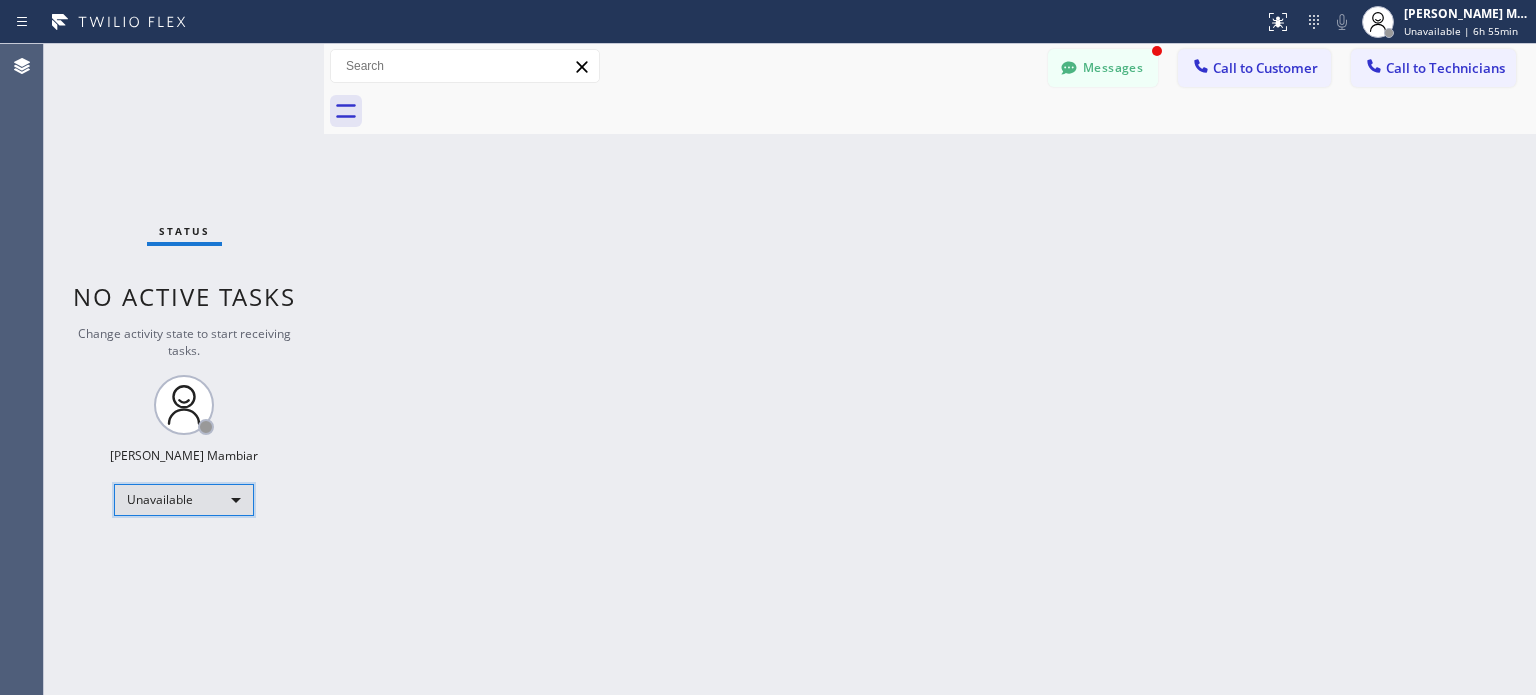 click on "Unavailable" at bounding box center [184, 500] 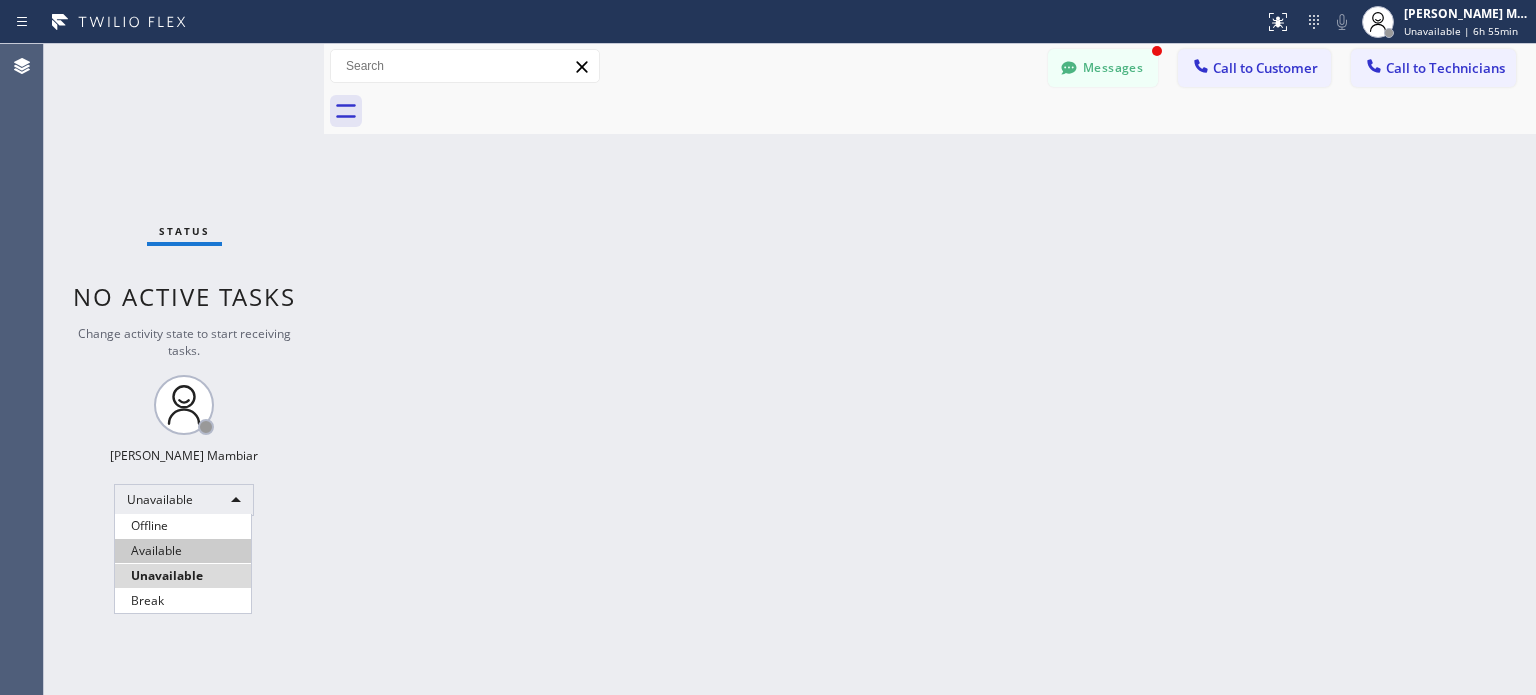 click on "Available" at bounding box center (183, 551) 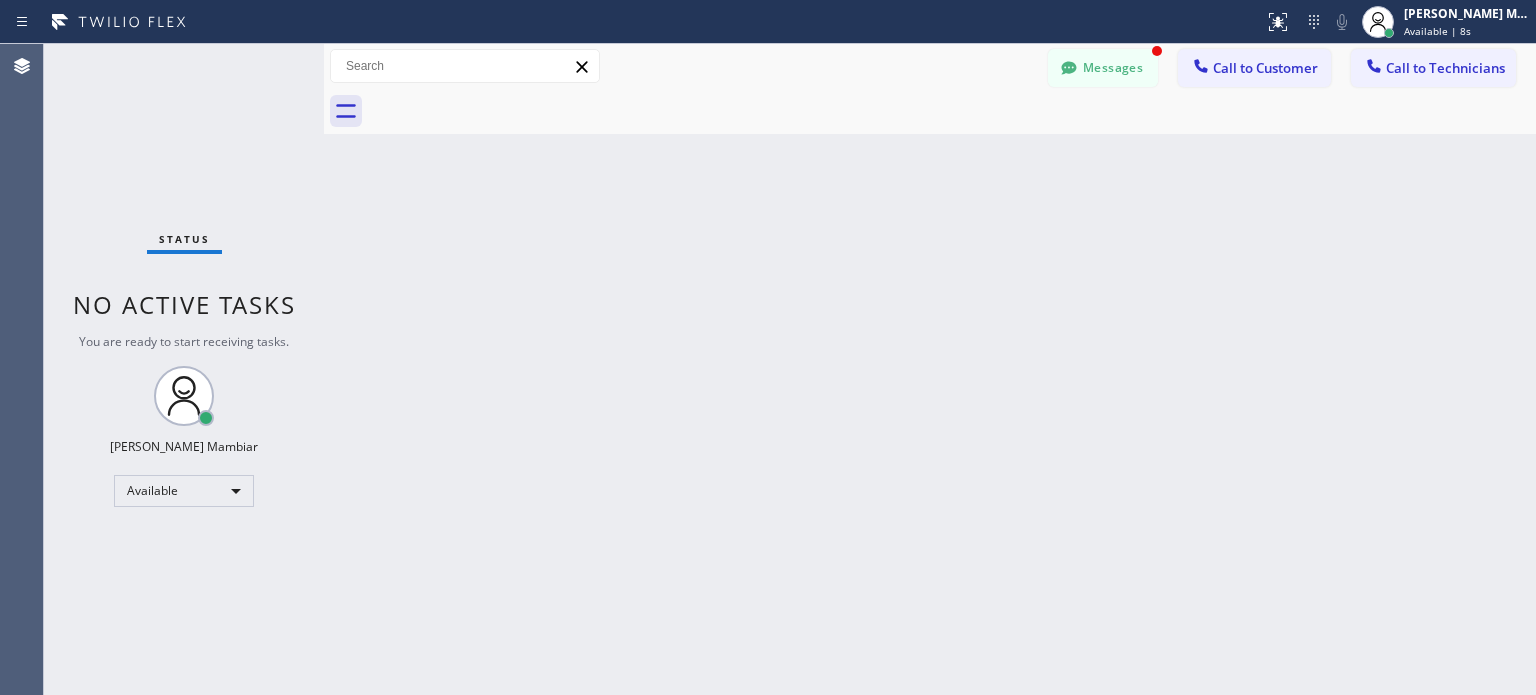 click at bounding box center [952, 111] 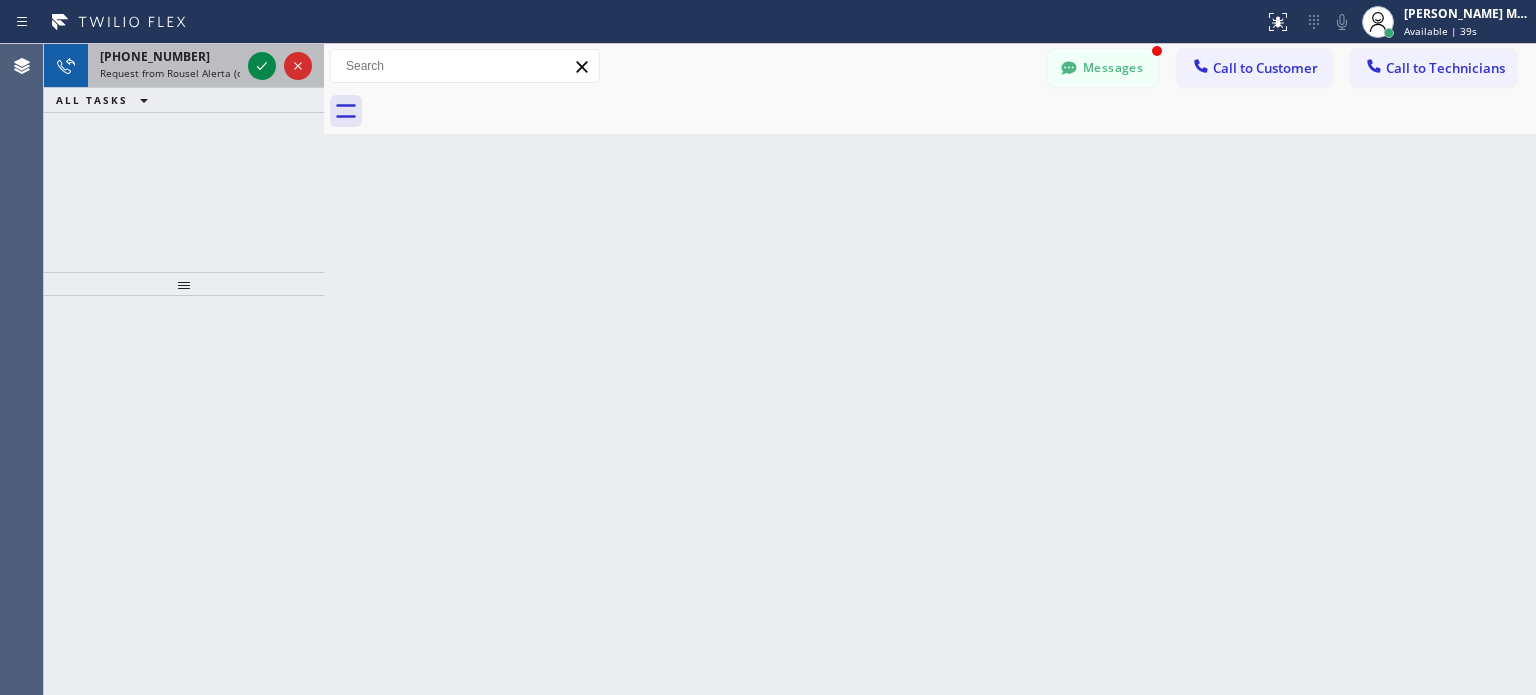 drag, startPoint x: 252, startPoint y: 69, endPoint x: 254, endPoint y: 85, distance: 16.124516 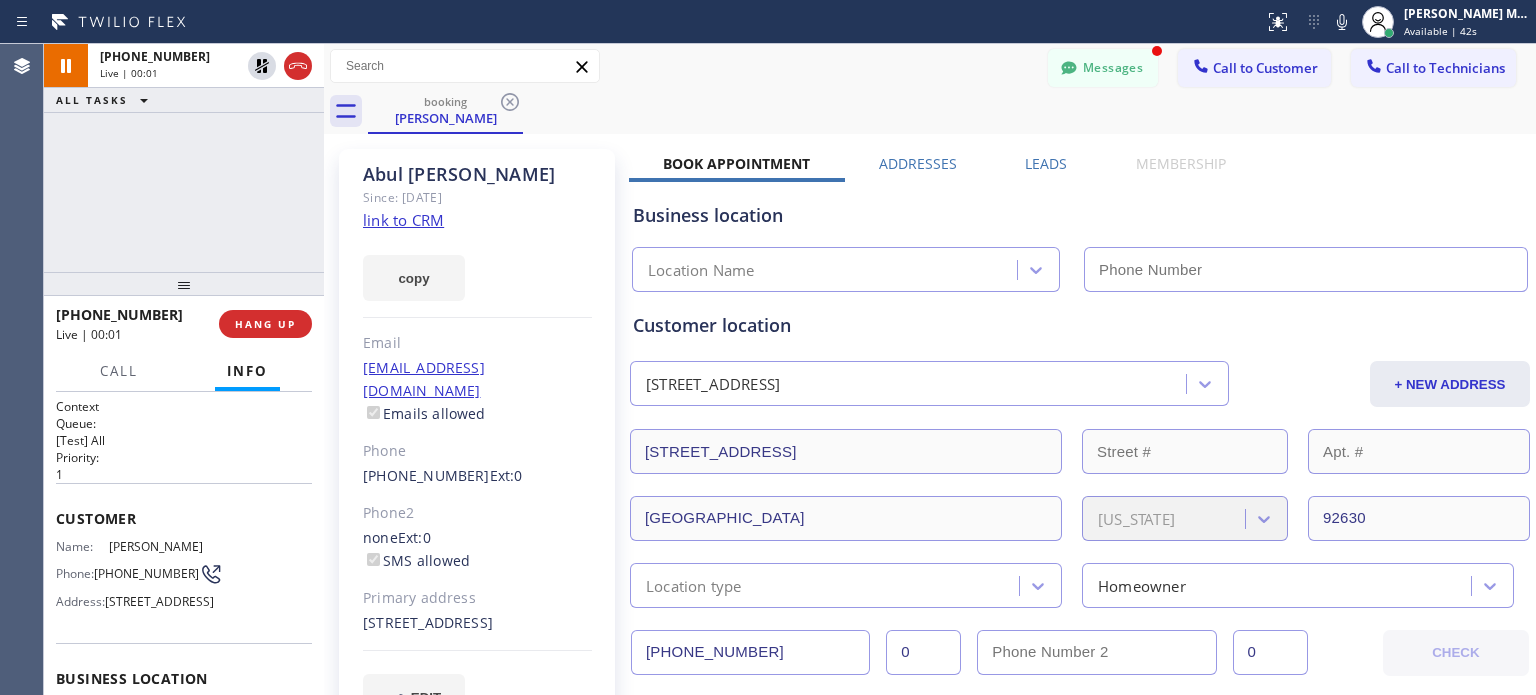 type on "[PHONE_NUMBER]" 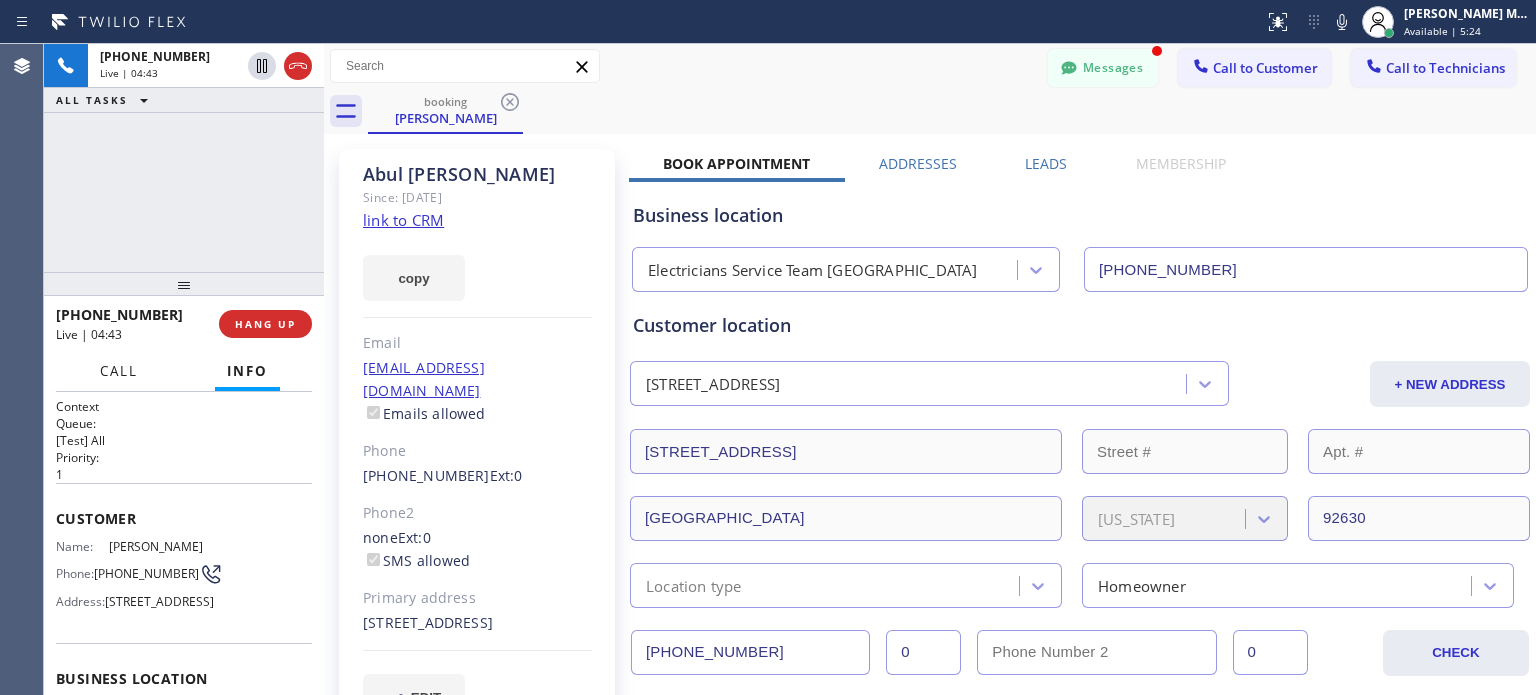 click on "Call" at bounding box center (119, 371) 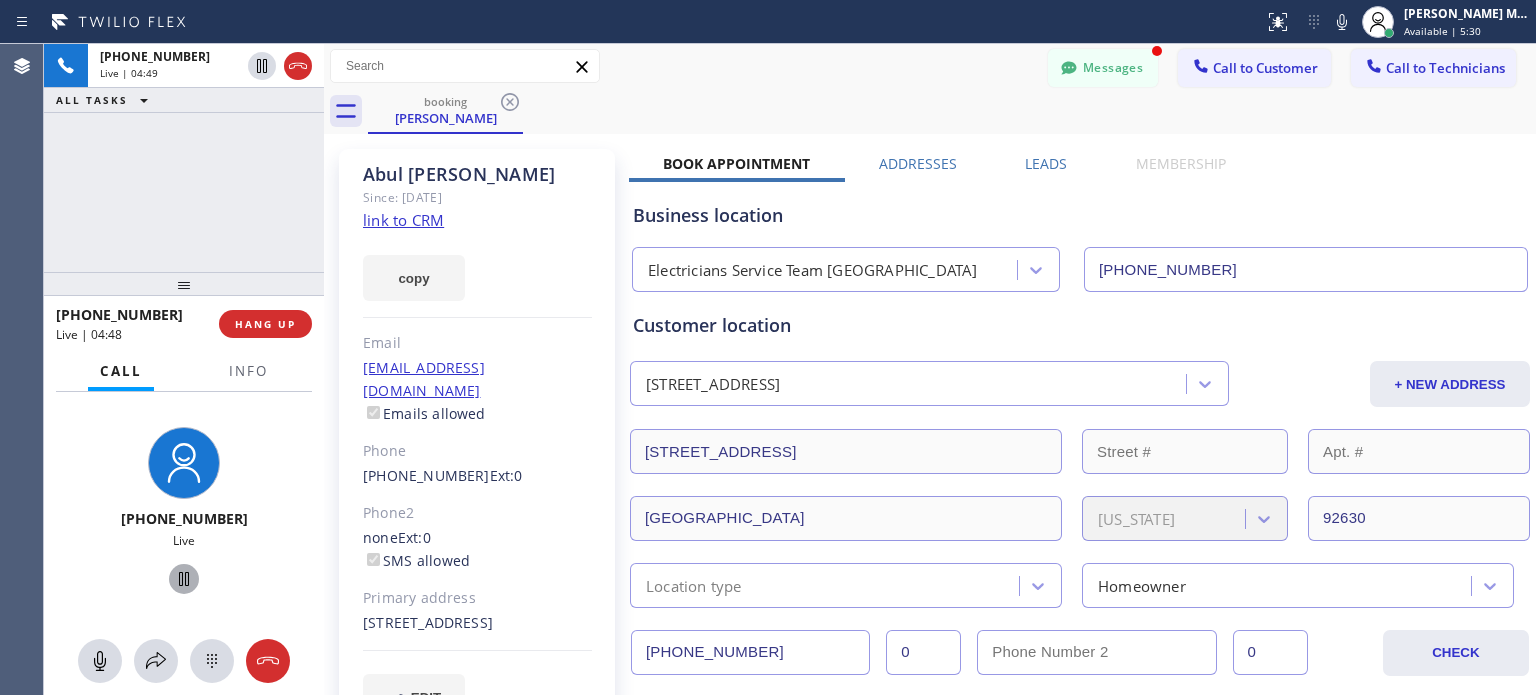 click 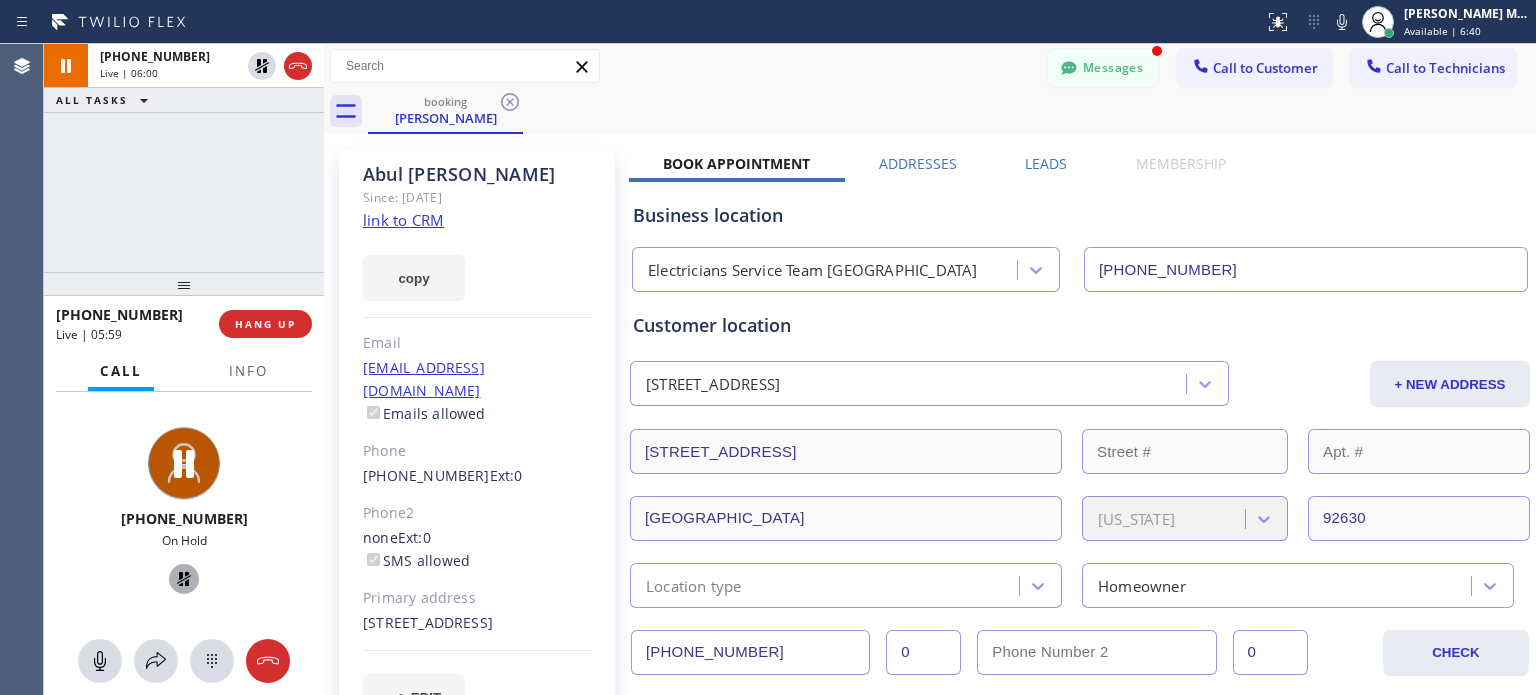 click 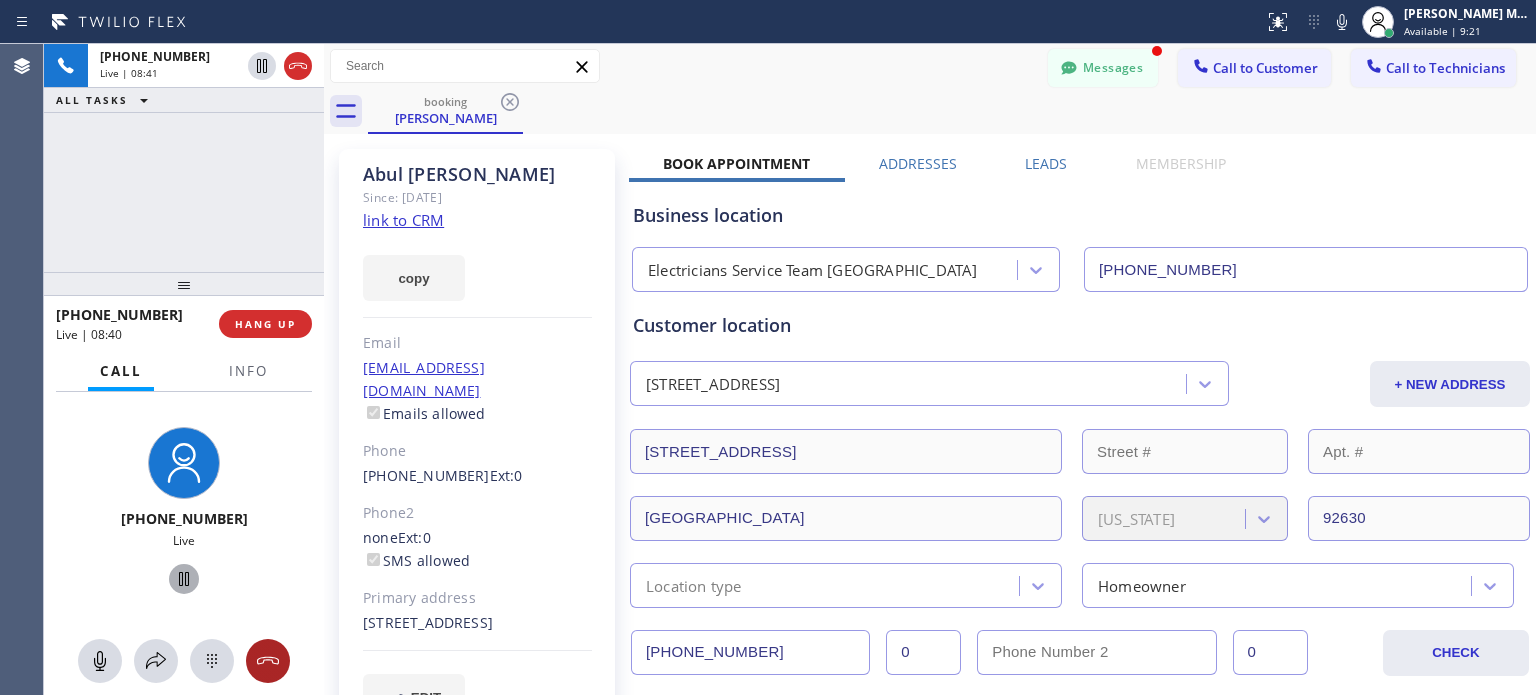click 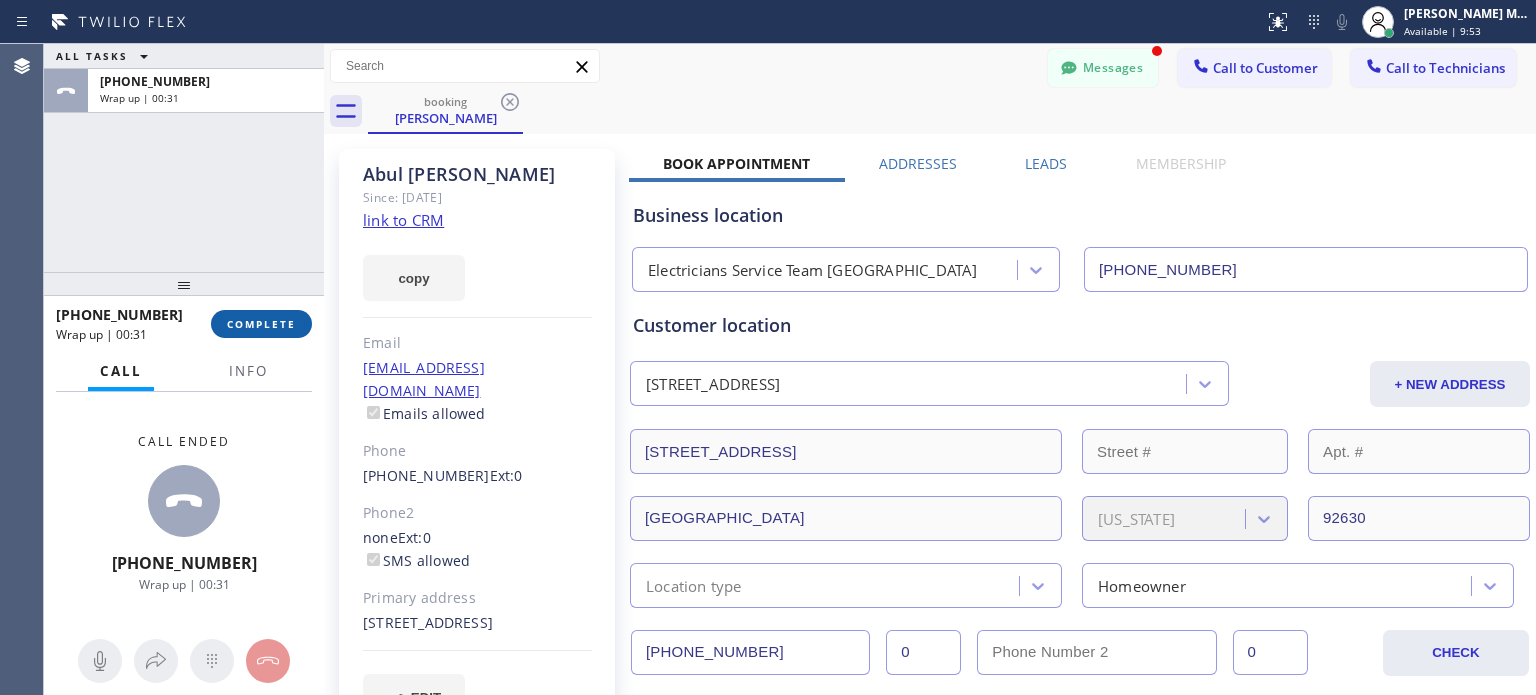 click on "COMPLETE" at bounding box center (261, 324) 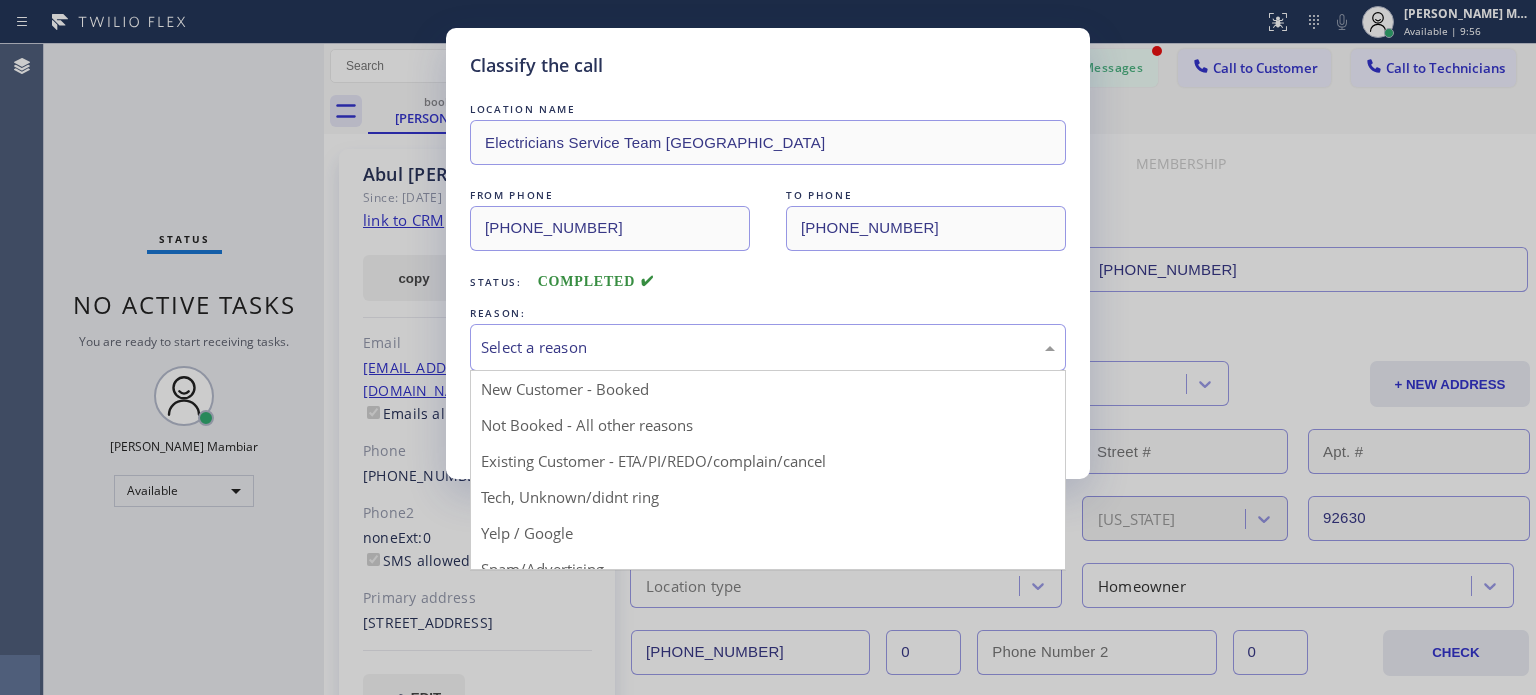 click on "Select a reason" at bounding box center (768, 347) 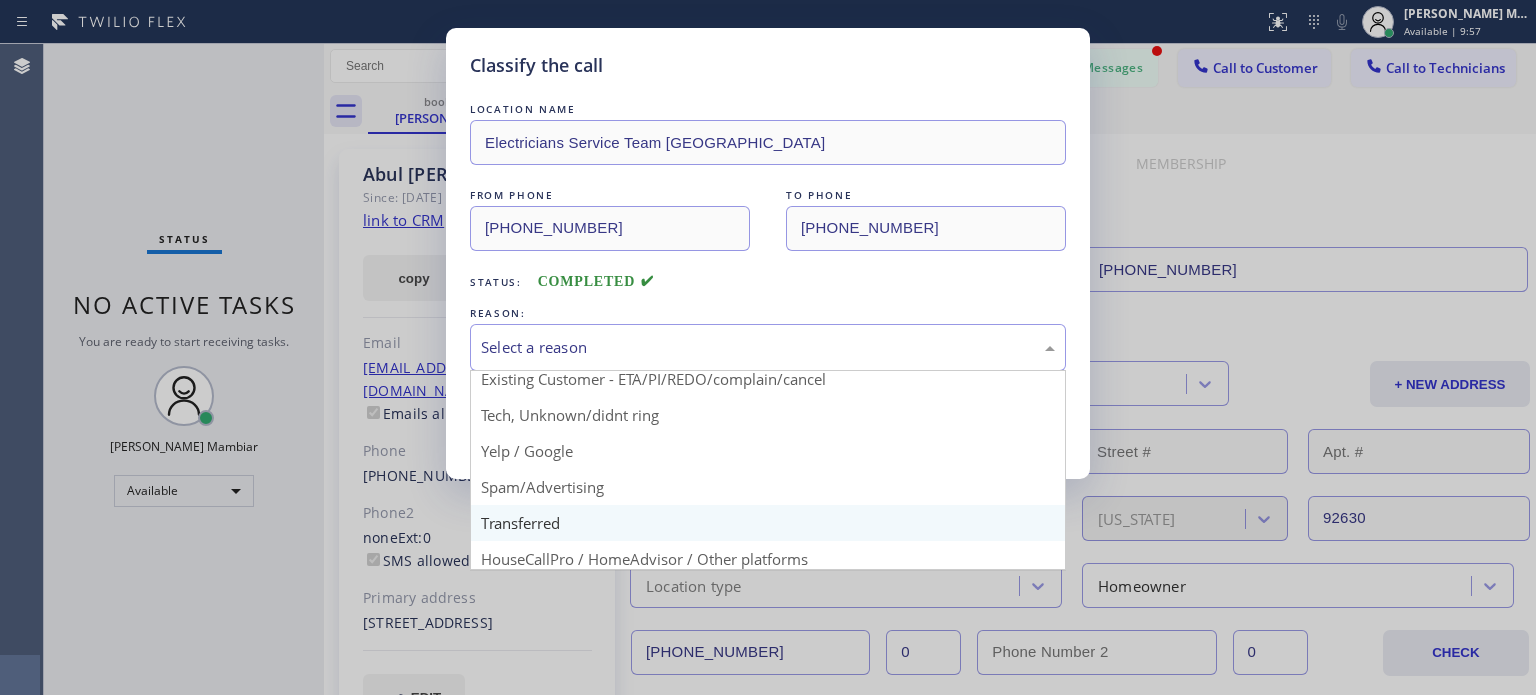 scroll, scrollTop: 125, scrollLeft: 0, axis: vertical 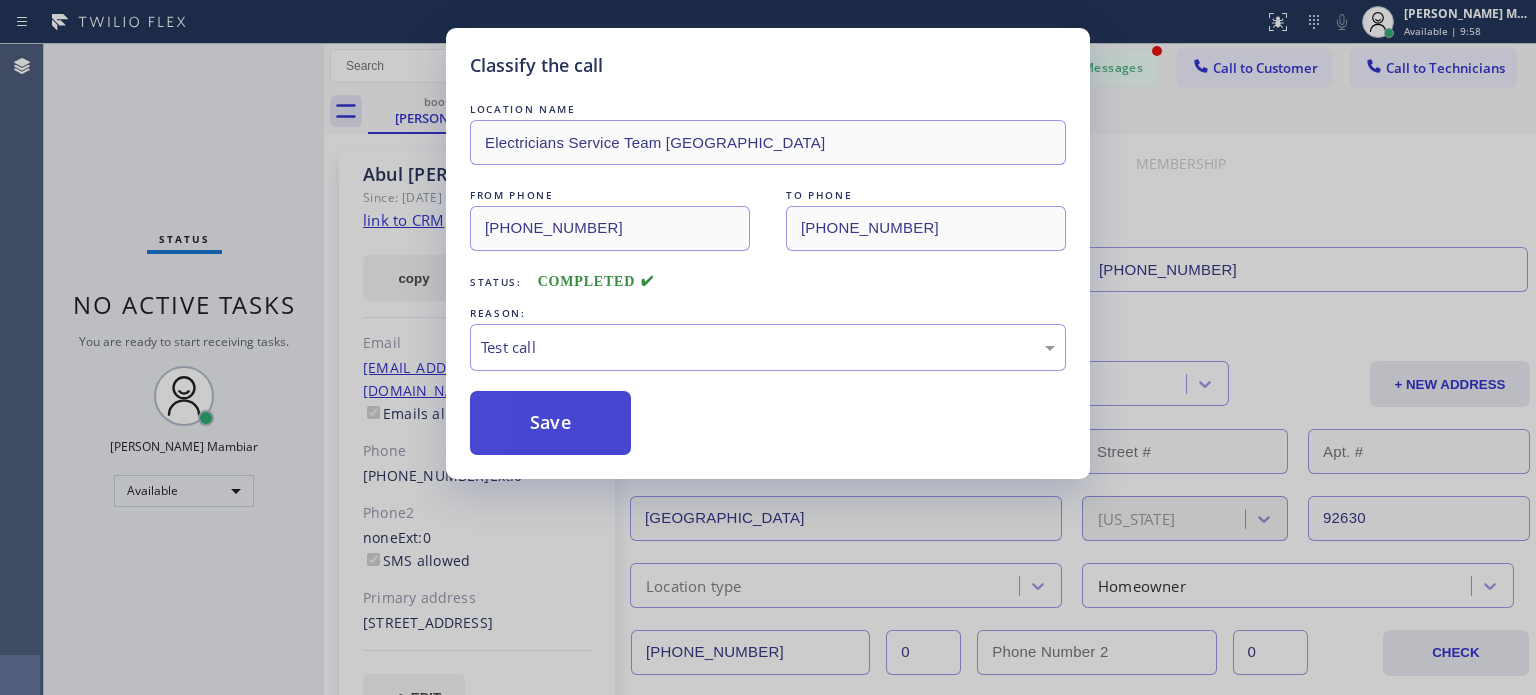 click on "Save" at bounding box center [550, 423] 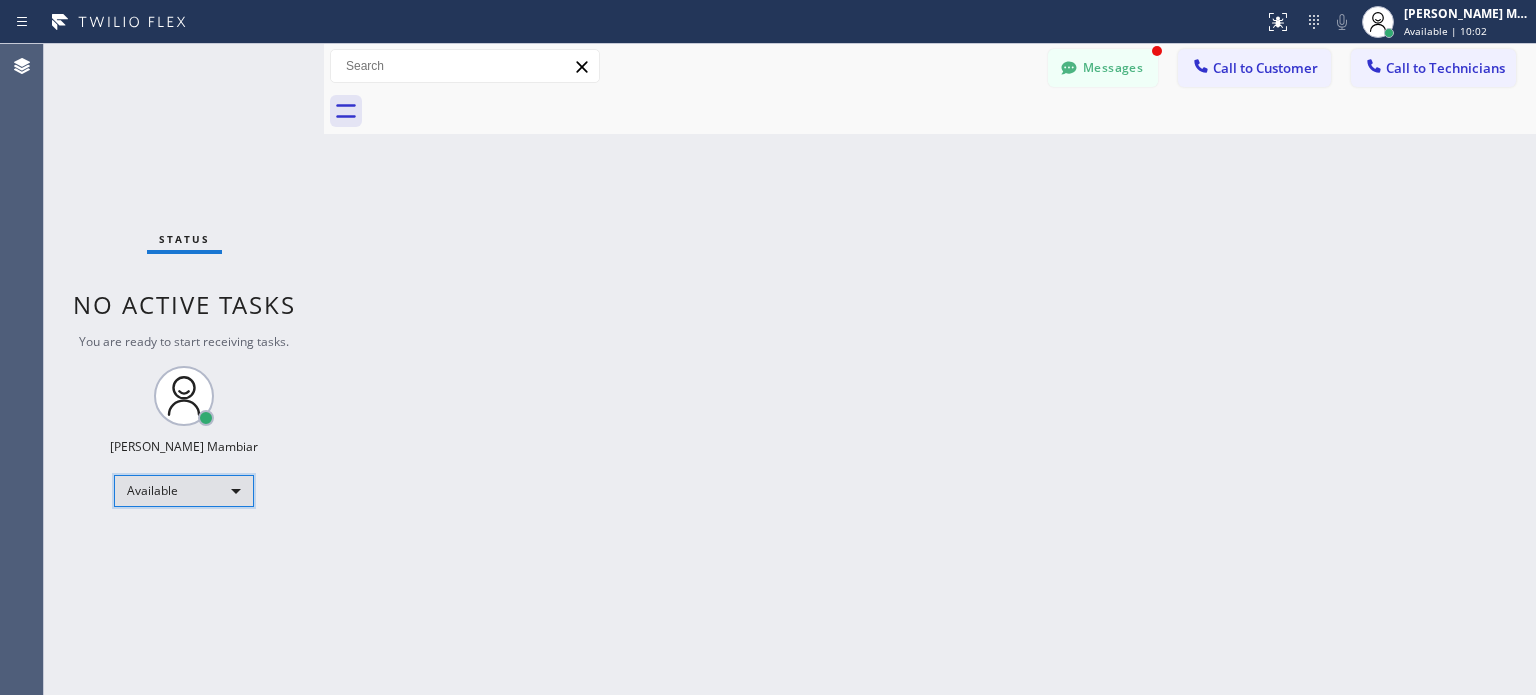 click on "Available" at bounding box center [184, 491] 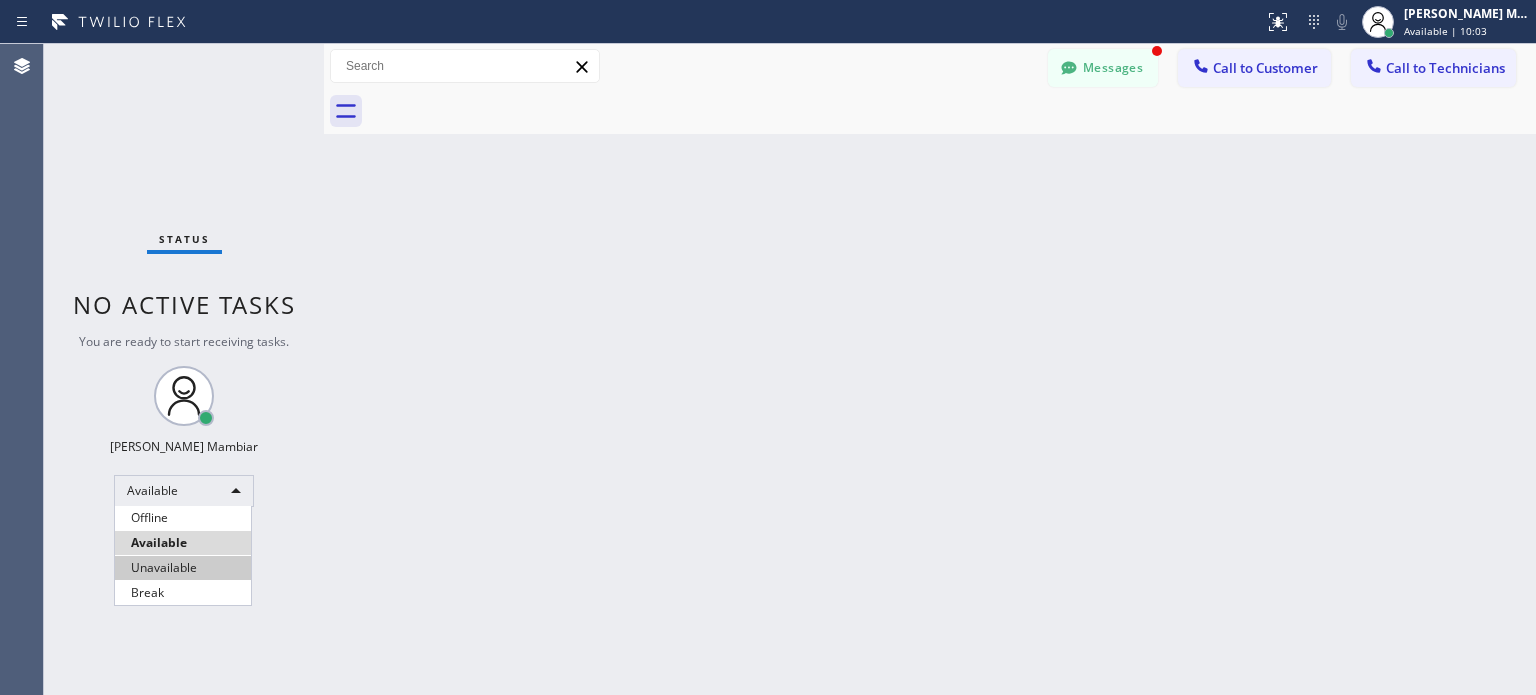 click on "Unavailable" at bounding box center (183, 568) 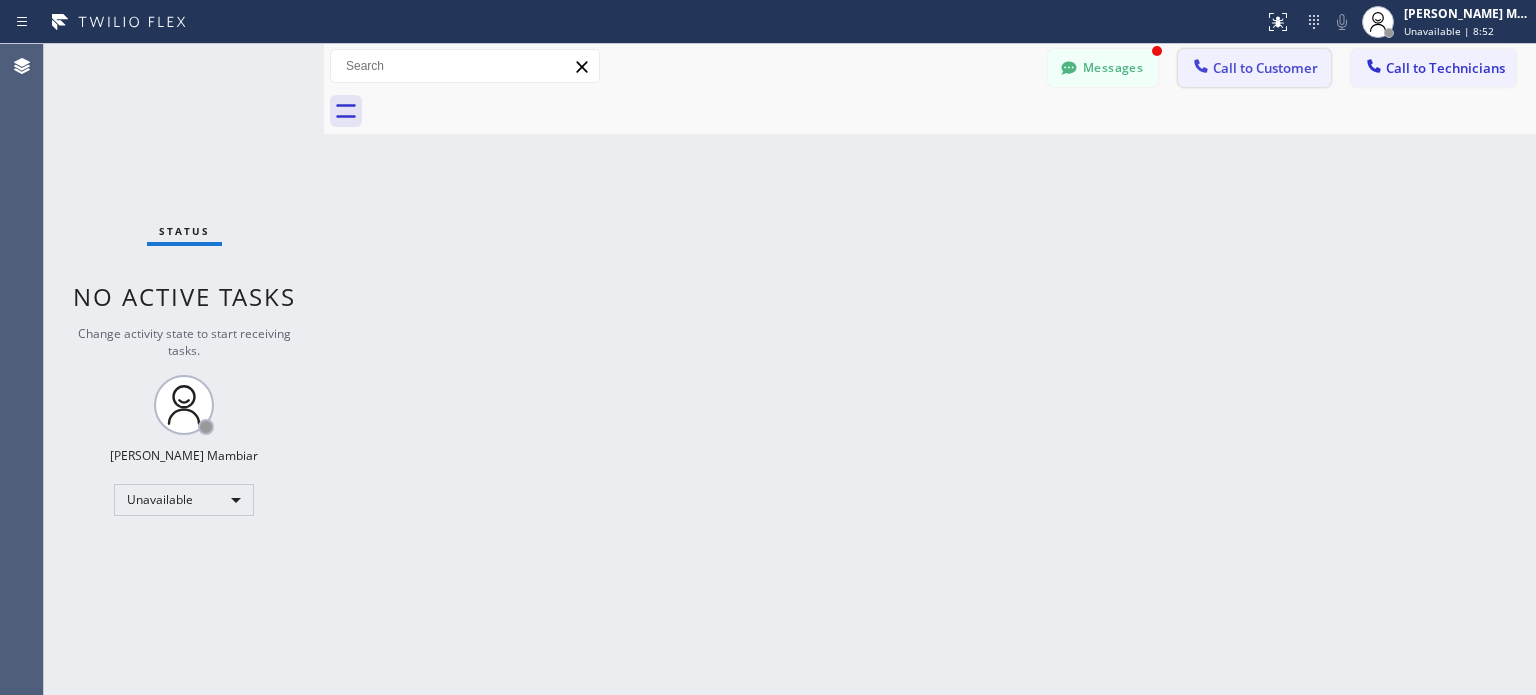 click on "Call to Customer" at bounding box center [1265, 68] 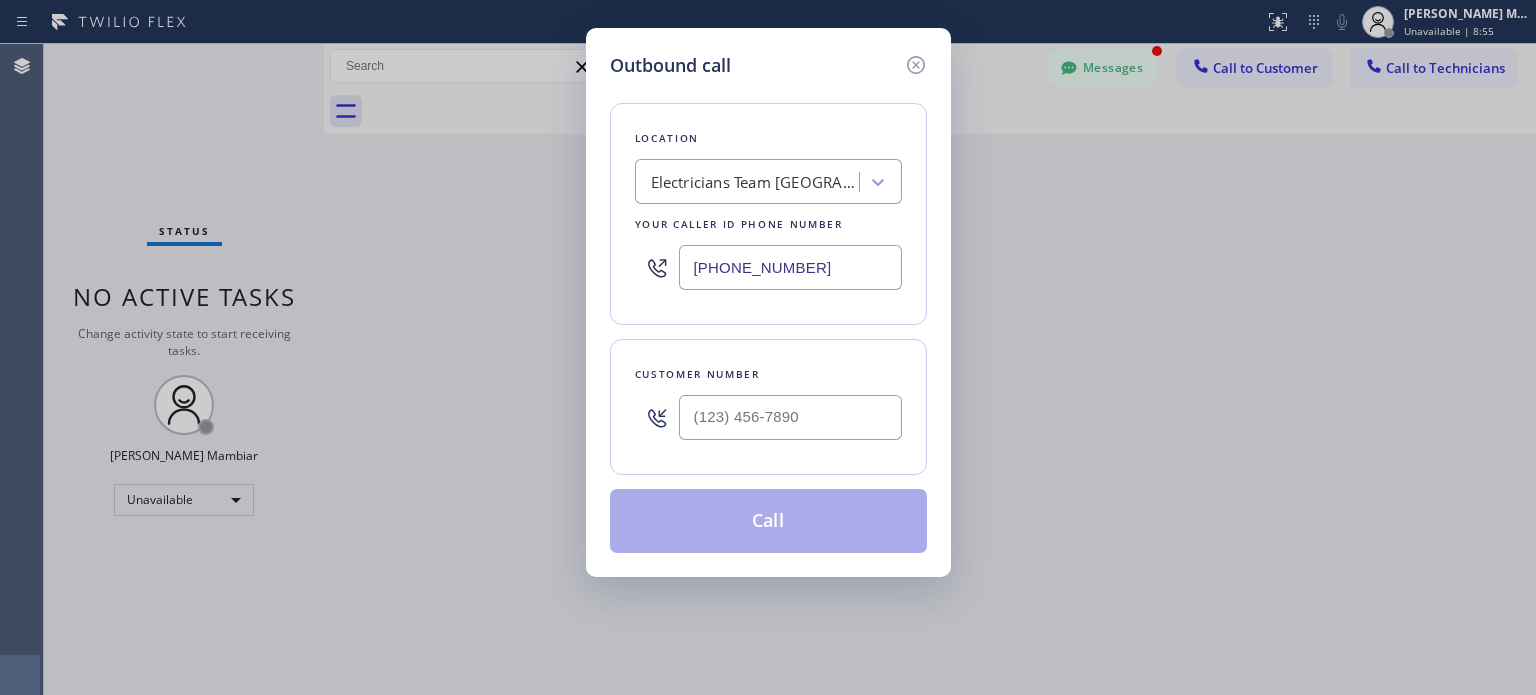 click on "Electricians Team [GEOGRAPHIC_DATA]" at bounding box center (756, 182) 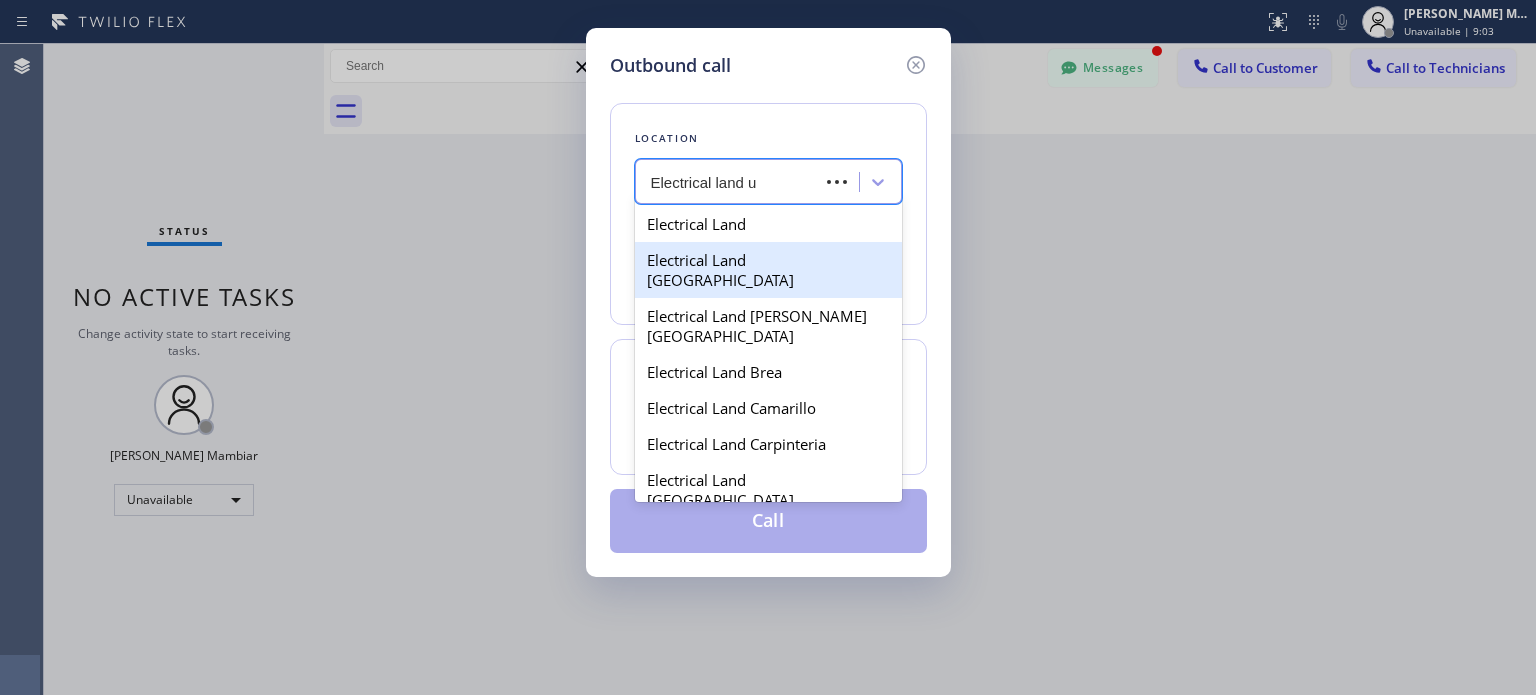 type on "Electrical land un" 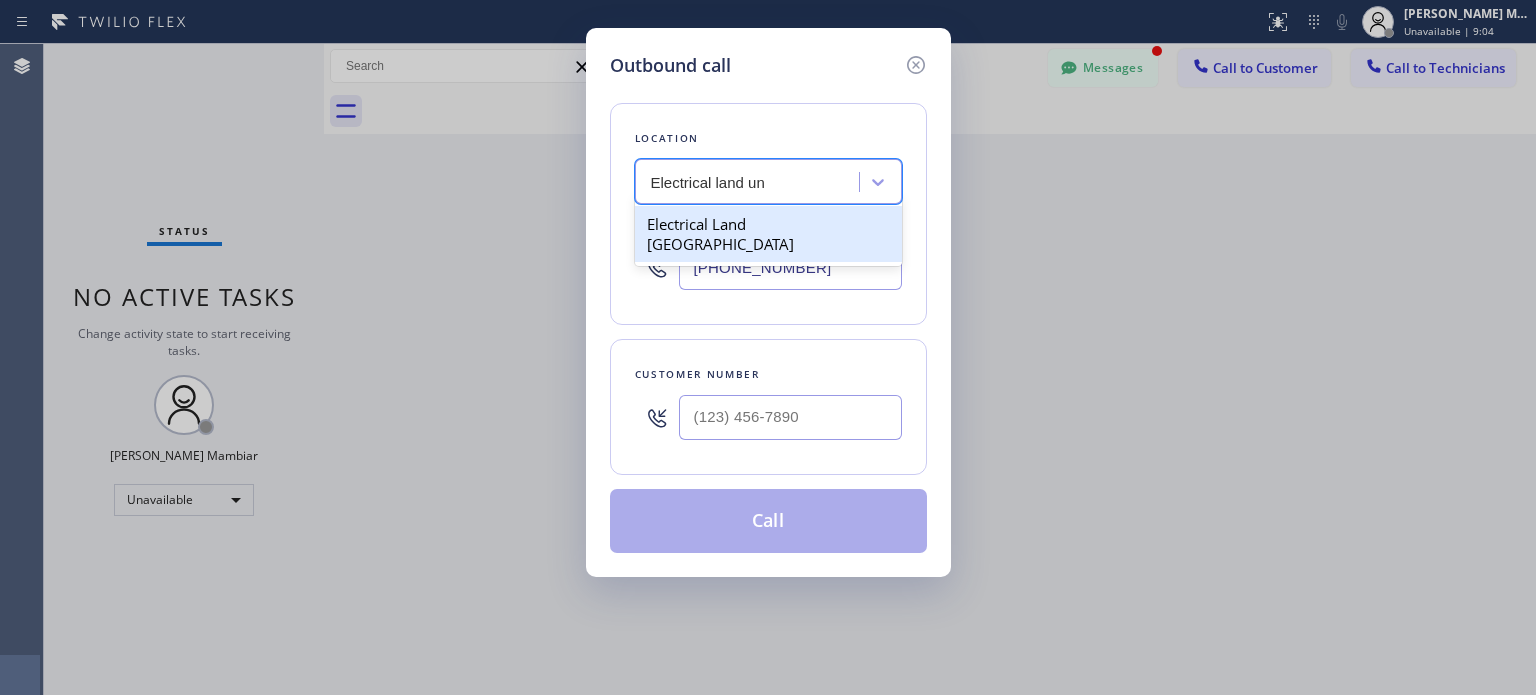 click on "Electrical Land [GEOGRAPHIC_DATA]" at bounding box center (768, 234) 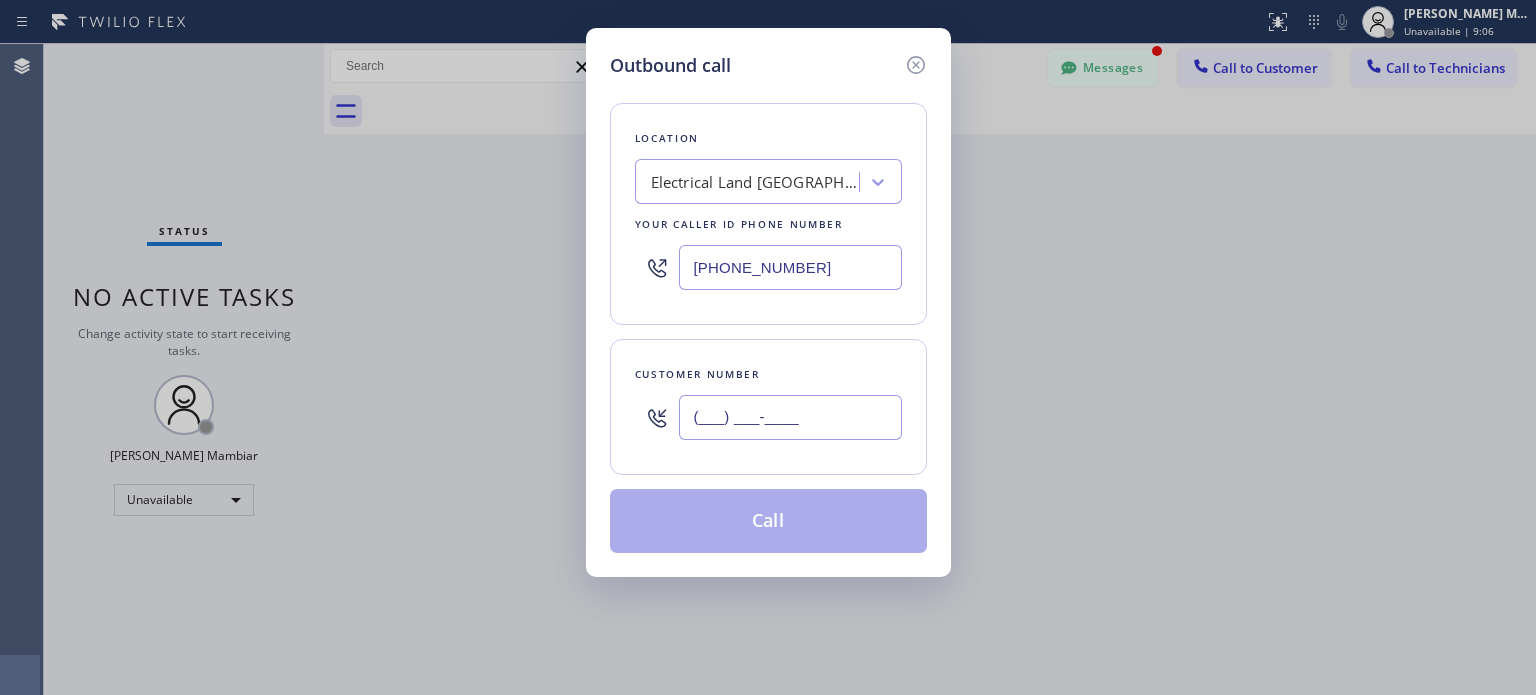 click on "(___) ___-____" at bounding box center (790, 417) 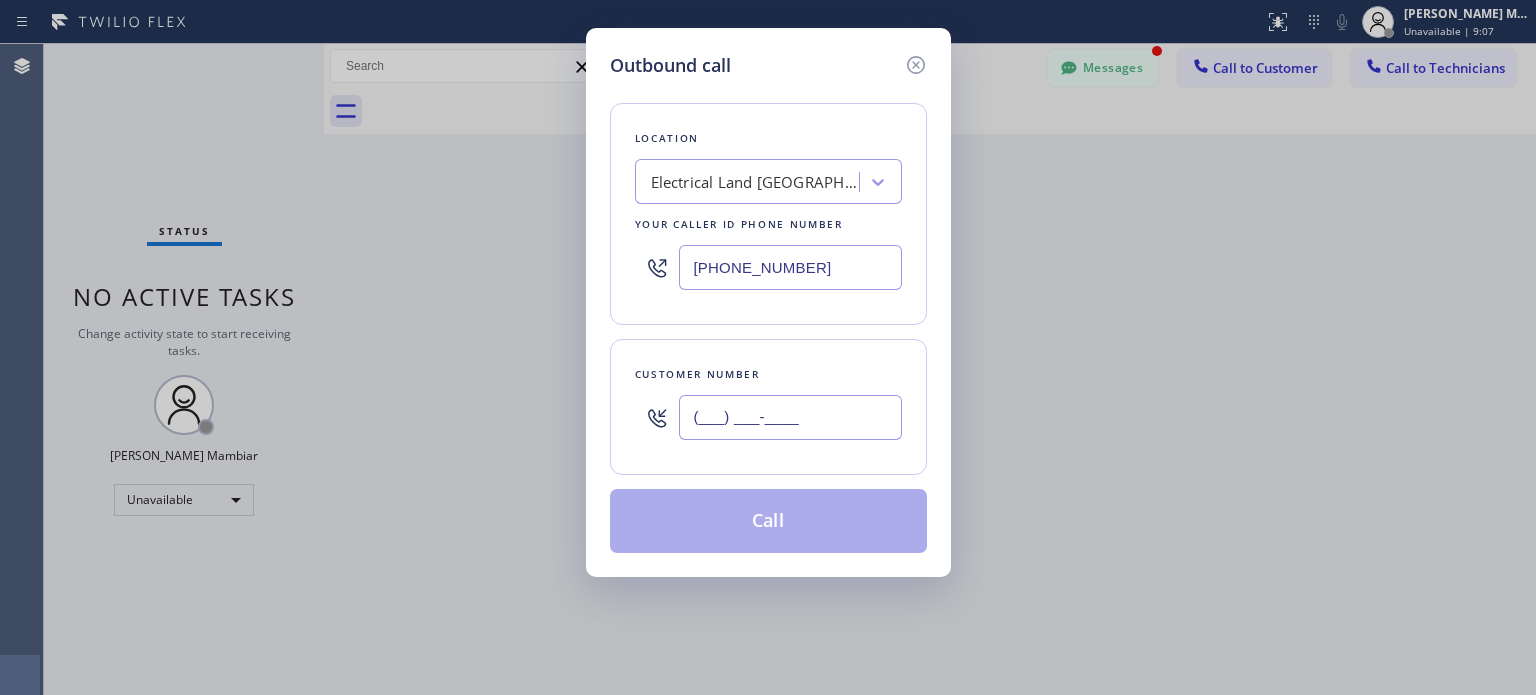 paste on "408) 318-0580" 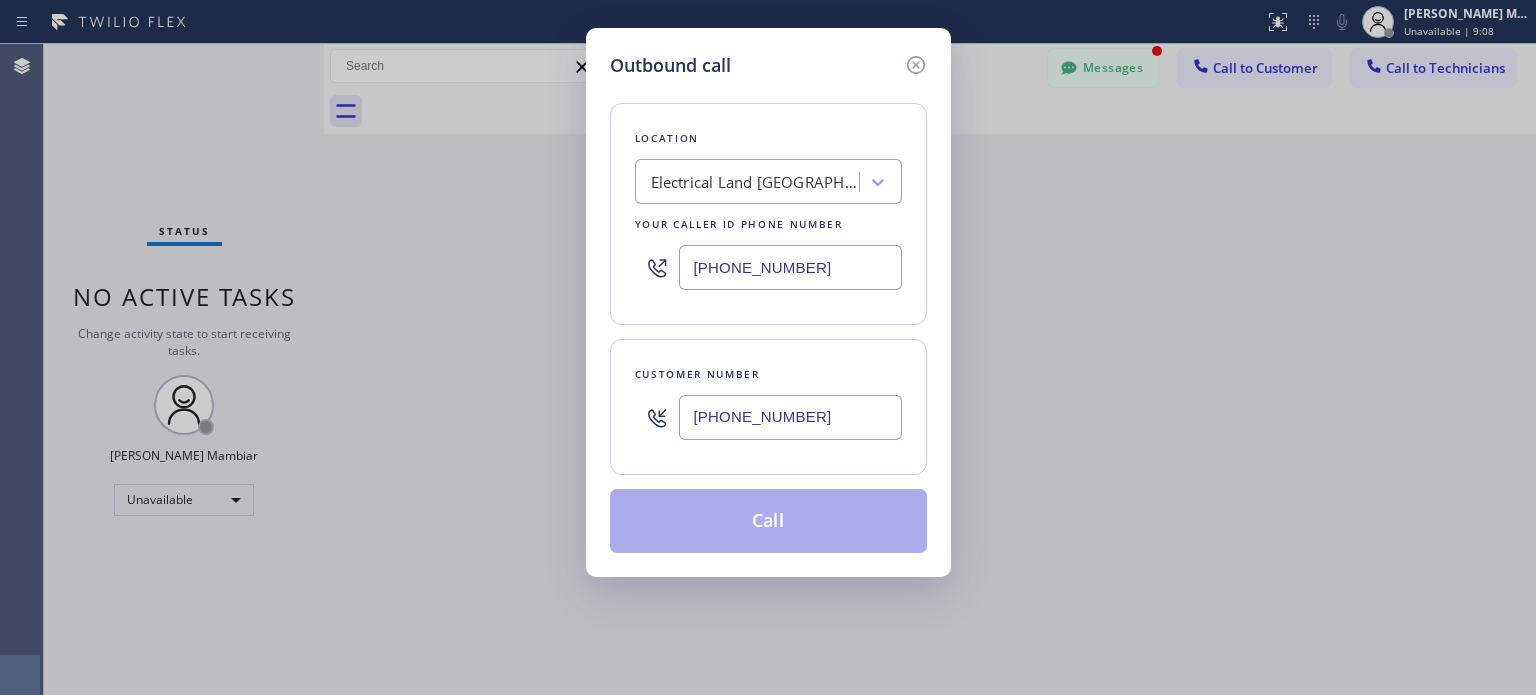 type on "[PHONE_NUMBER]" 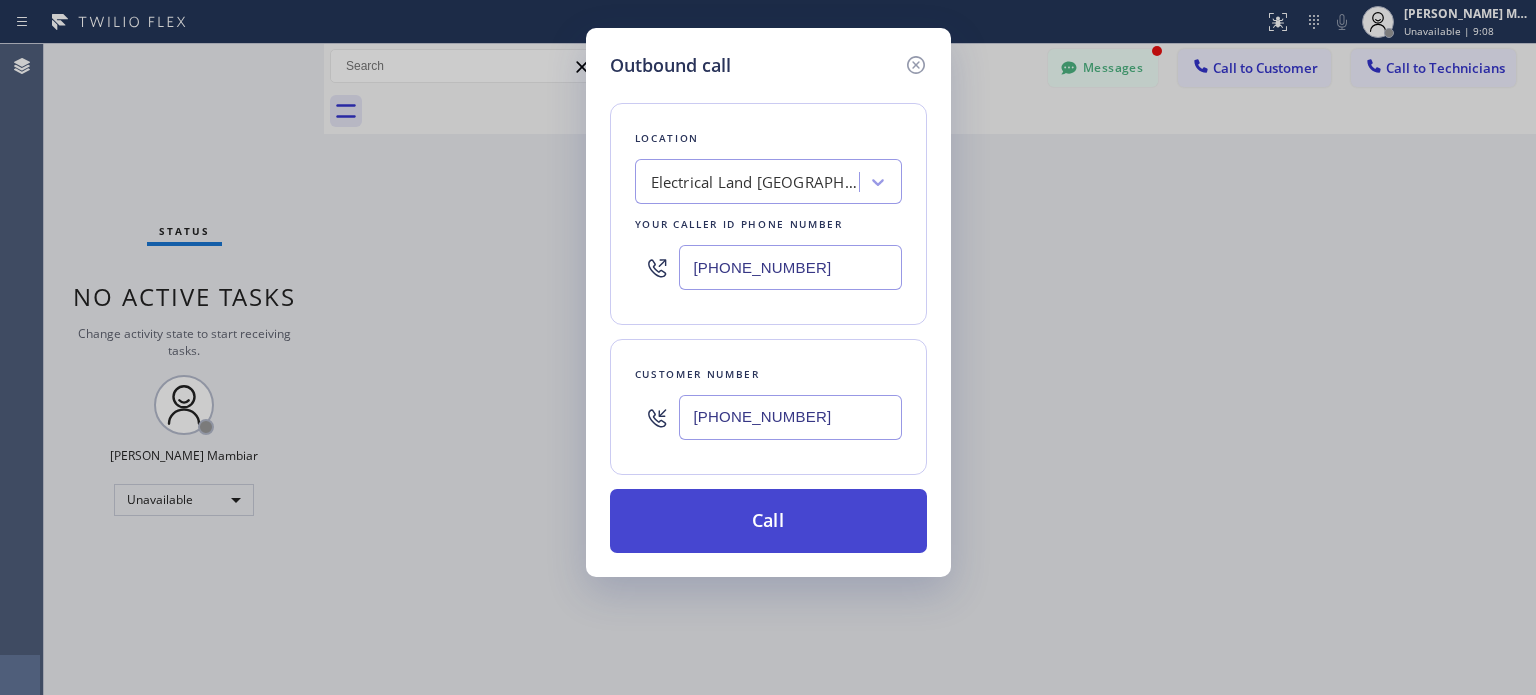 click on "Call" at bounding box center [768, 521] 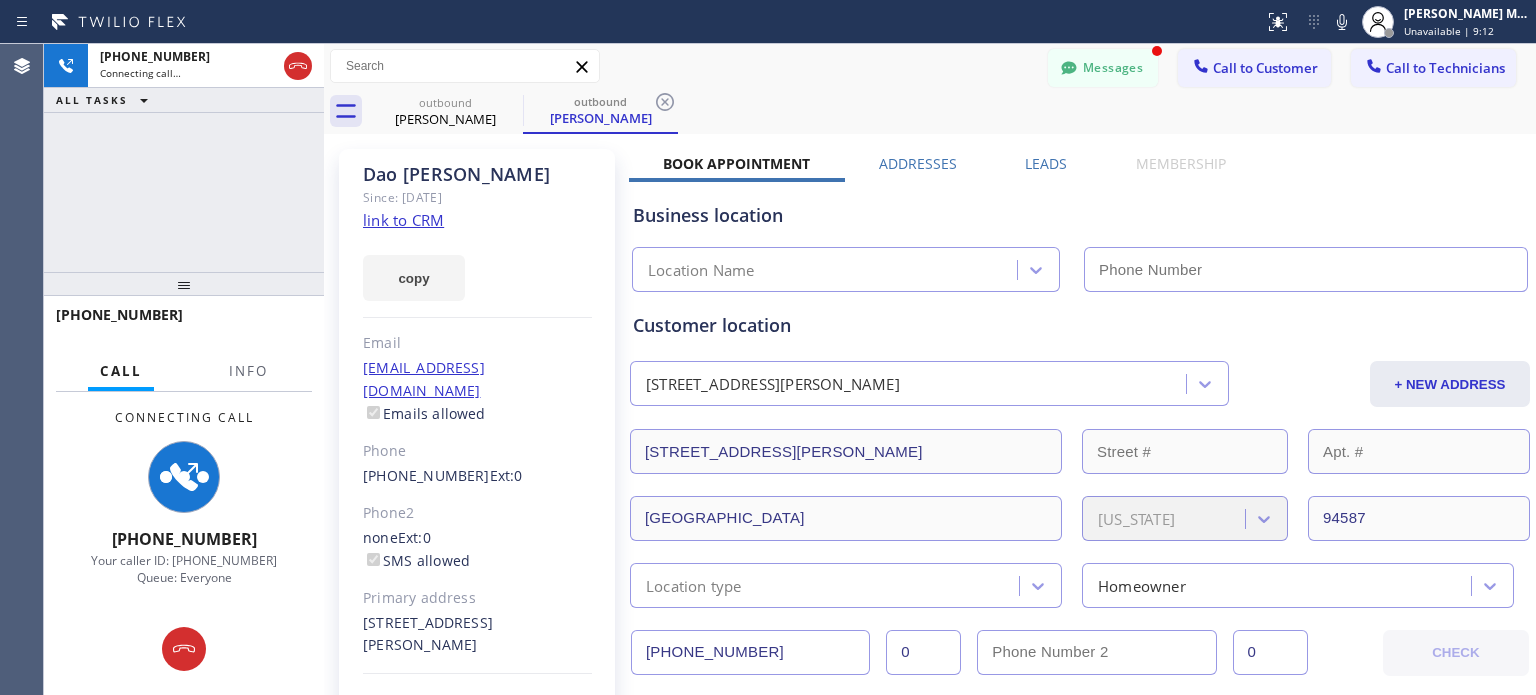 type on "[PHONE_NUMBER]" 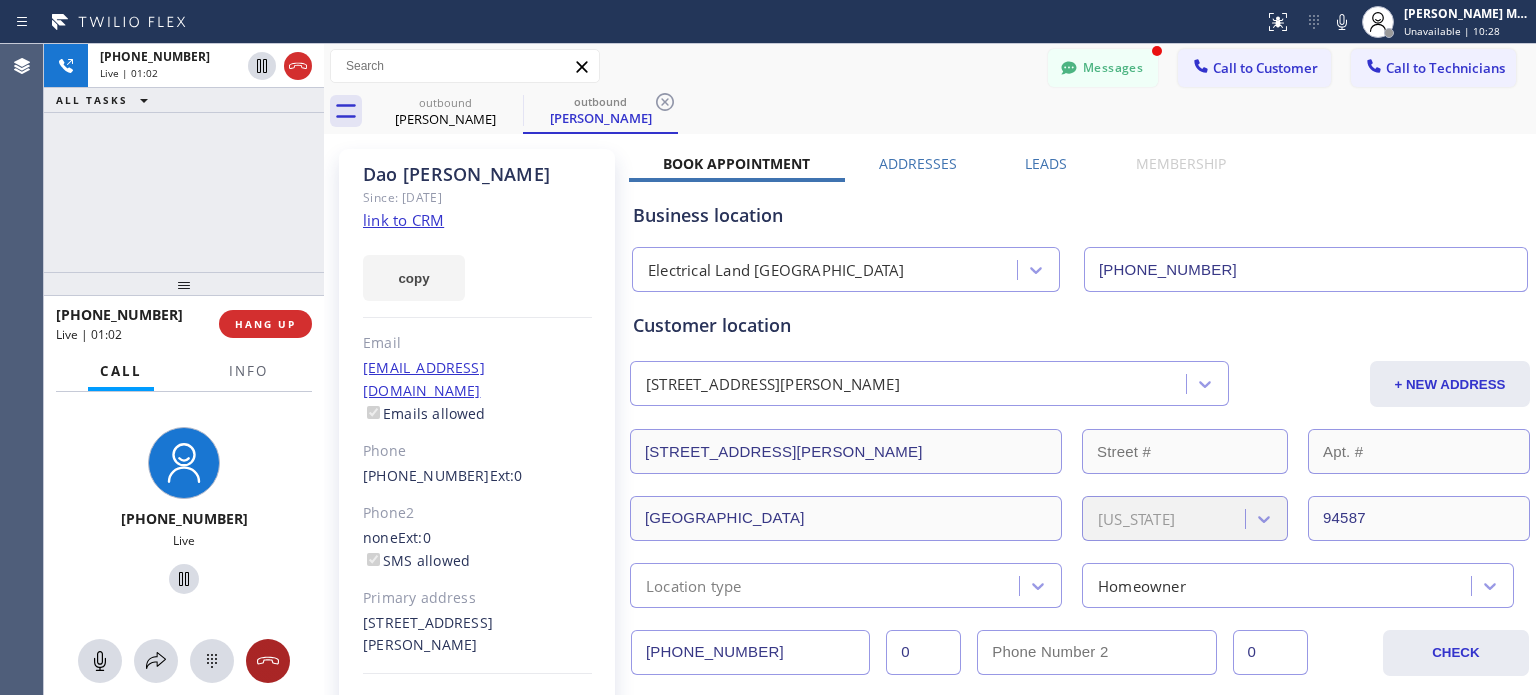 click 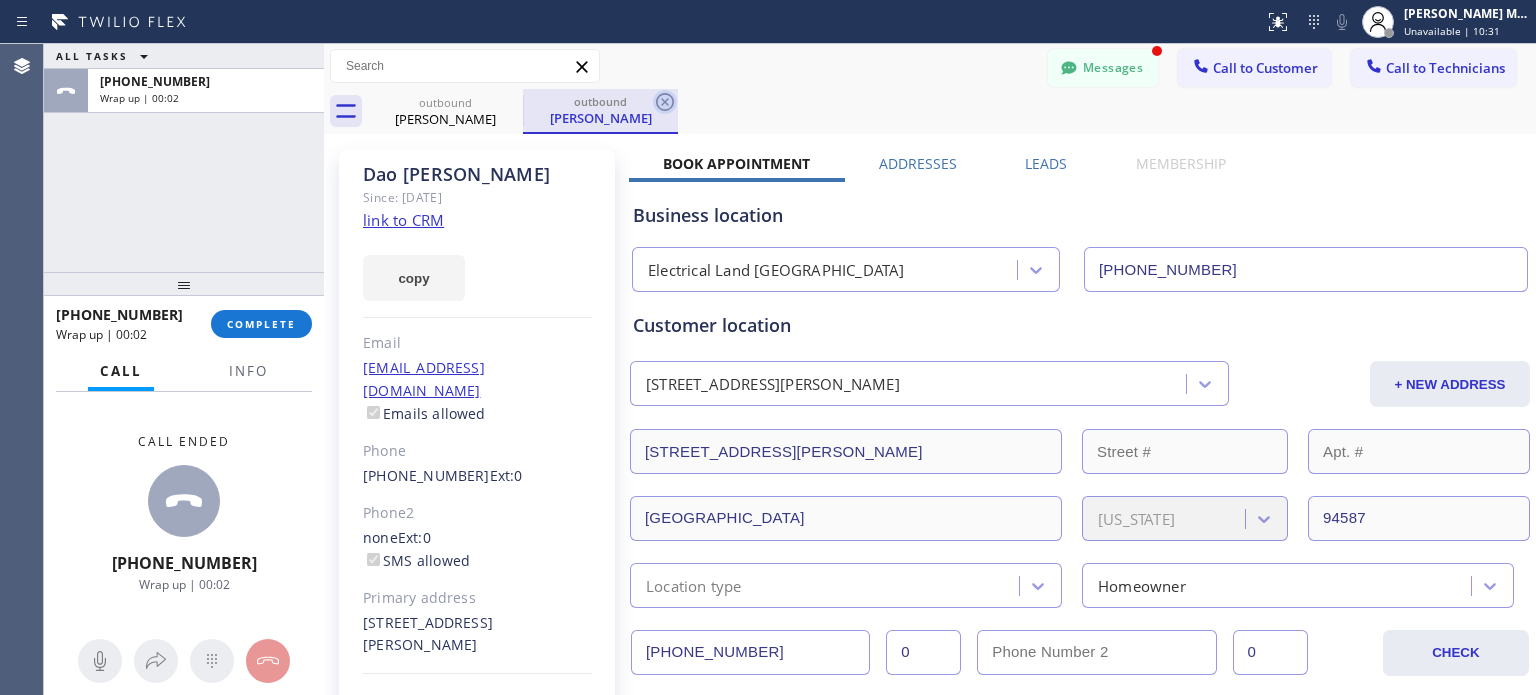 click 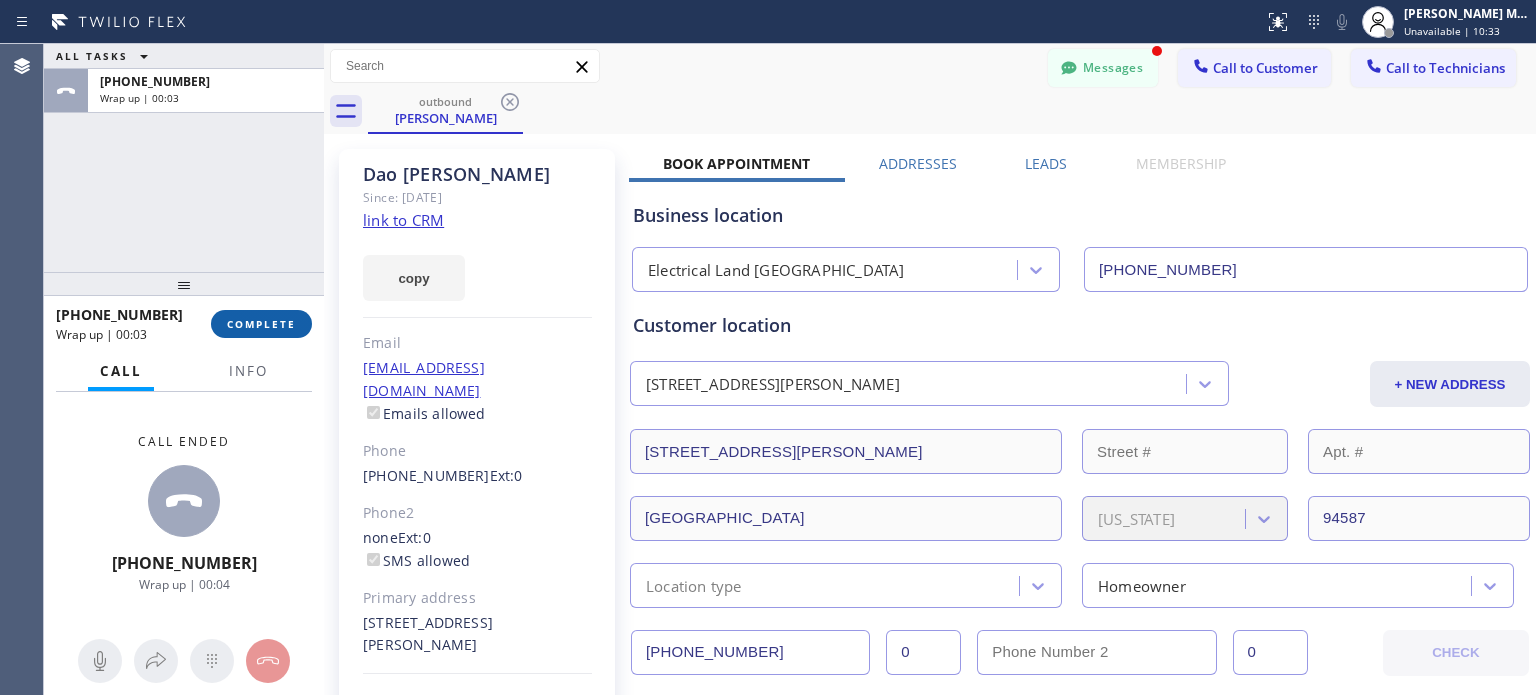click on "COMPLETE" at bounding box center (261, 324) 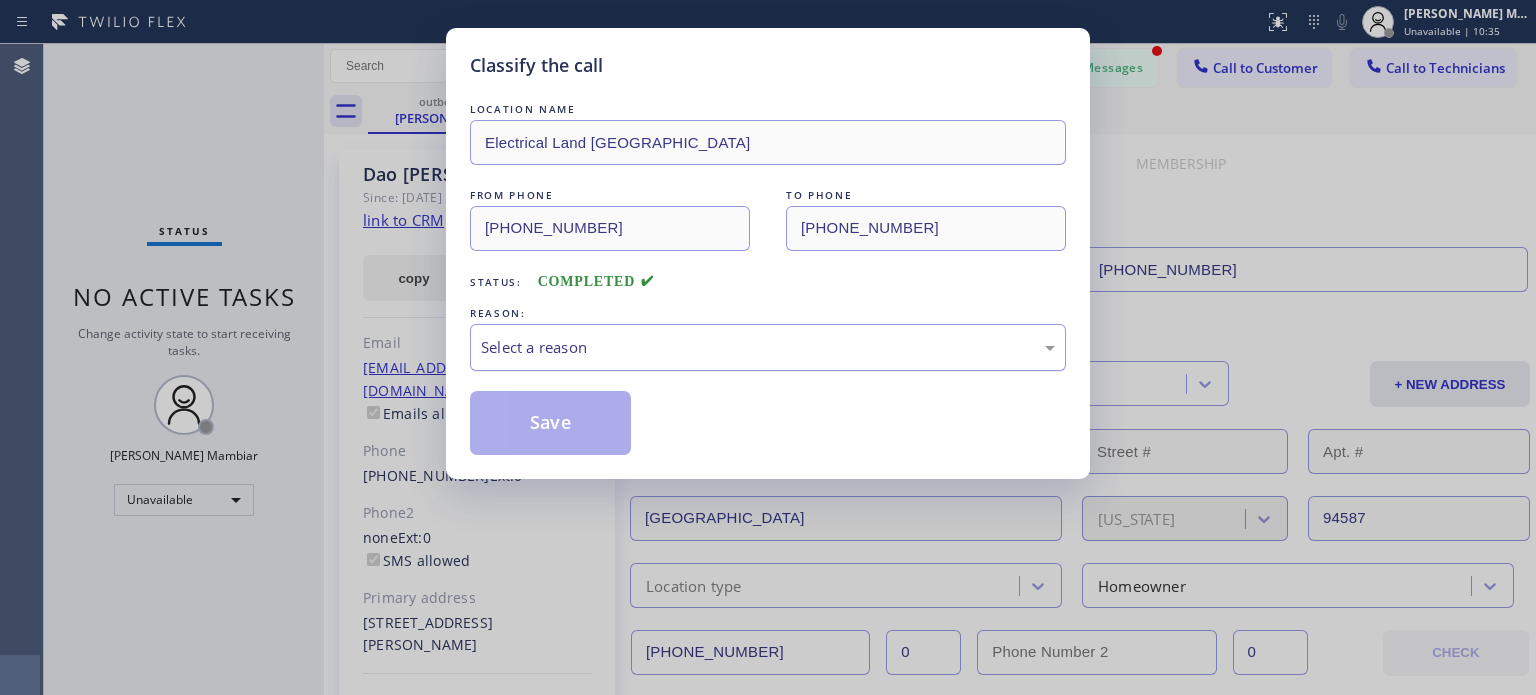 click on "Select a reason" at bounding box center (768, 347) 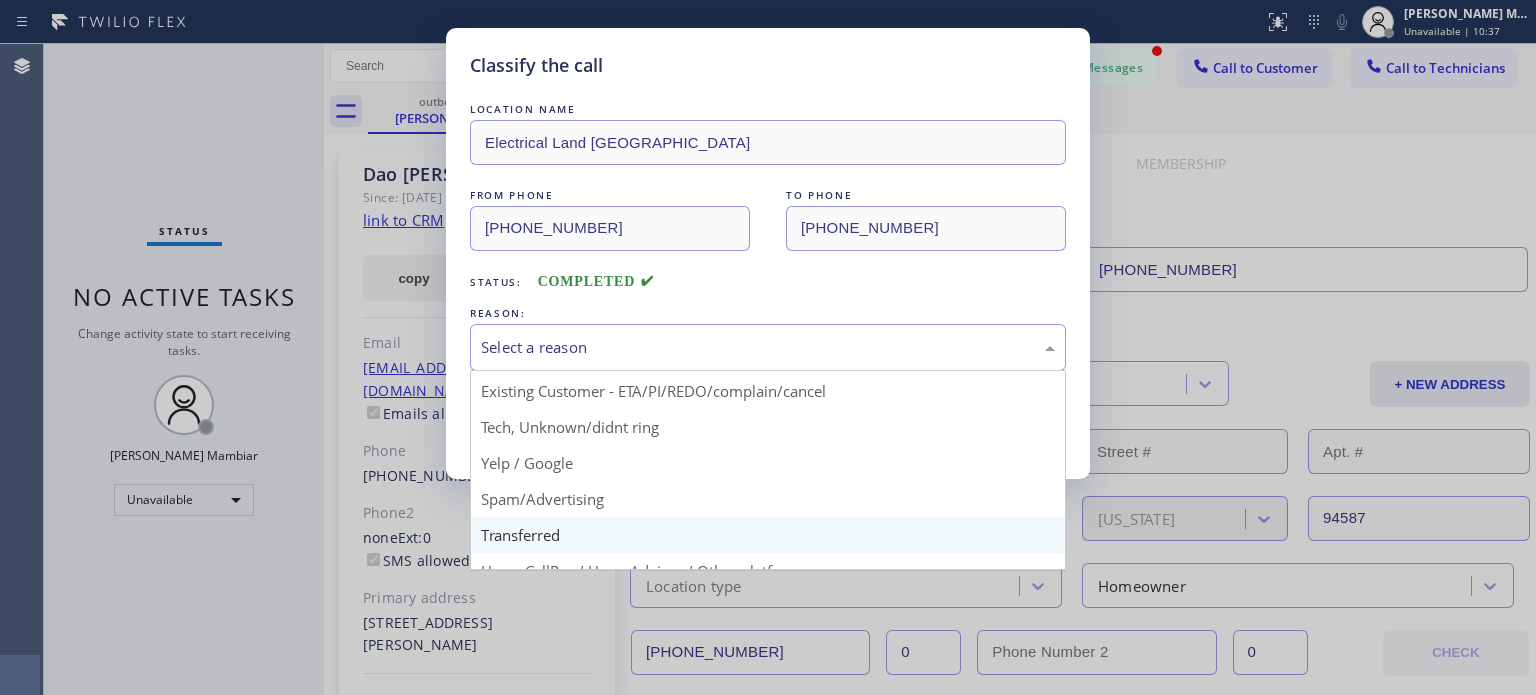 scroll, scrollTop: 125, scrollLeft: 0, axis: vertical 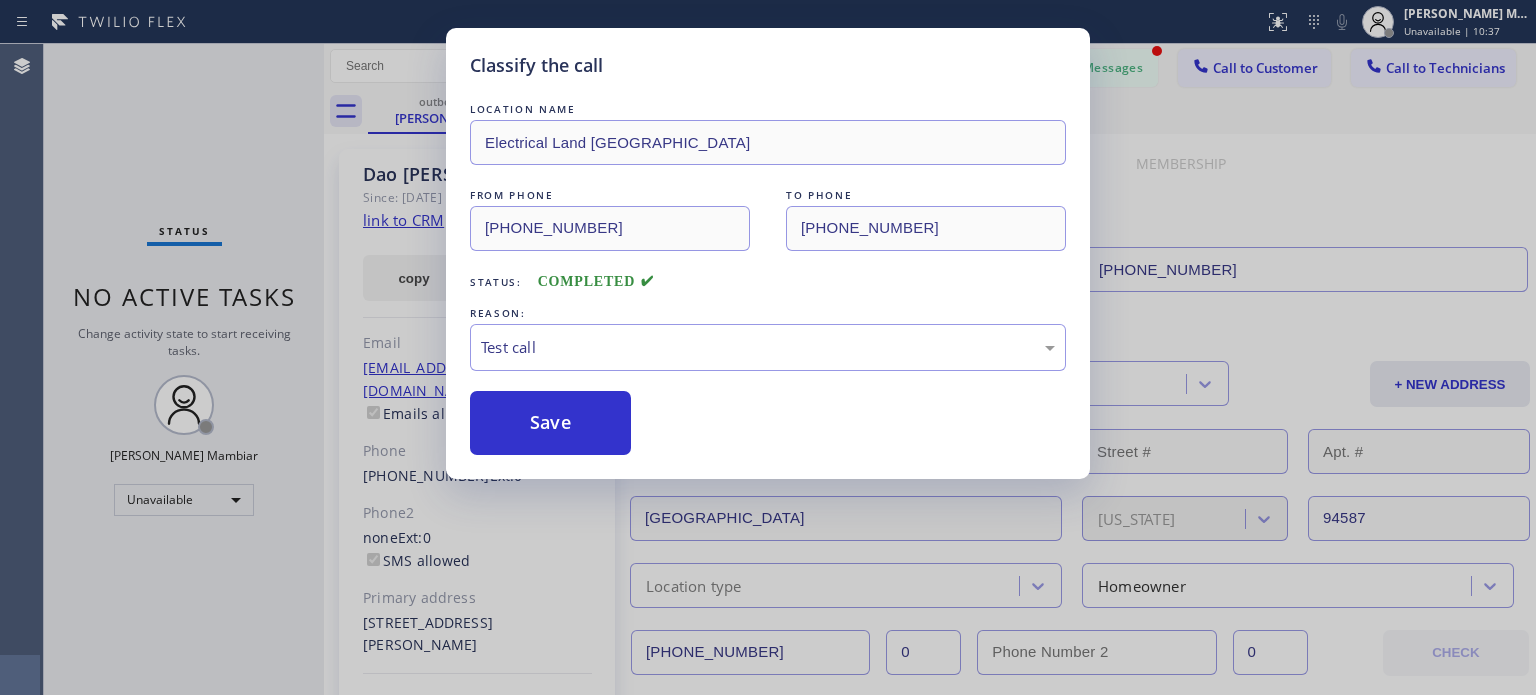 drag, startPoint x: 490, startPoint y: 545, endPoint x: 564, endPoint y: 540, distance: 74.168724 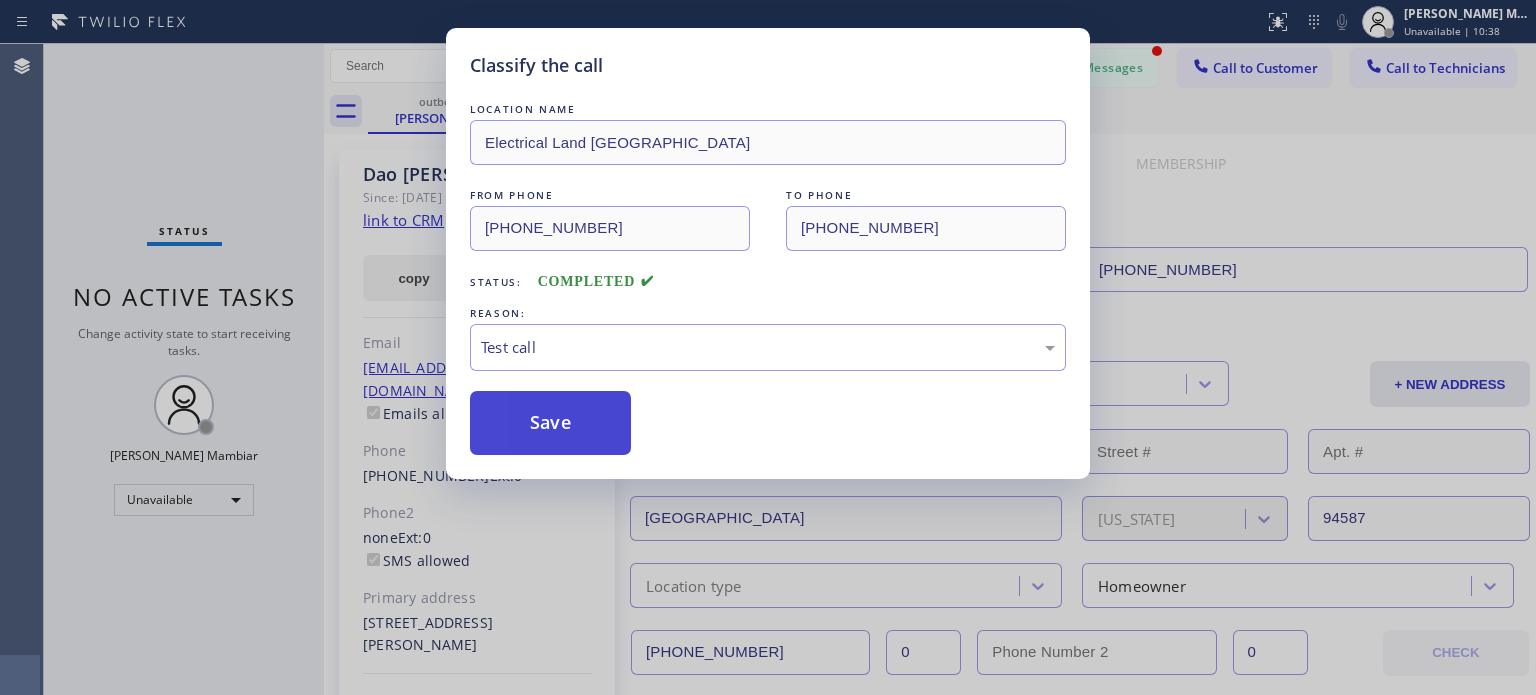 click on "Save" at bounding box center [550, 423] 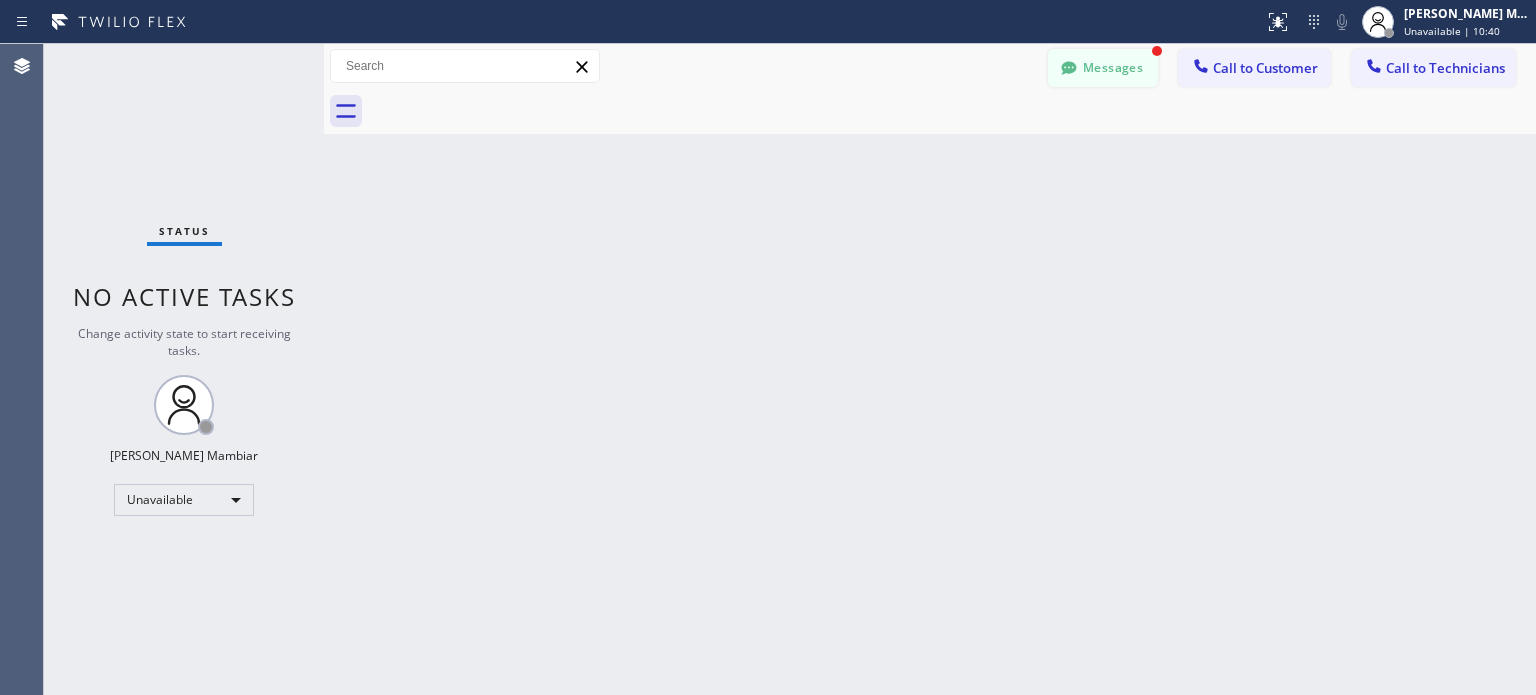 click on "Messages" at bounding box center (1103, 68) 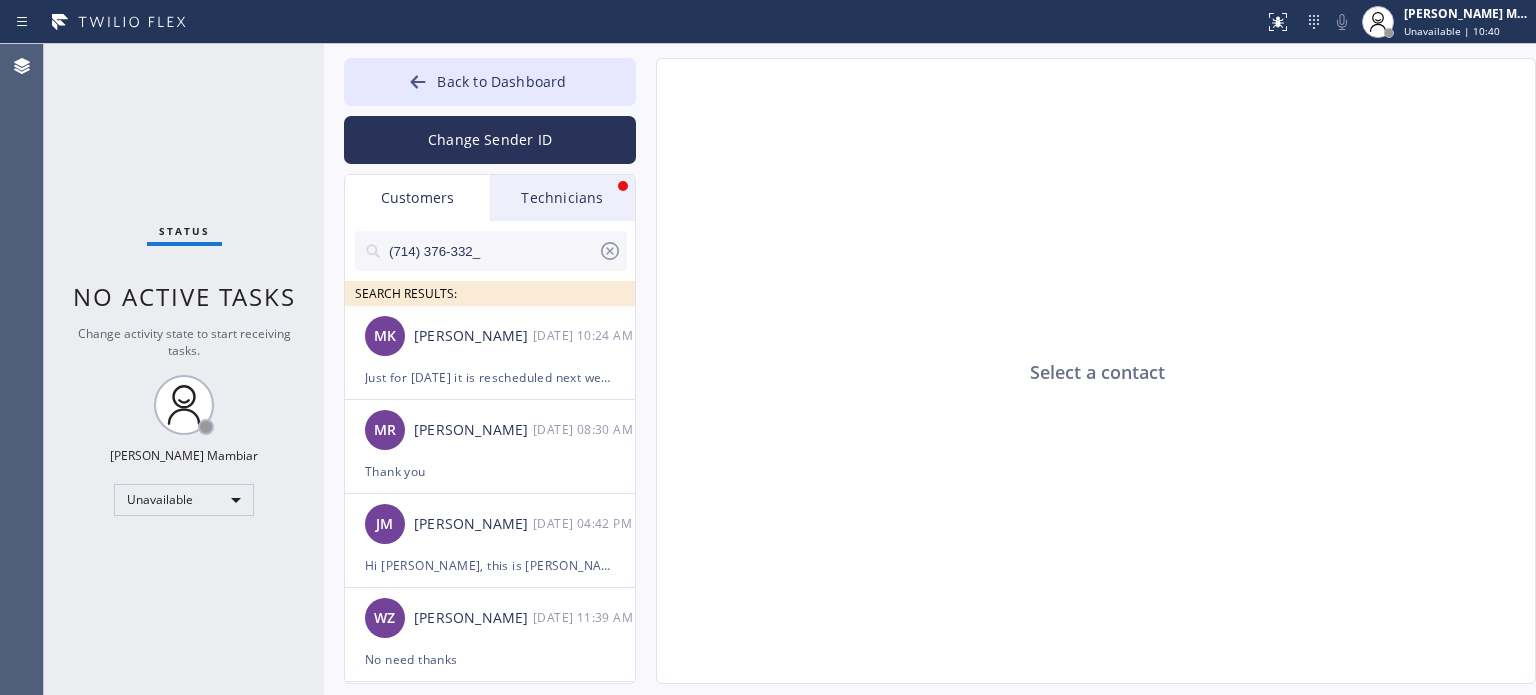 click on "Customers" at bounding box center [417, 198] 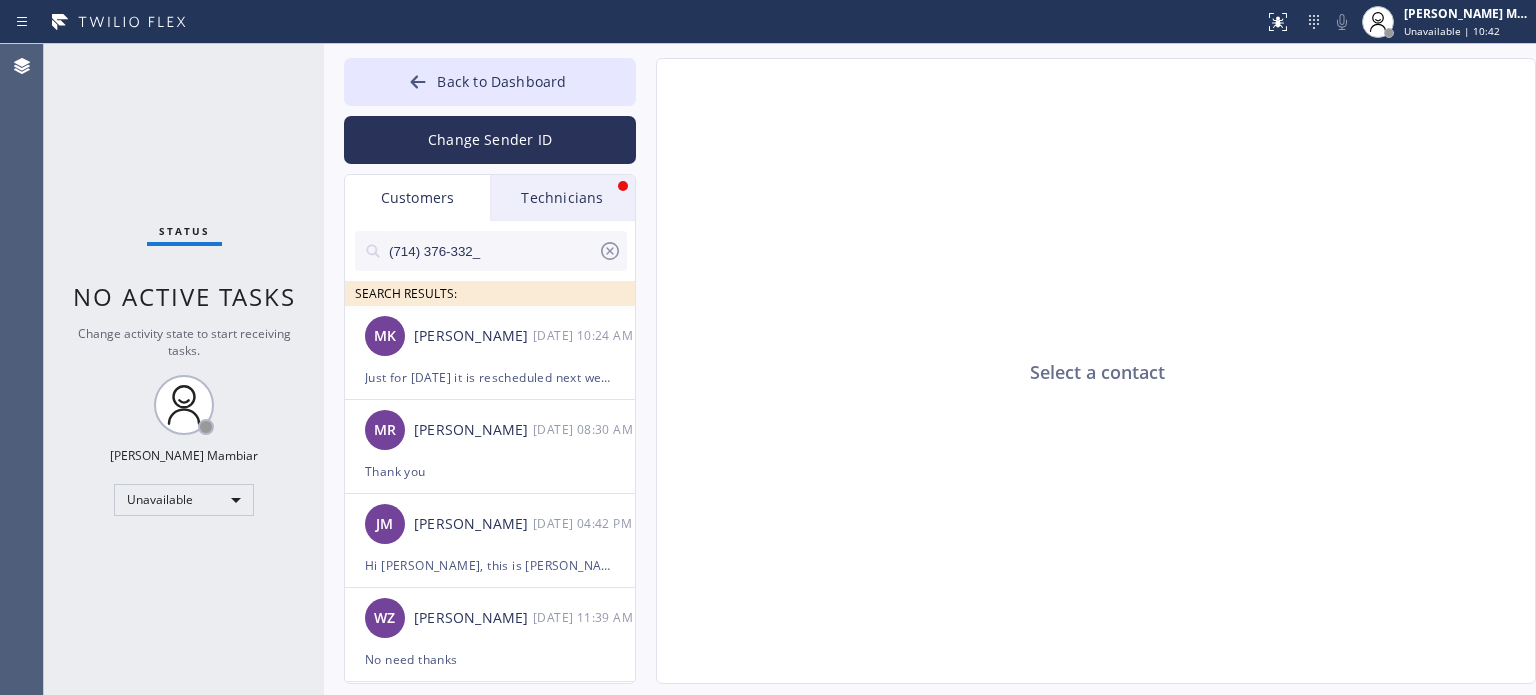 click on "(714) 376-332_" at bounding box center (492, 251) 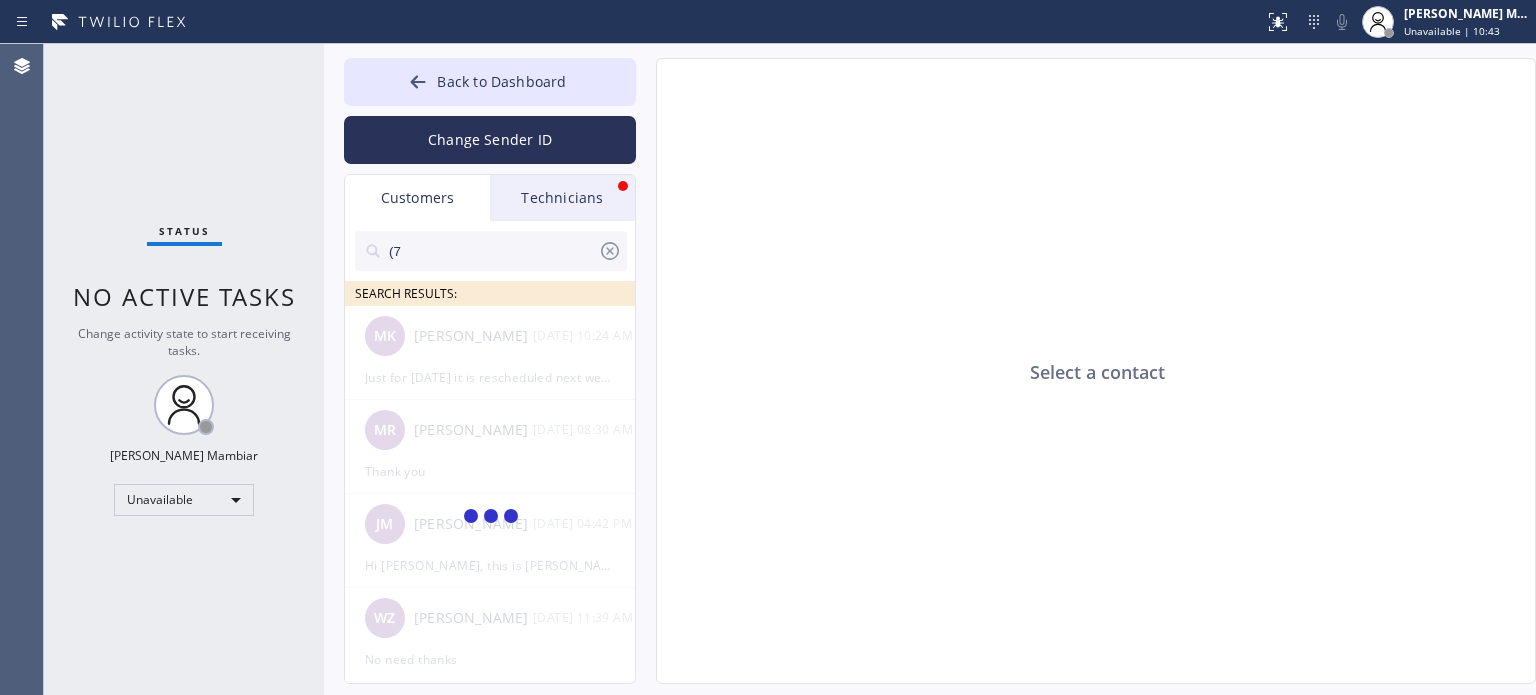 type on "(" 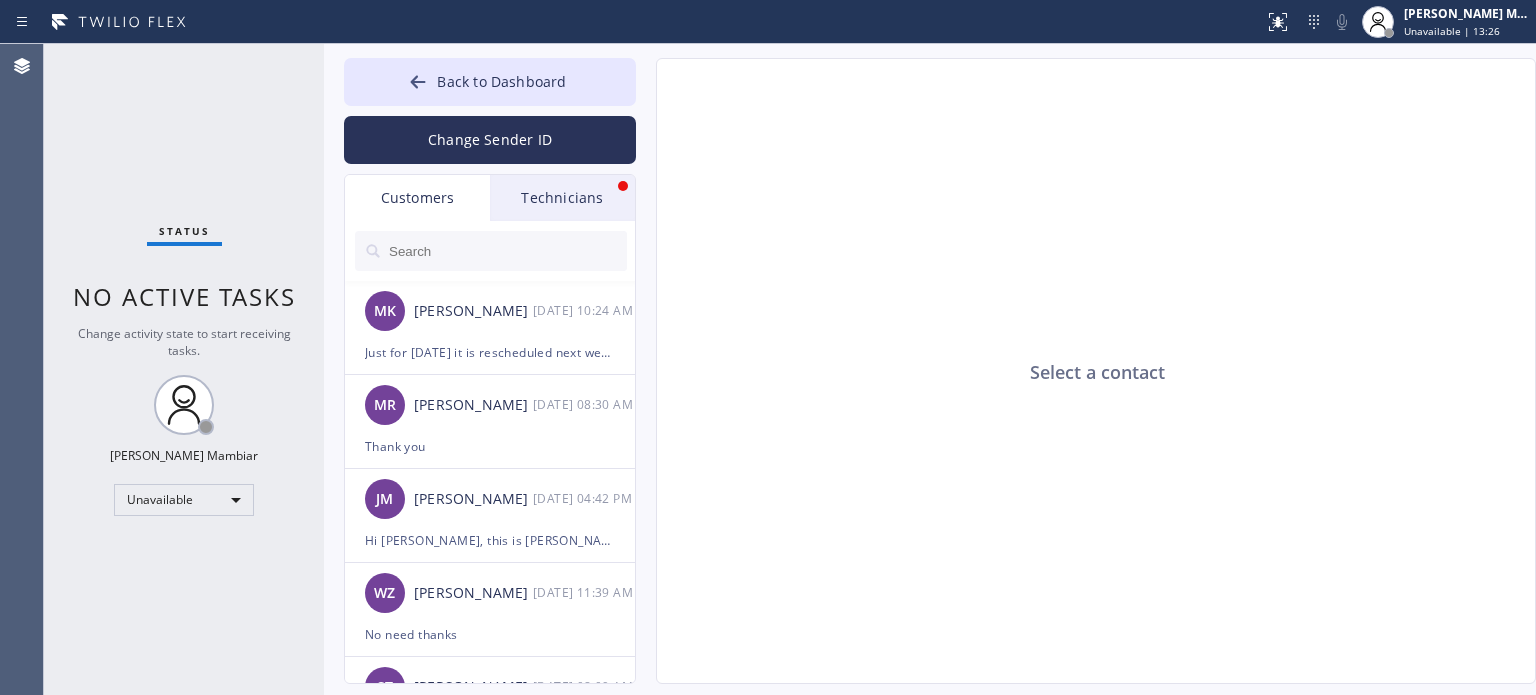 click at bounding box center (507, 251) 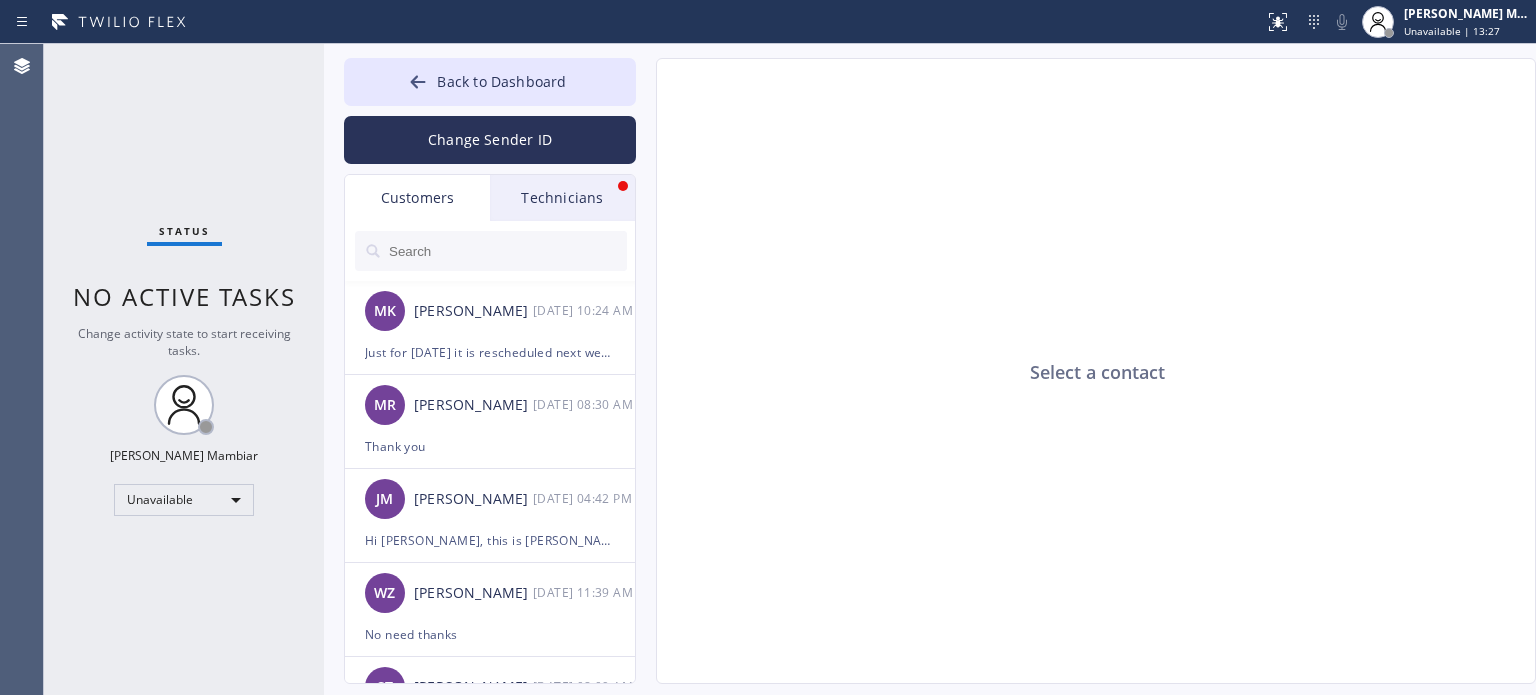 paste on "714) 683-4175" 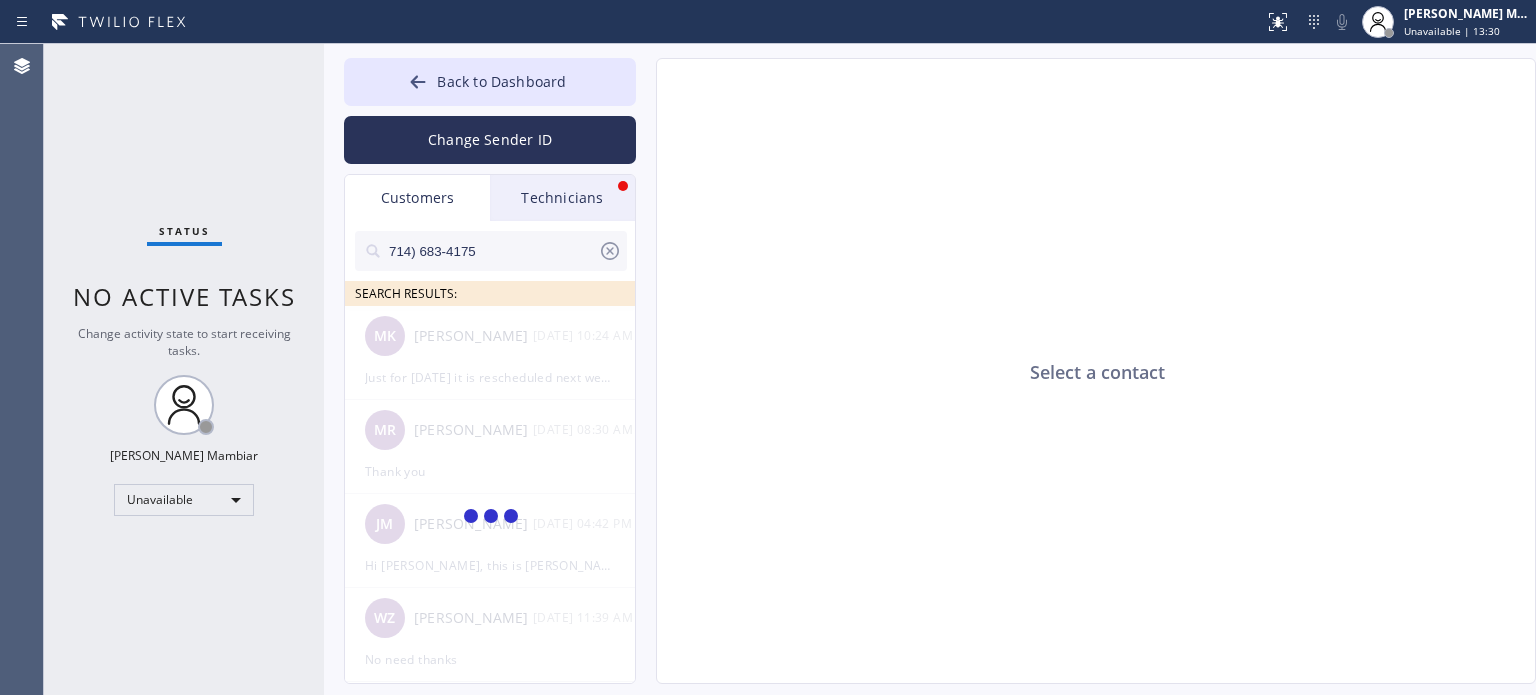 click on "714) 683-4175" at bounding box center (492, 251) 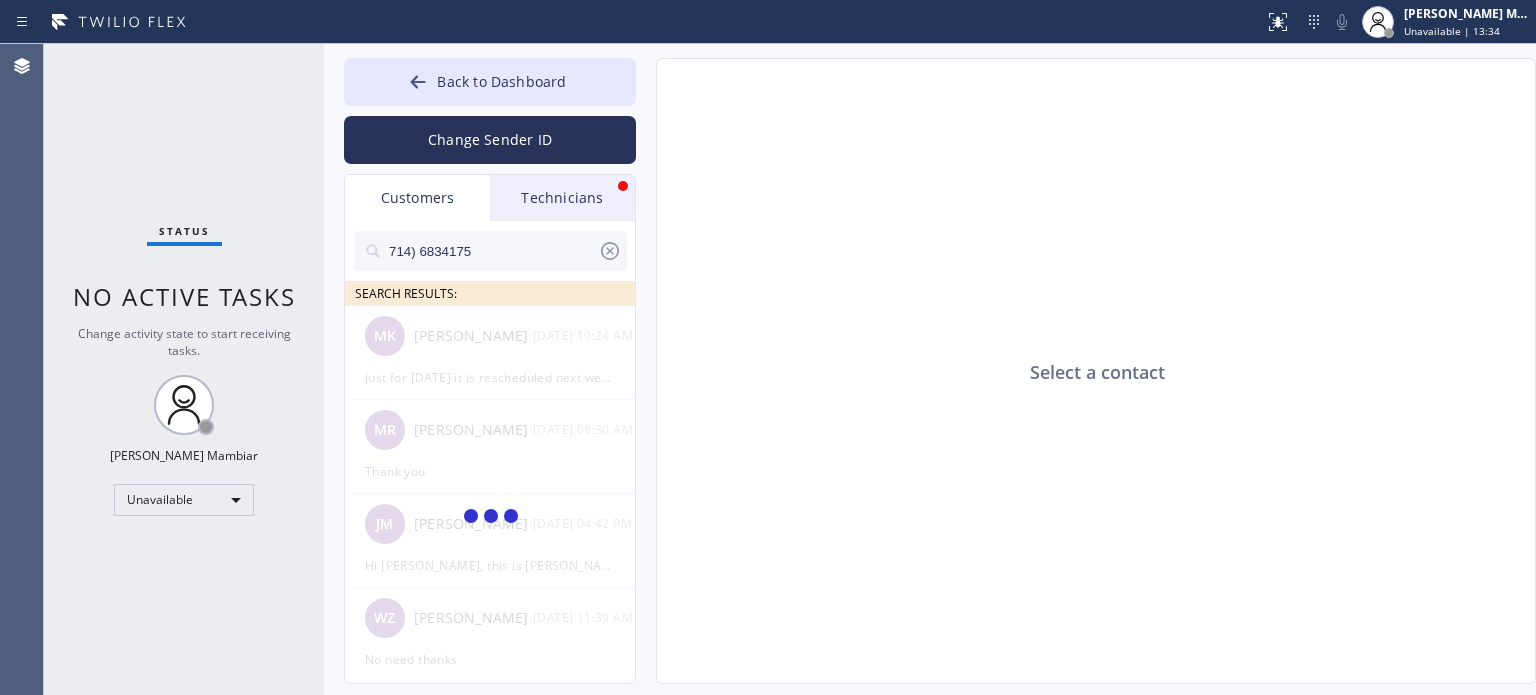 type on "714)6834175" 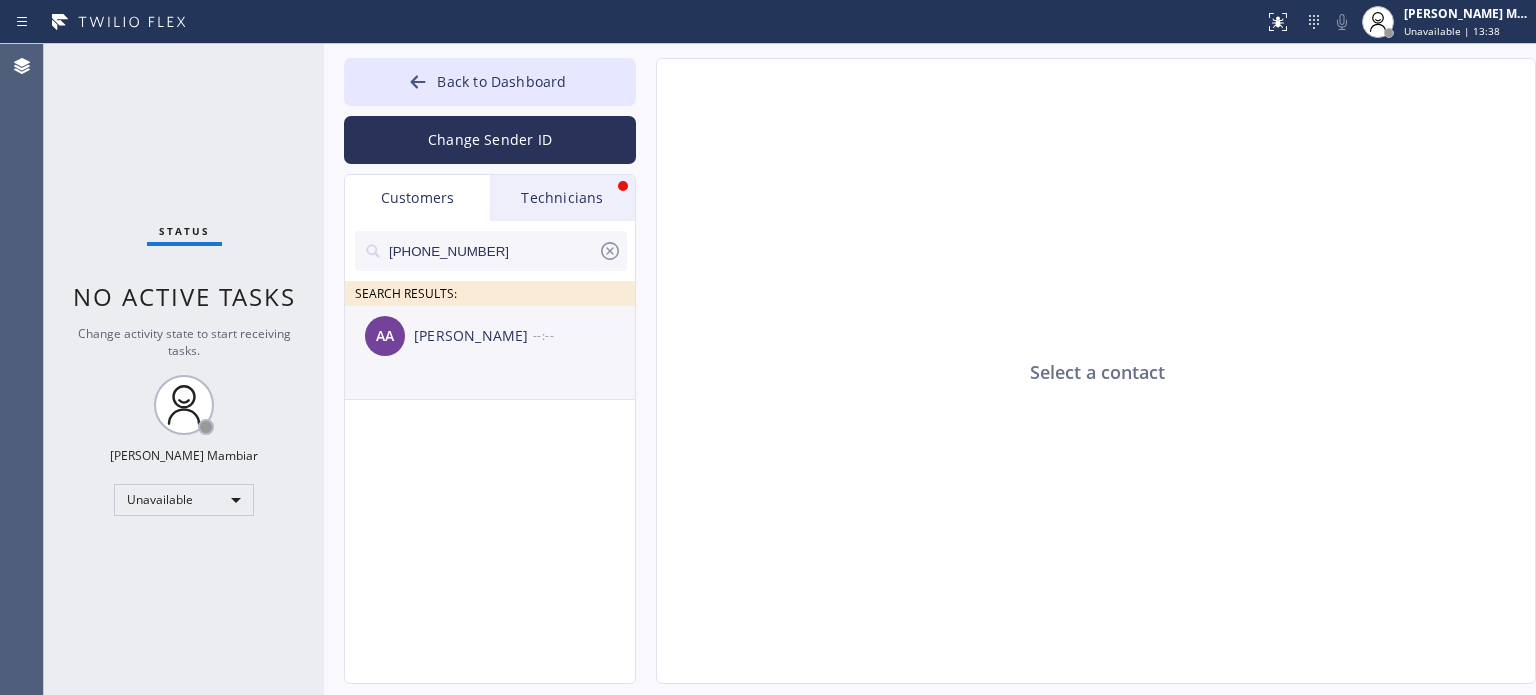 click on "--:--" at bounding box center [585, 335] 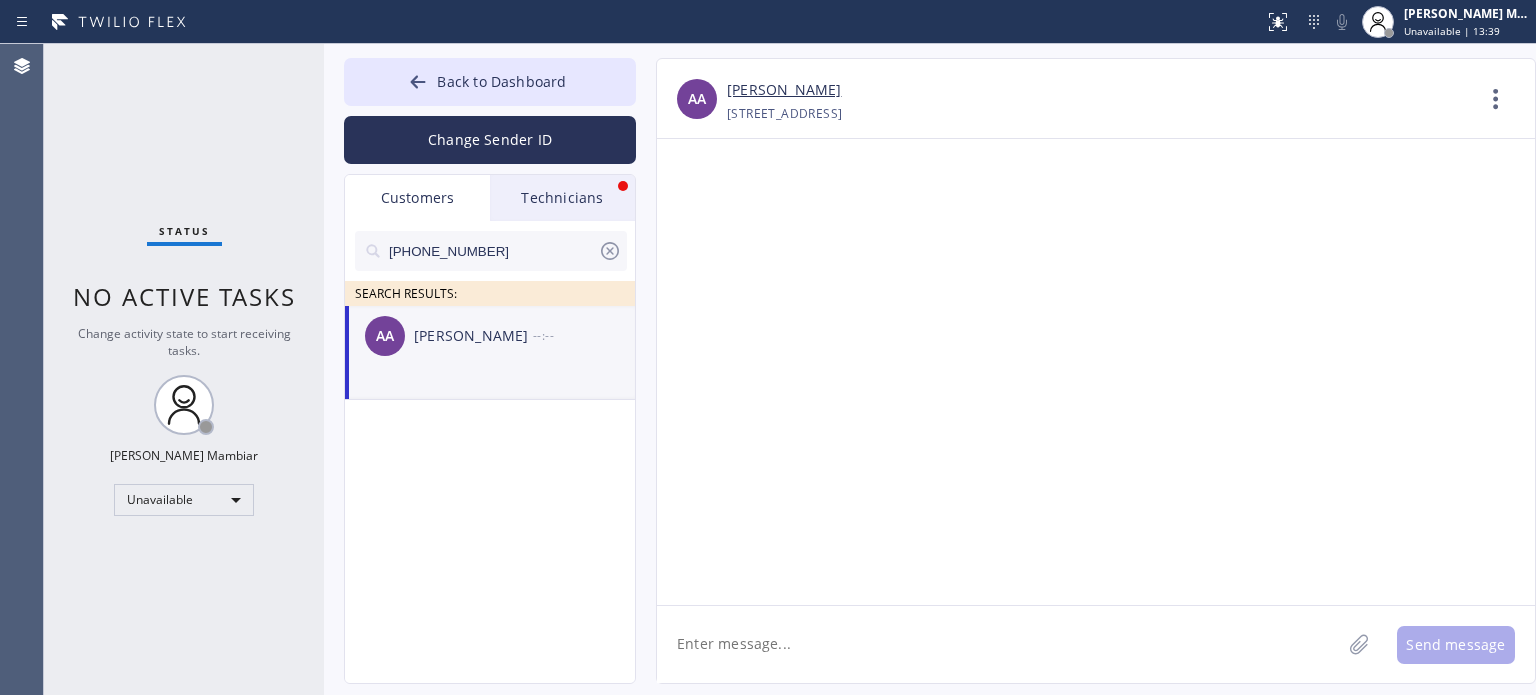 click 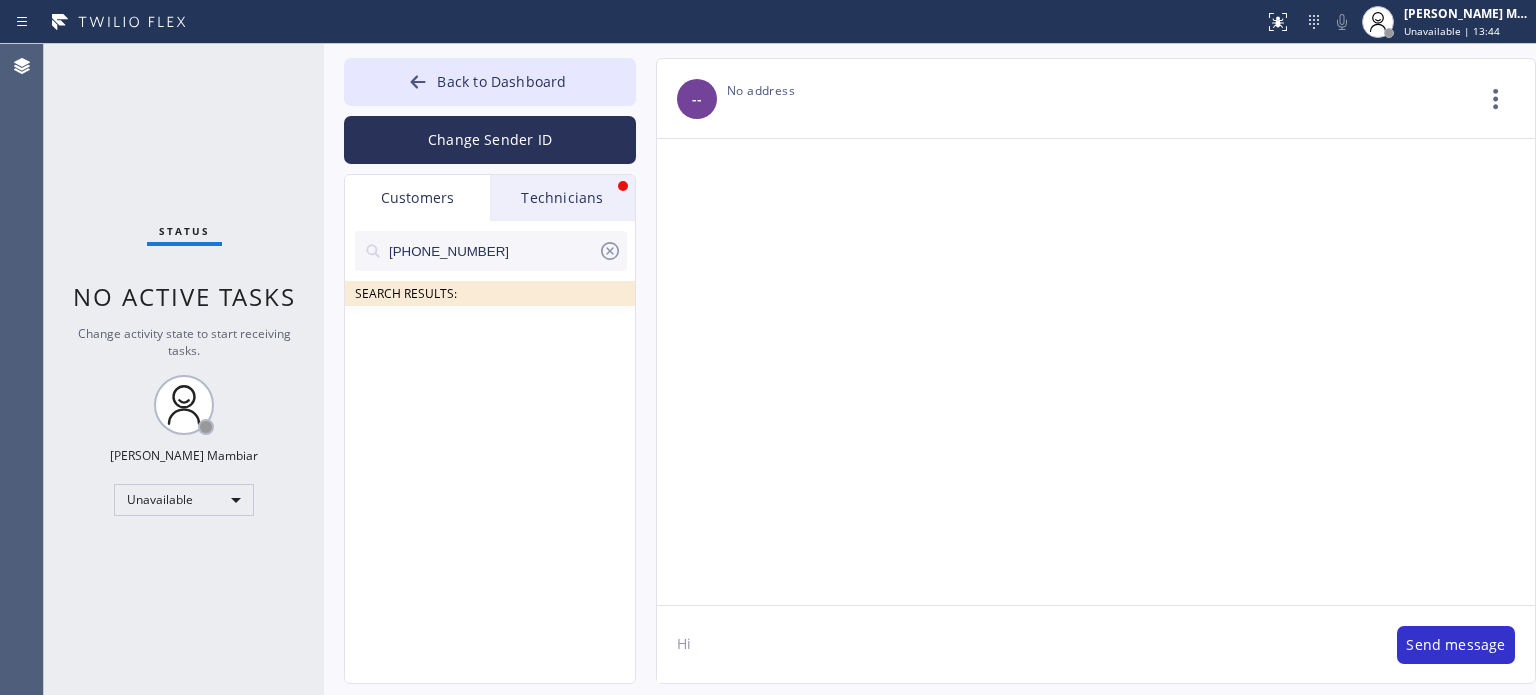 type on "Hi" 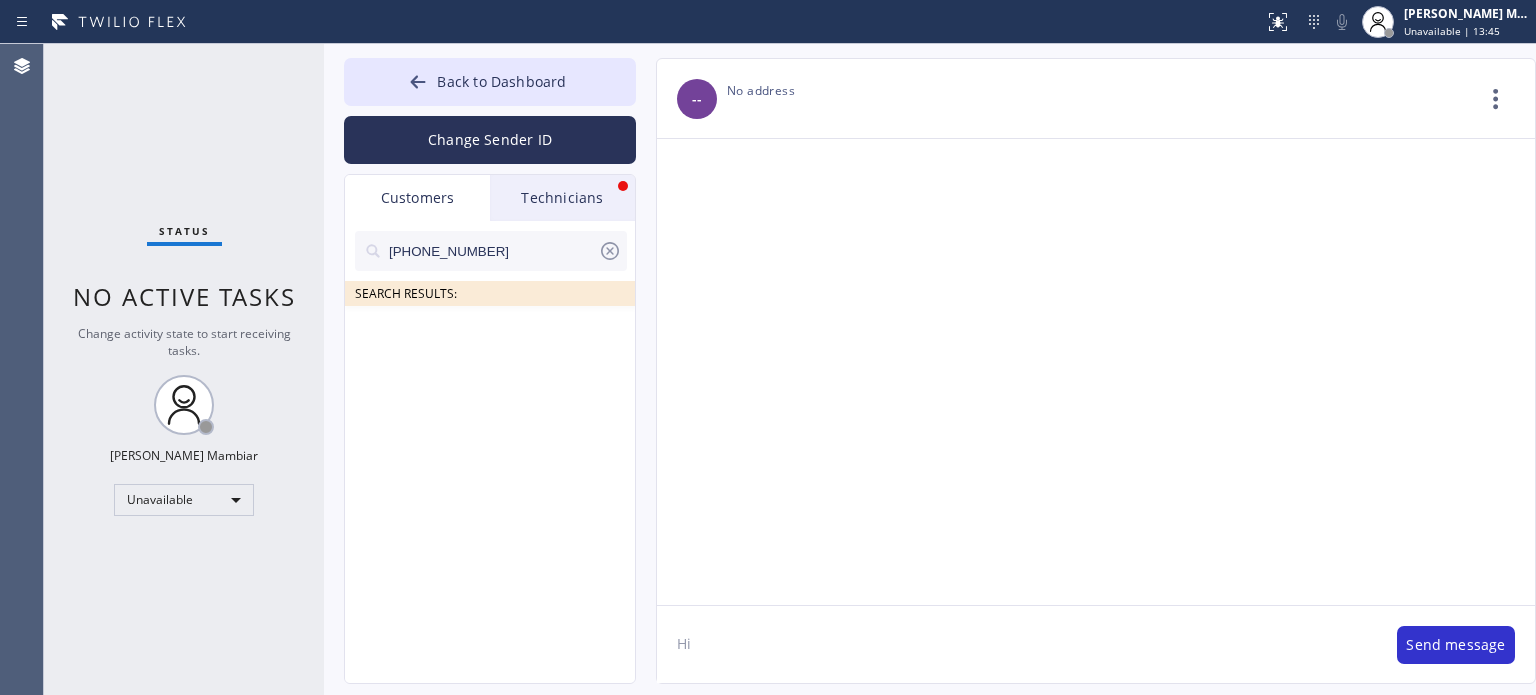 click on "[PHONE_NUMBER]" at bounding box center (492, 251) 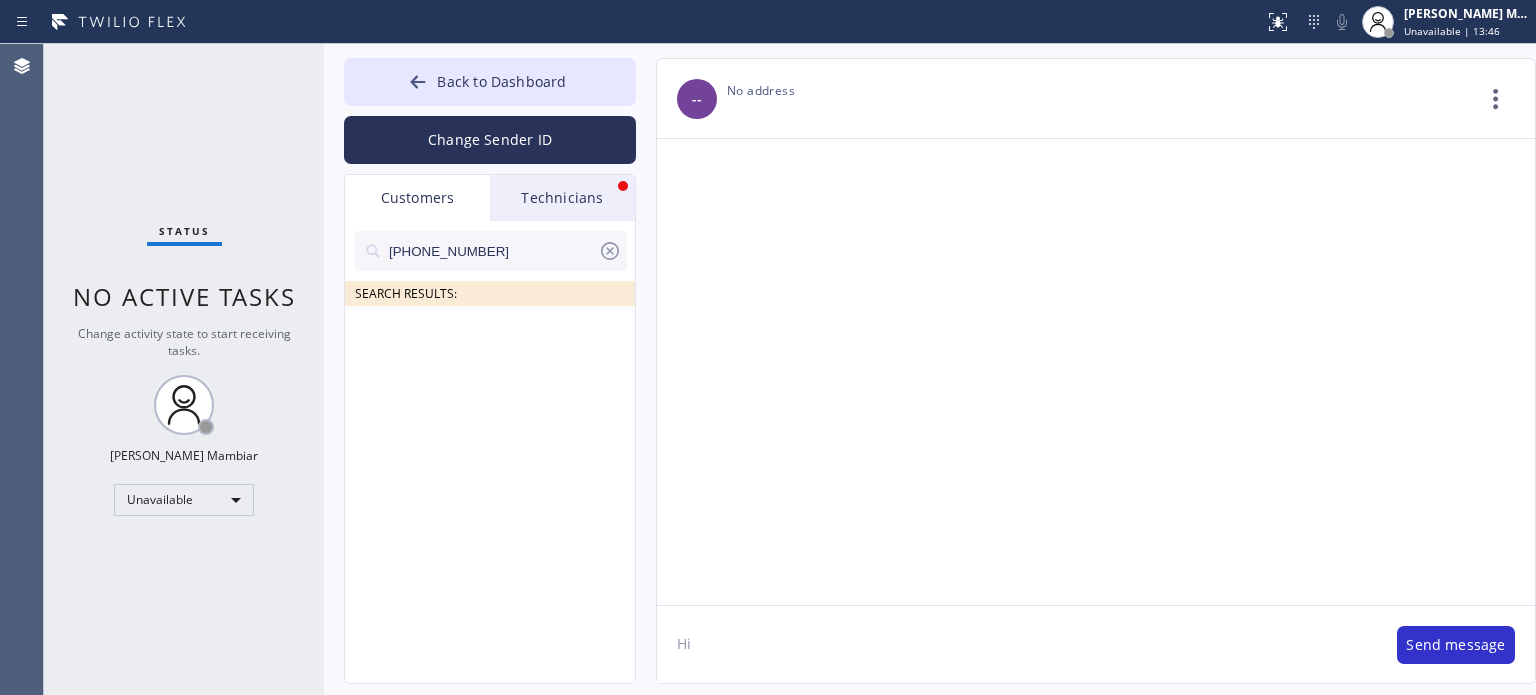 click on "[PHONE_NUMBER]" at bounding box center (492, 251) 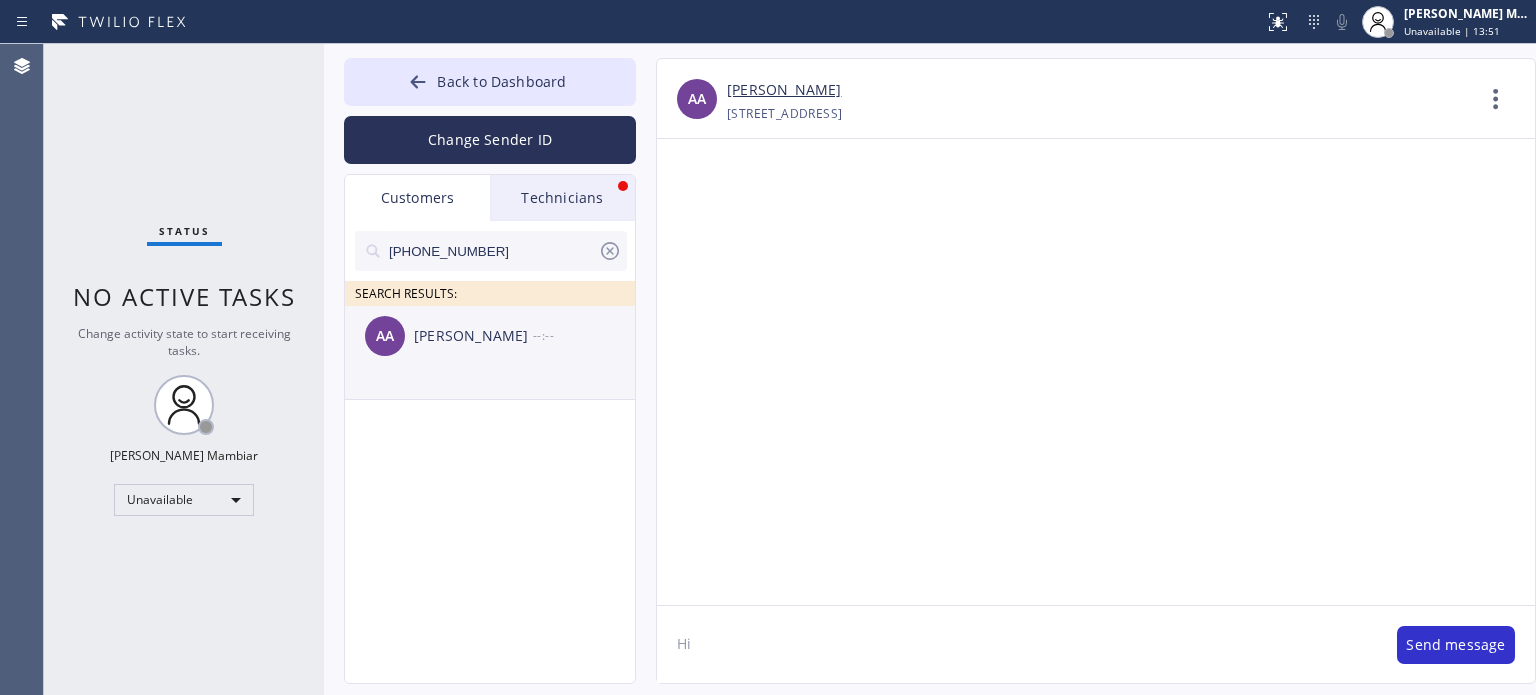 click on "AA [PERSON_NAME] --:--" at bounding box center [491, 336] 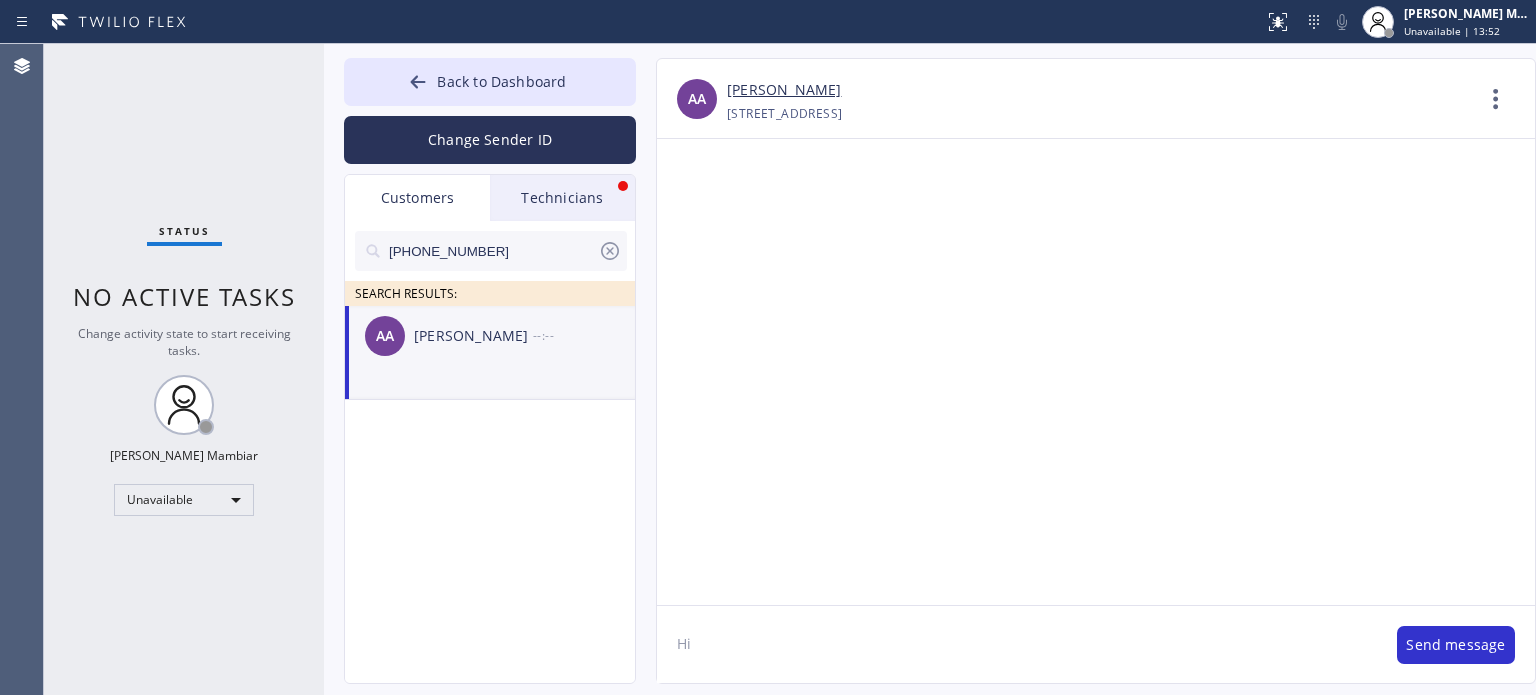 click on "Hi" 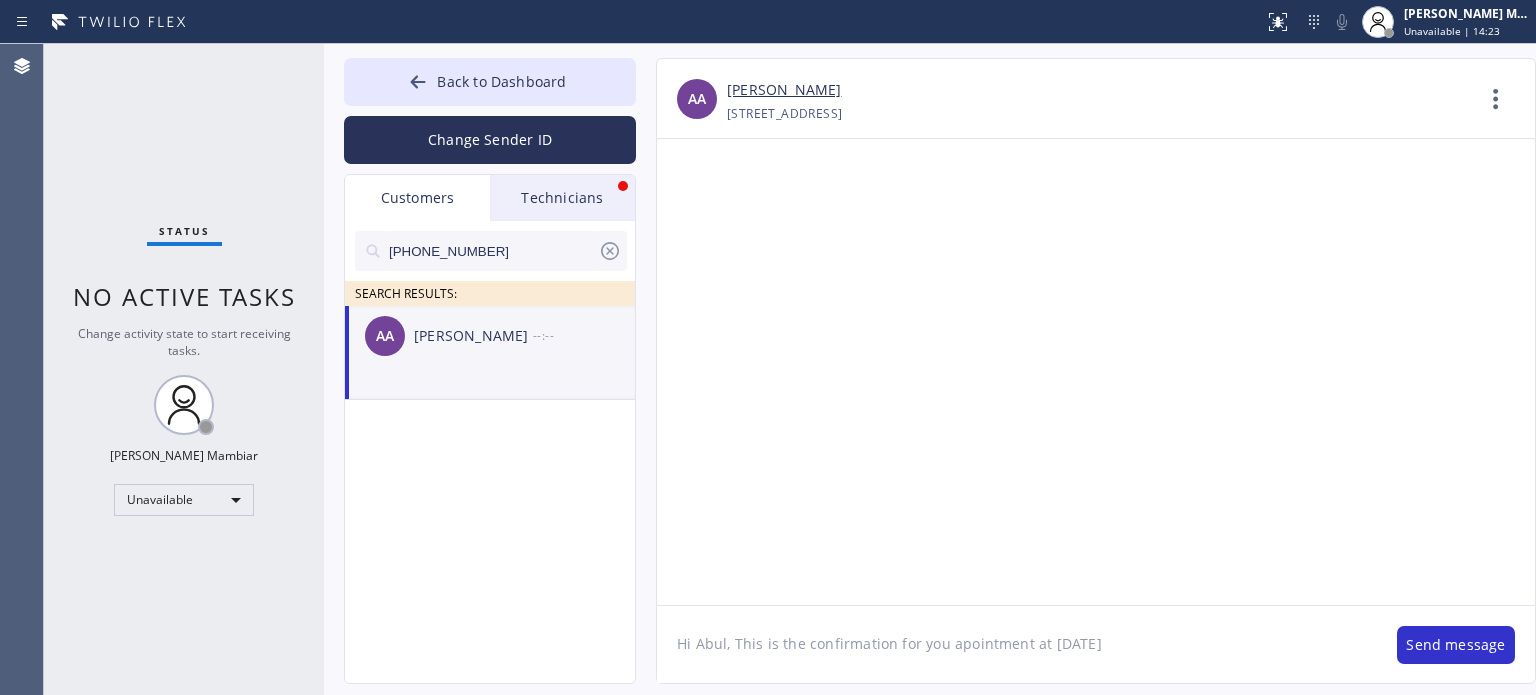 click on "Hi Abul, This is the confirmation for you apointment at [DATE]" 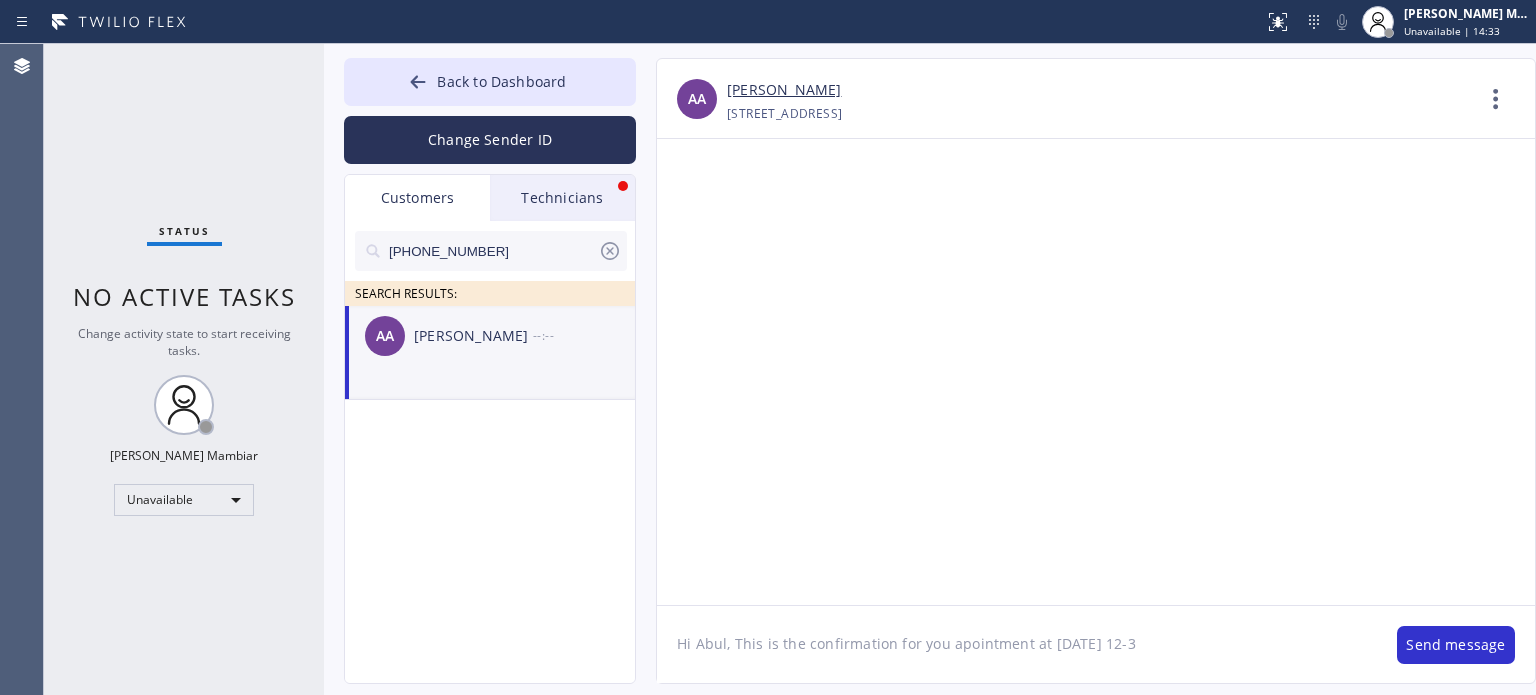 click on "Hi Abul, This is the confirmation for you apointment at [DATE] 12-3" 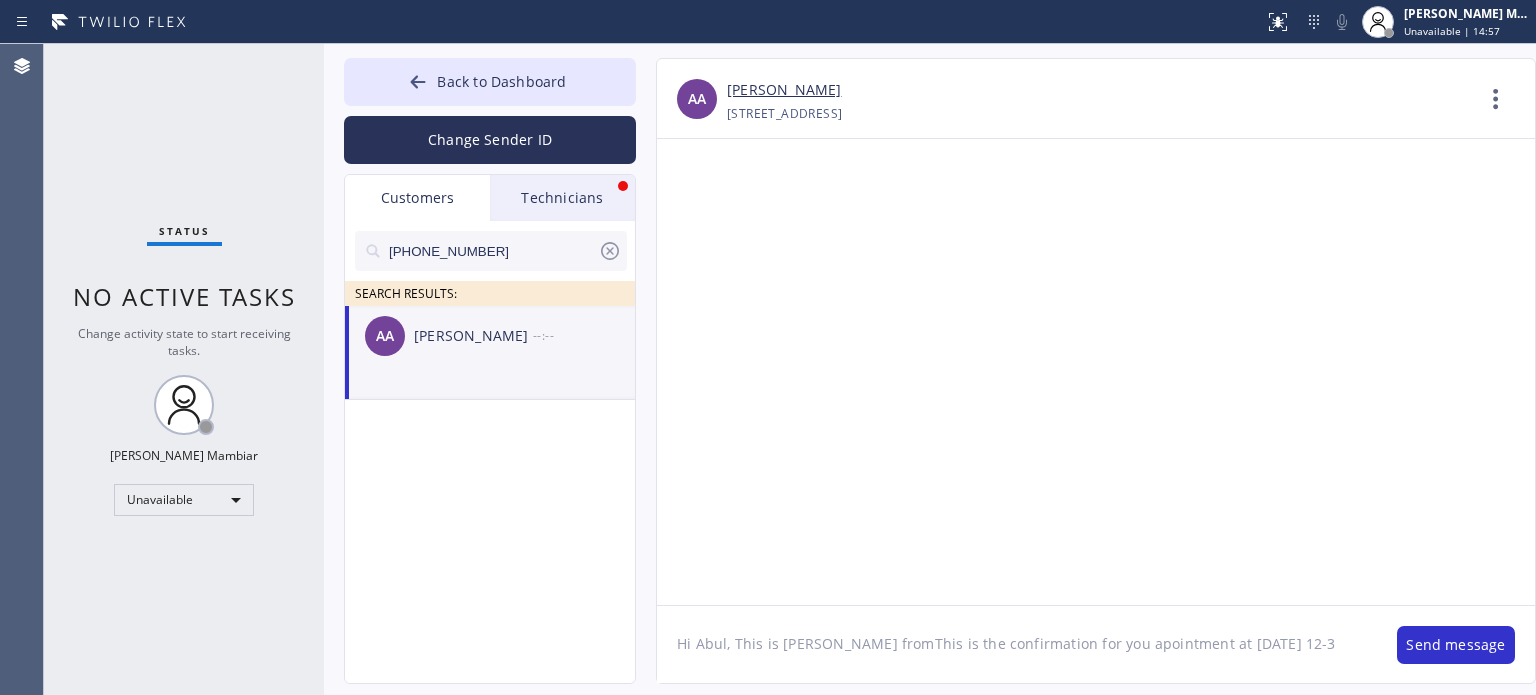 click on "Hi Abul, This is [PERSON_NAME] fromThis is the confirmation for you apointment at [DATE] 12-3" 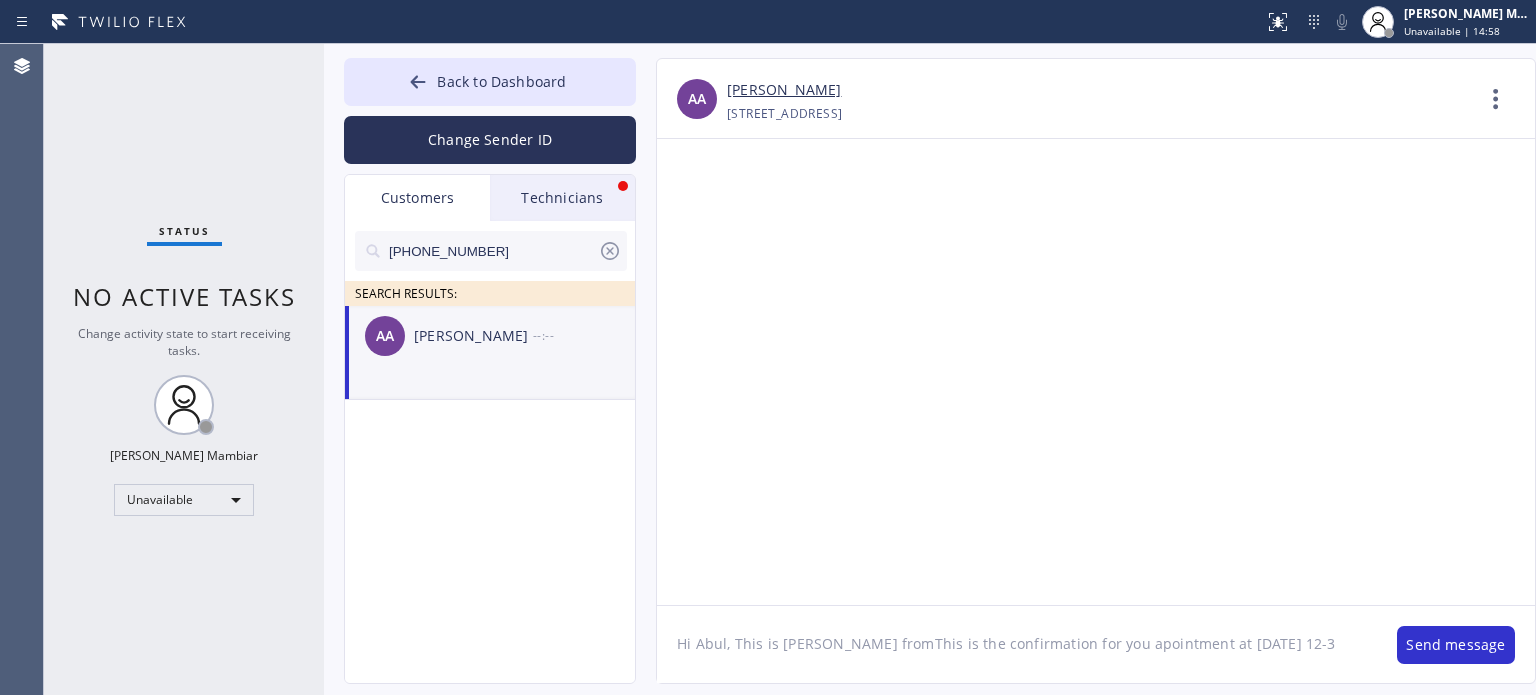 paste on "Electricians Service Team [GEOGRAPHIC_DATA]" 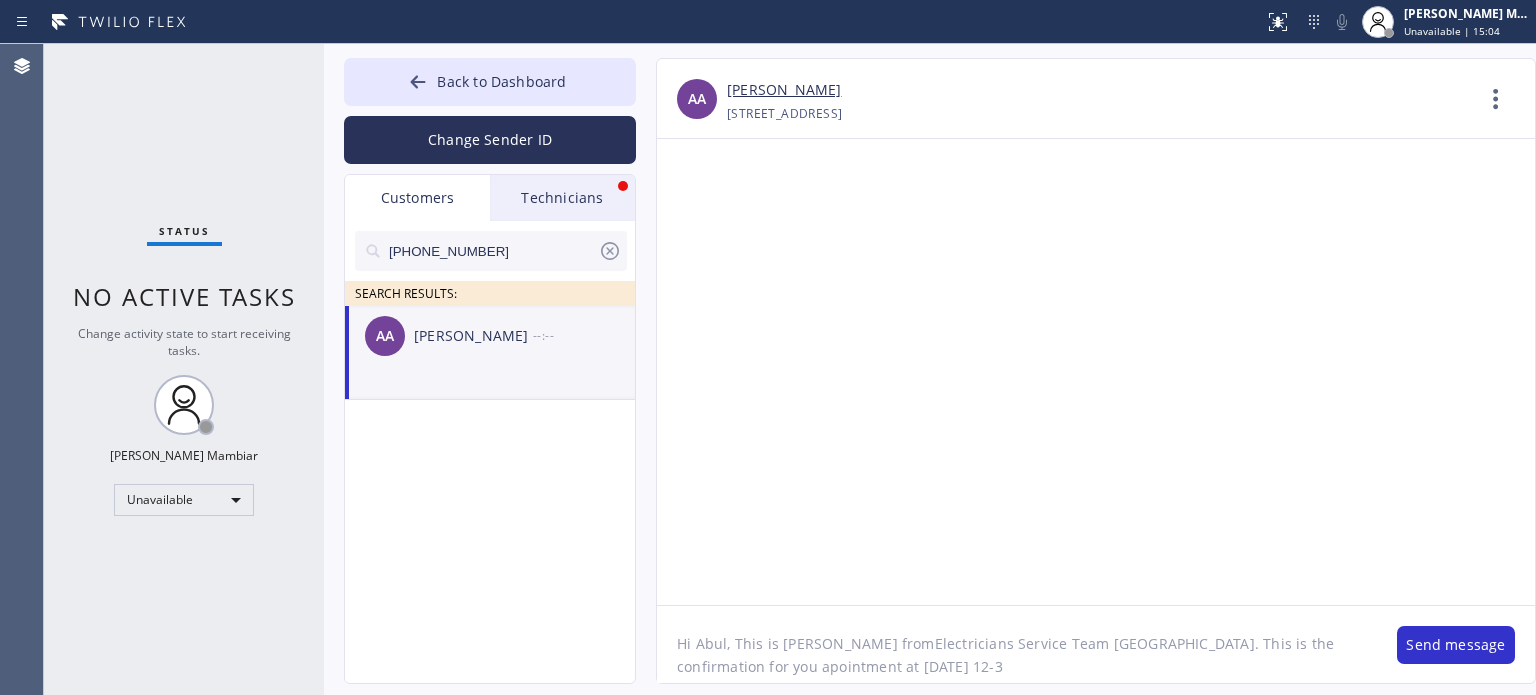 click on "Hi Abul, This is [PERSON_NAME] fromElectricians Service Team [GEOGRAPHIC_DATA]. This is the confirmation for you apointment at [DATE] 12-3" 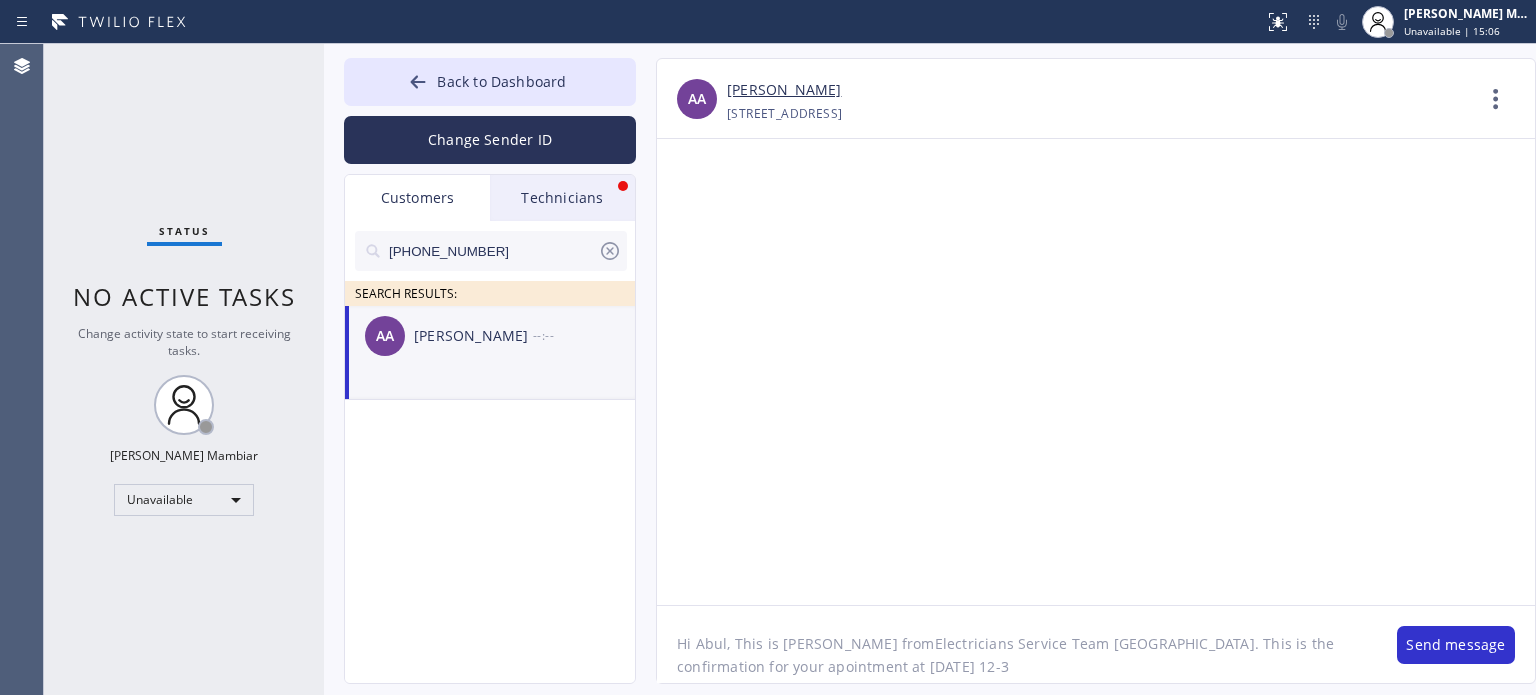 click on "Hi Abul, This is [PERSON_NAME] fromElectricians Service Team [GEOGRAPHIC_DATA]. This is the confirmation for your apointment at [DATE] 12-3" 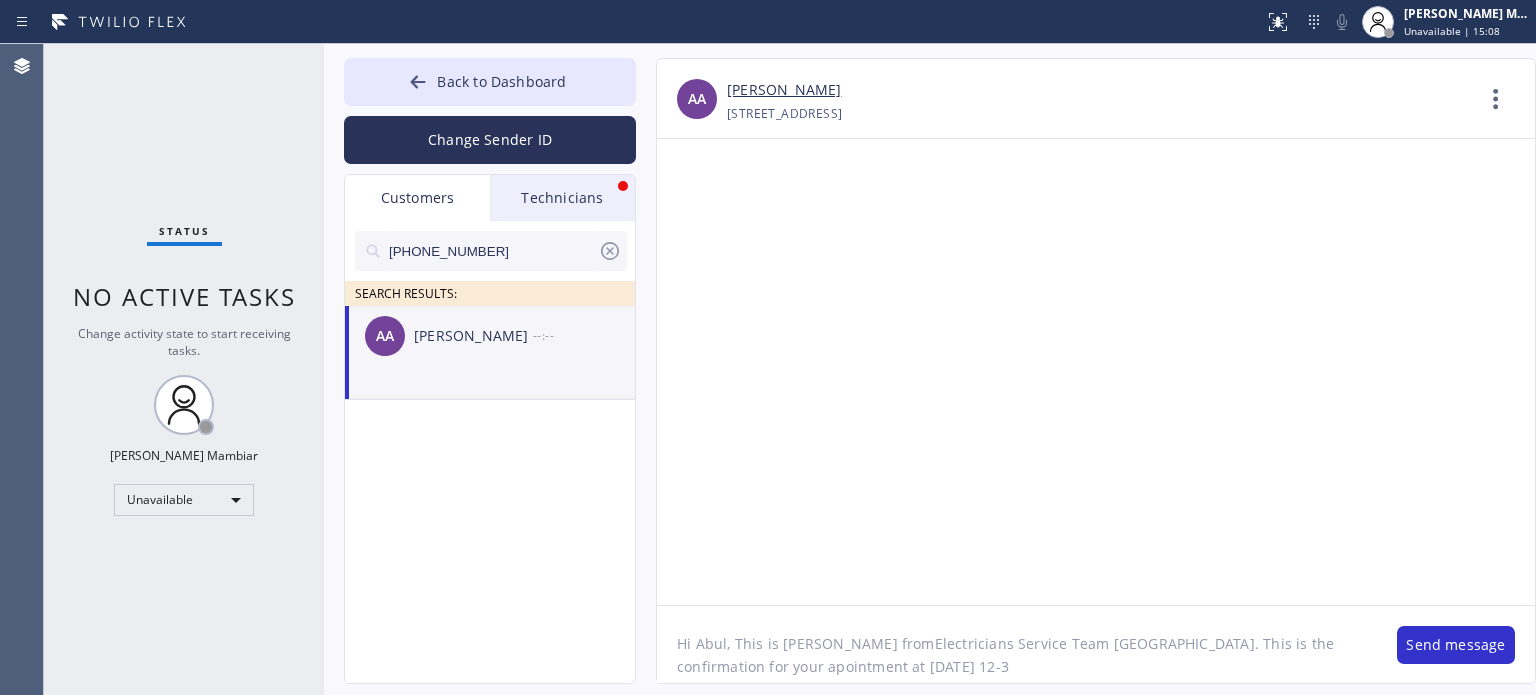 click on "Hi Abul, This is [PERSON_NAME] fromElectricians Service Team [GEOGRAPHIC_DATA]. This is the confirmation for your apointment at [DATE] 12-3" 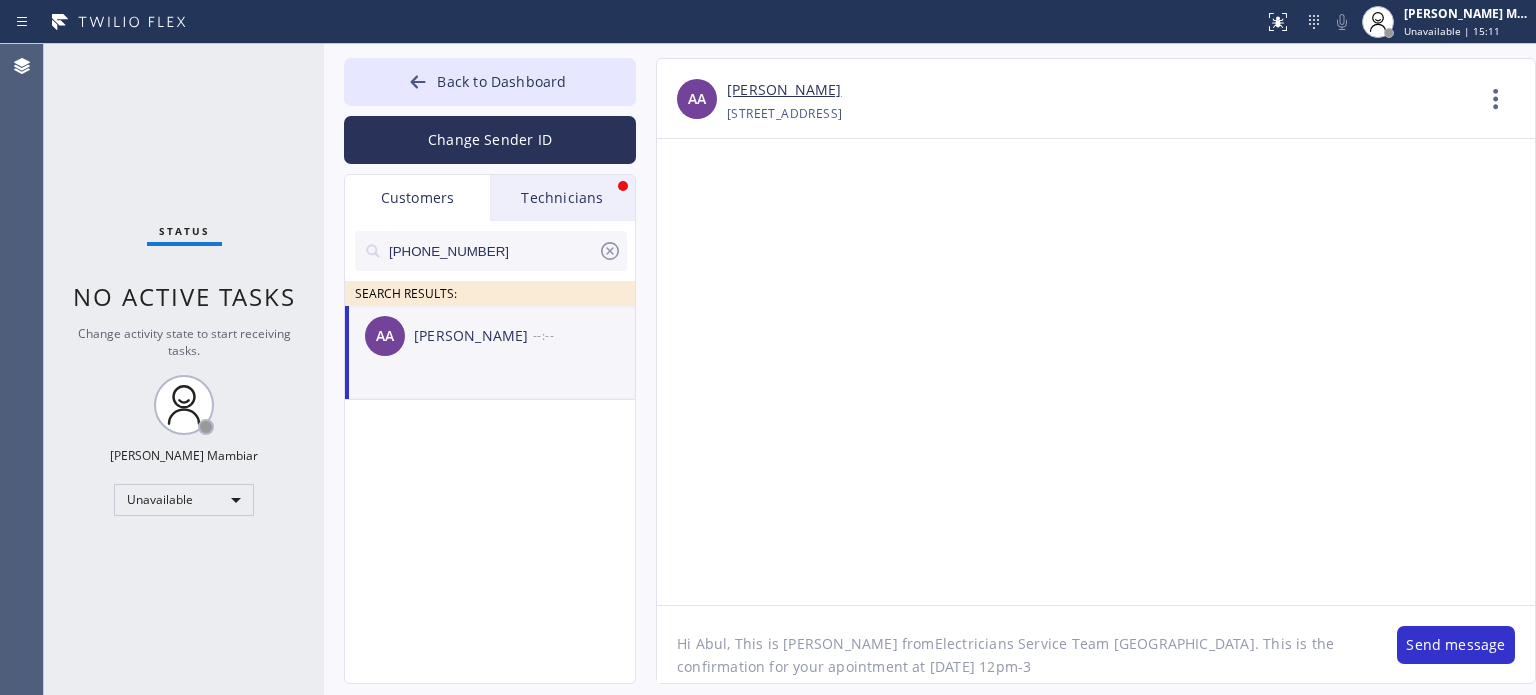 click on "Hi Abul, This is [PERSON_NAME] fromElectricians Service Team [GEOGRAPHIC_DATA]. This is the confirmation for your apointment at [DATE] 12pm-3" 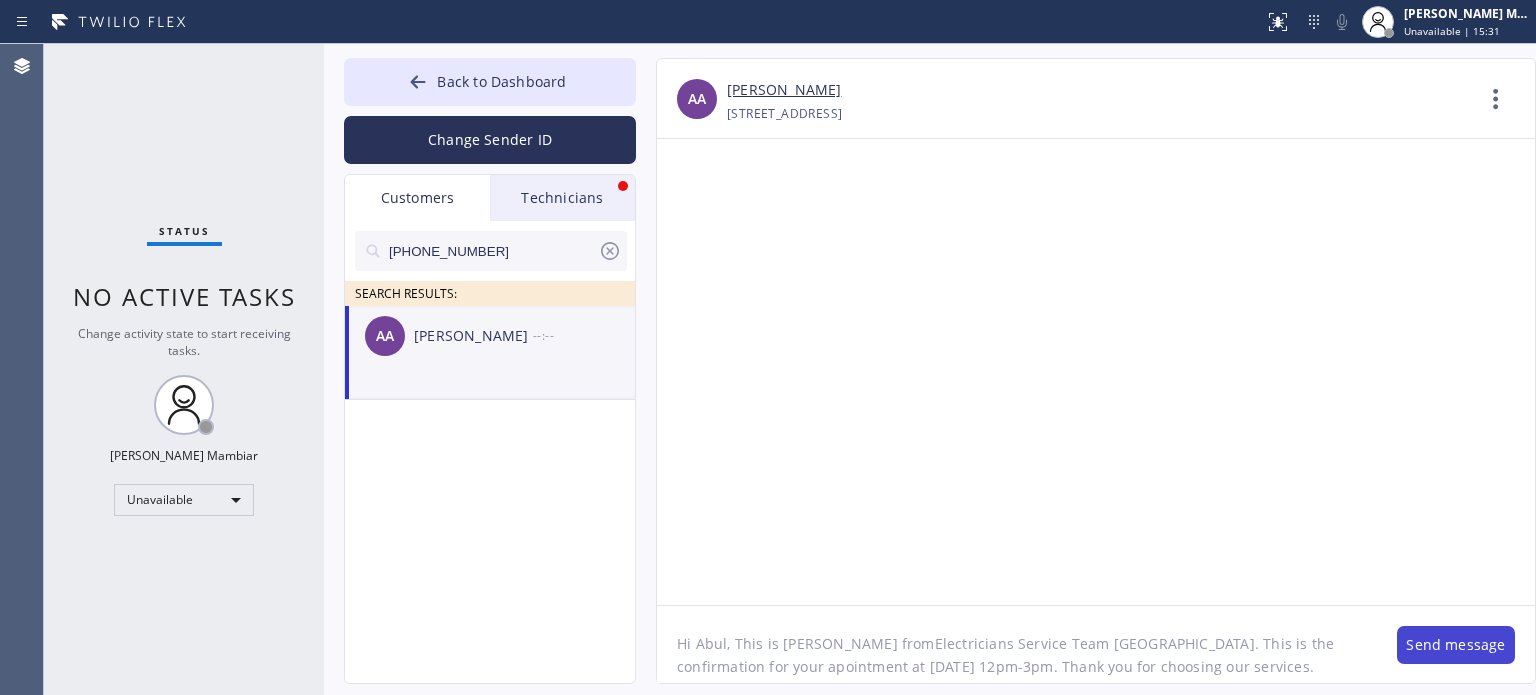 type on "Hi Abul, This is [PERSON_NAME] fromElectricians Service Team [GEOGRAPHIC_DATA]. This is the confirmation for your apointment at [DATE] 12pm-3pm. Thank you for choosing our services." 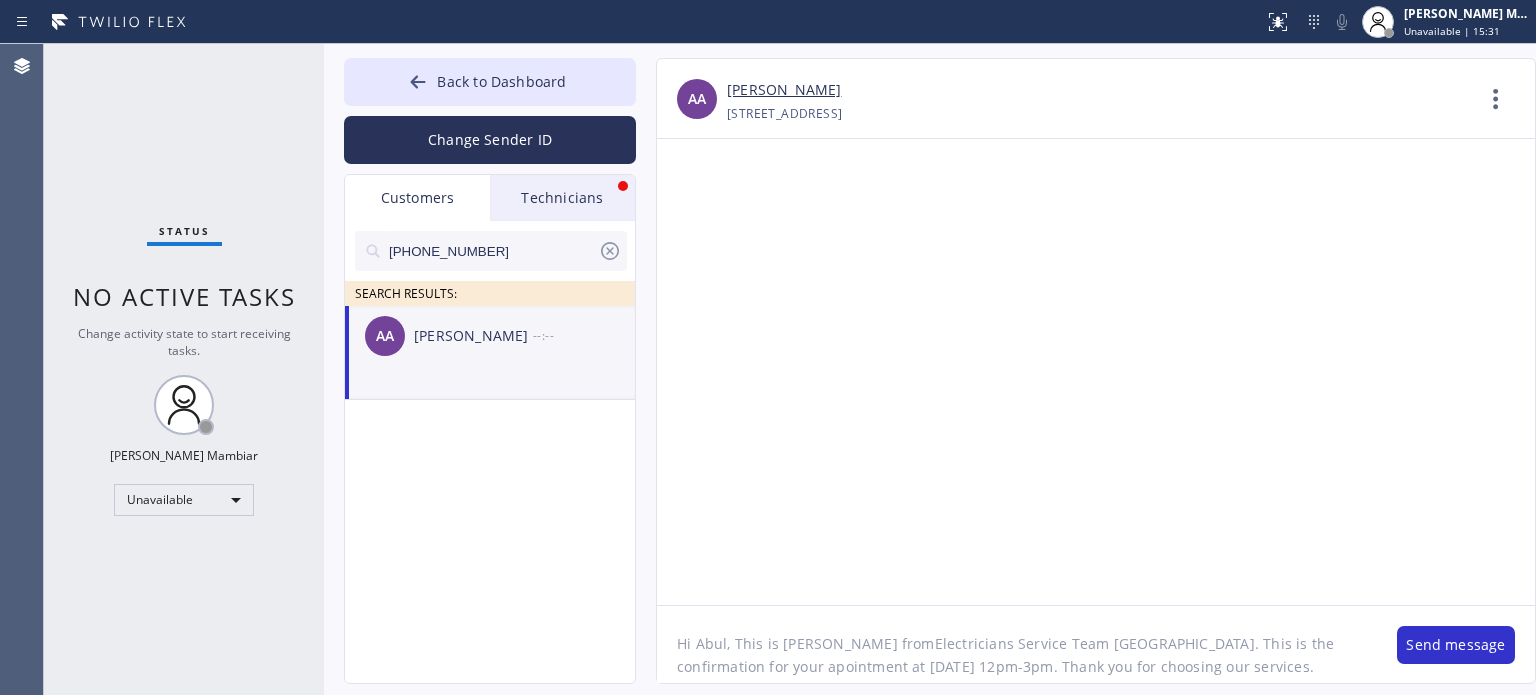 type 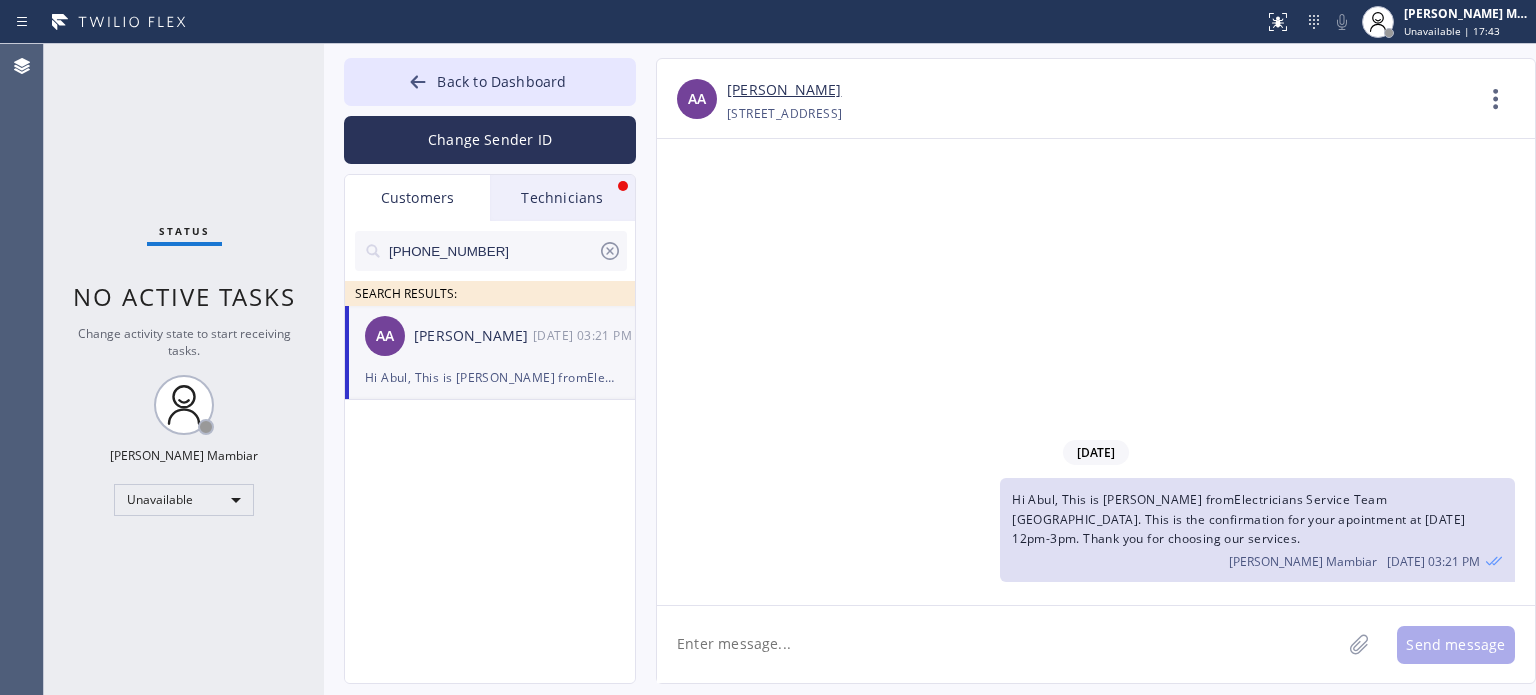 click on "Customers" at bounding box center (417, 198) 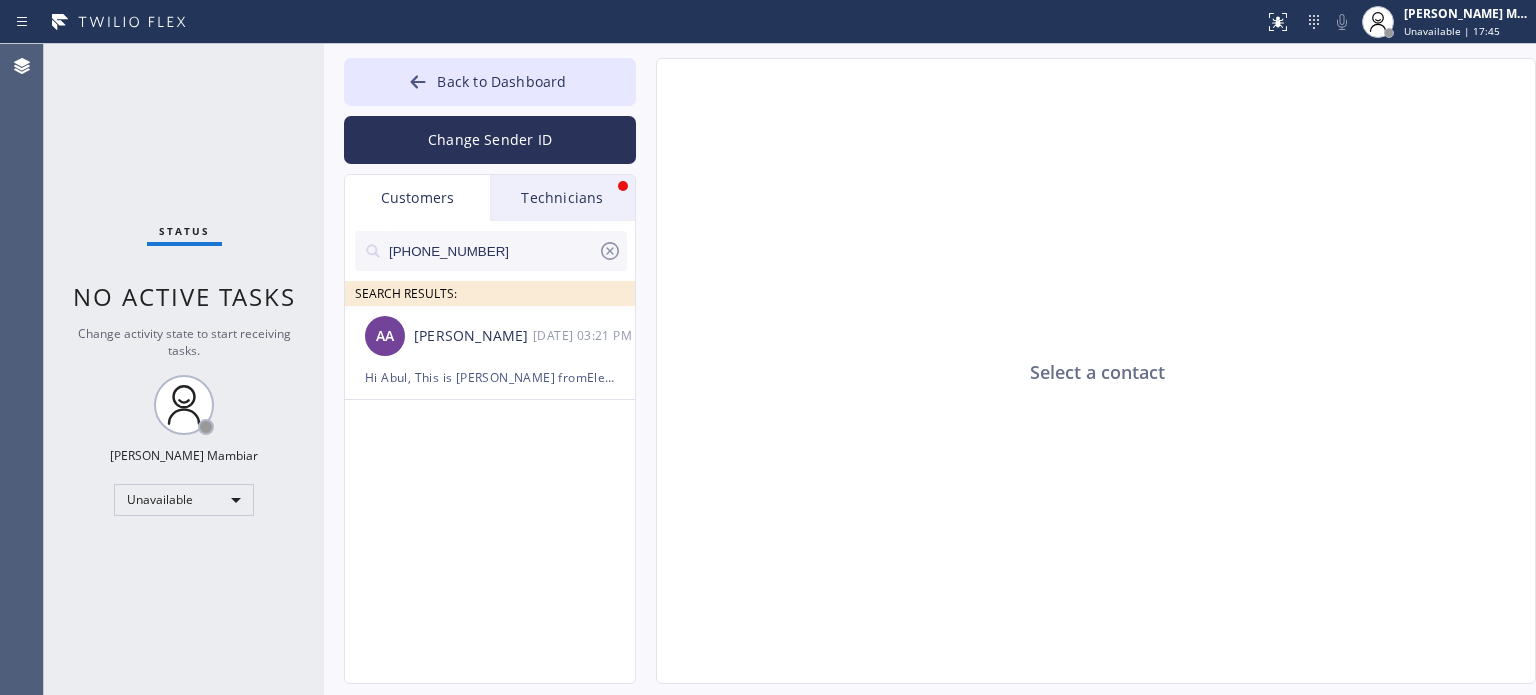 click 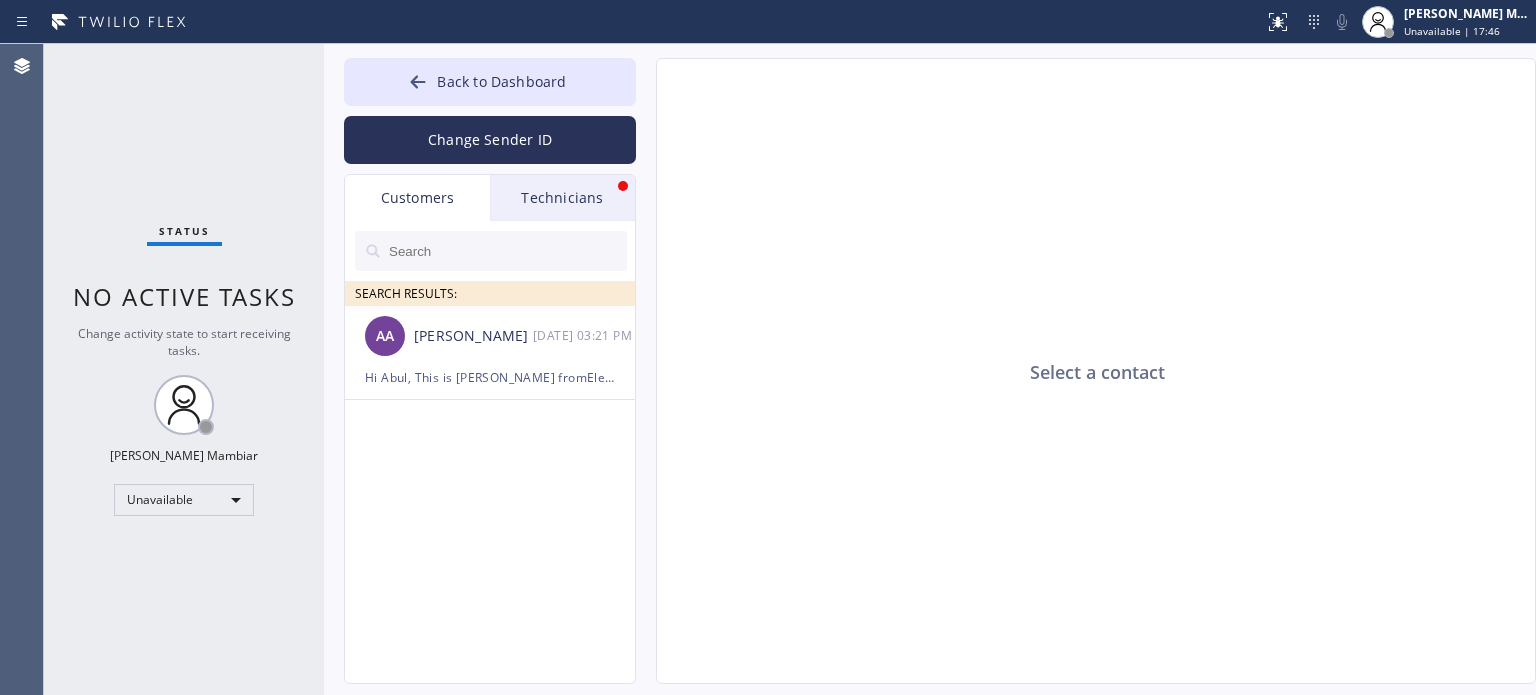 click at bounding box center [507, 251] 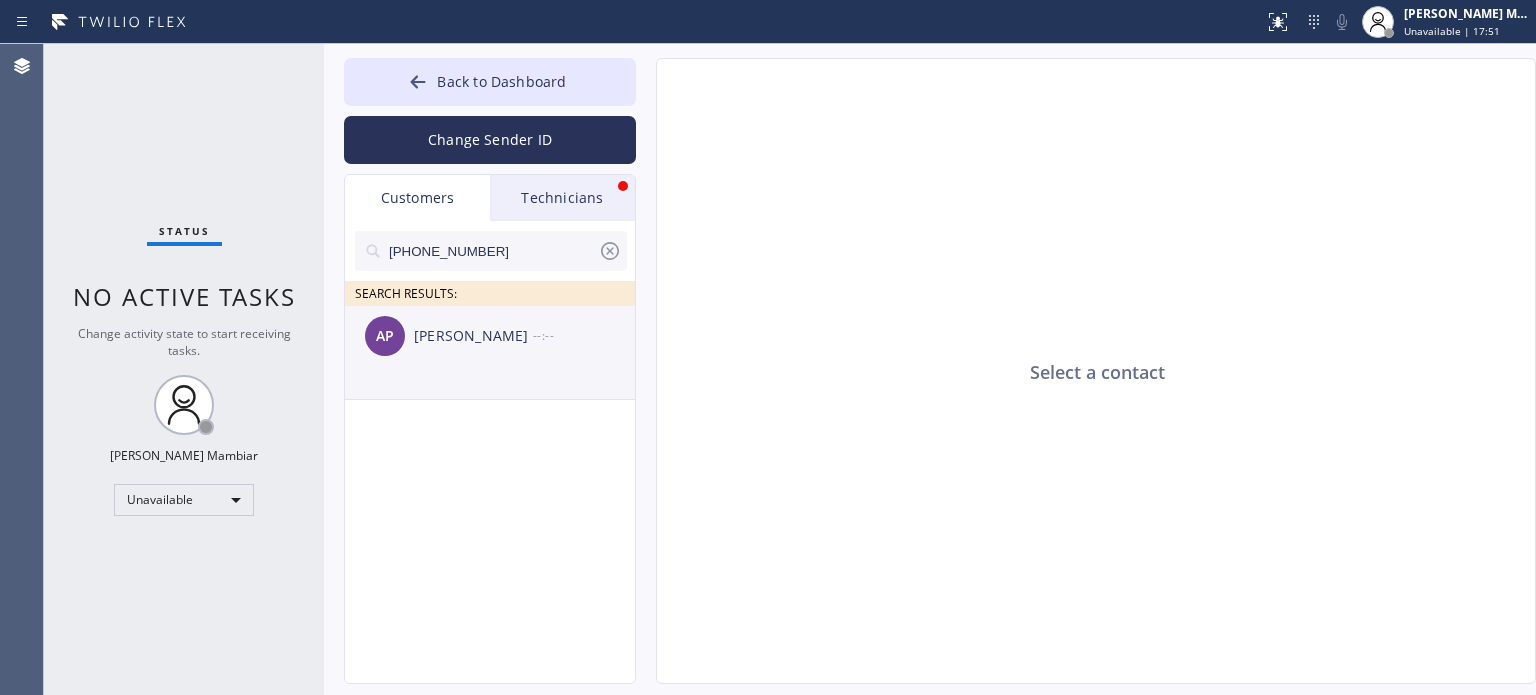 click on "[PERSON_NAME]" at bounding box center [473, 336] 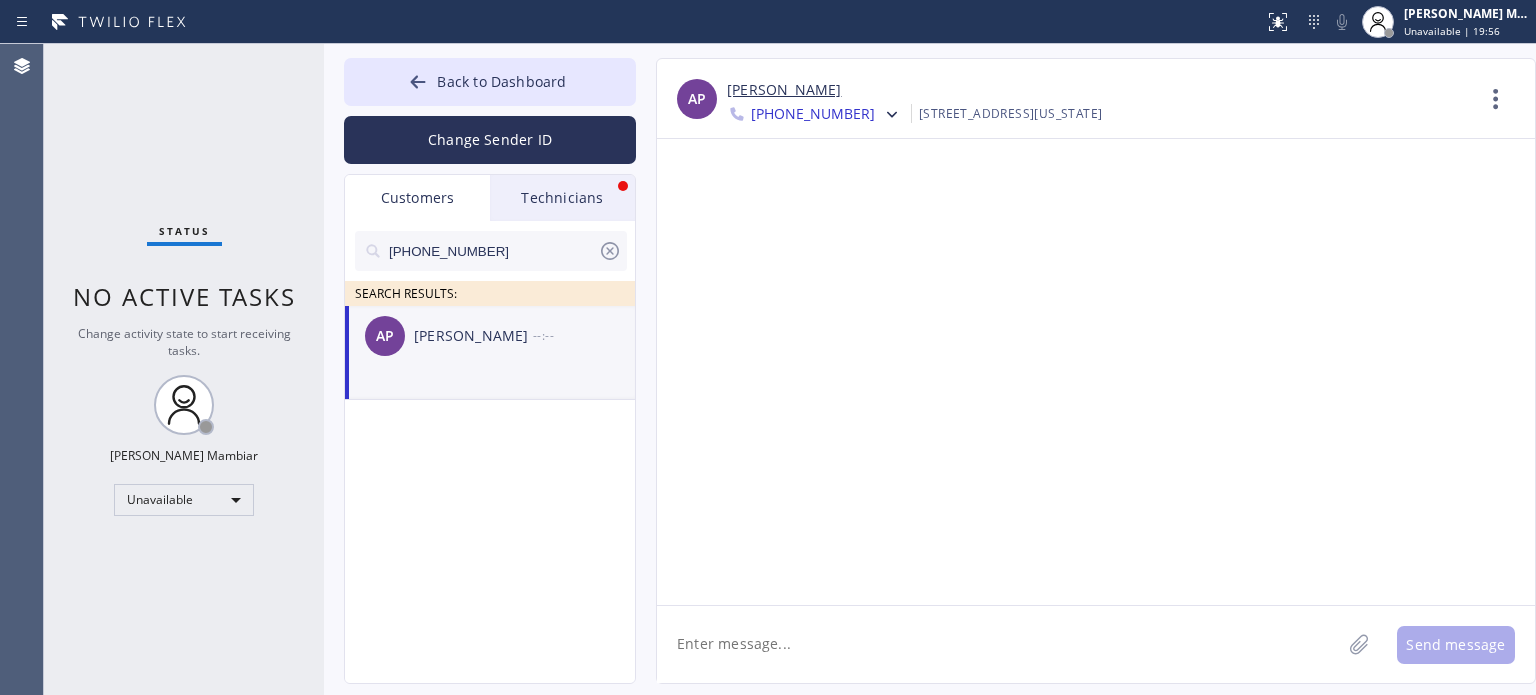 click on "Technicians" at bounding box center [562, 198] 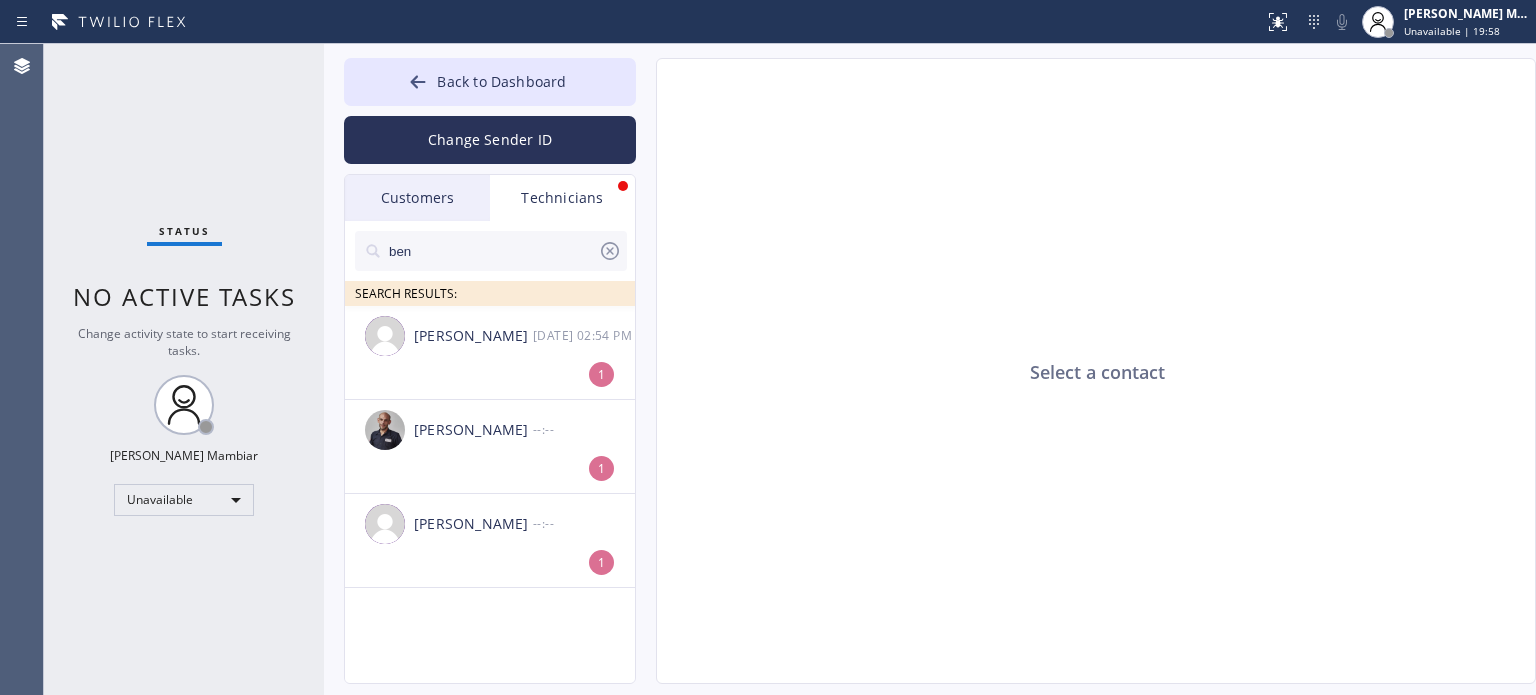 click 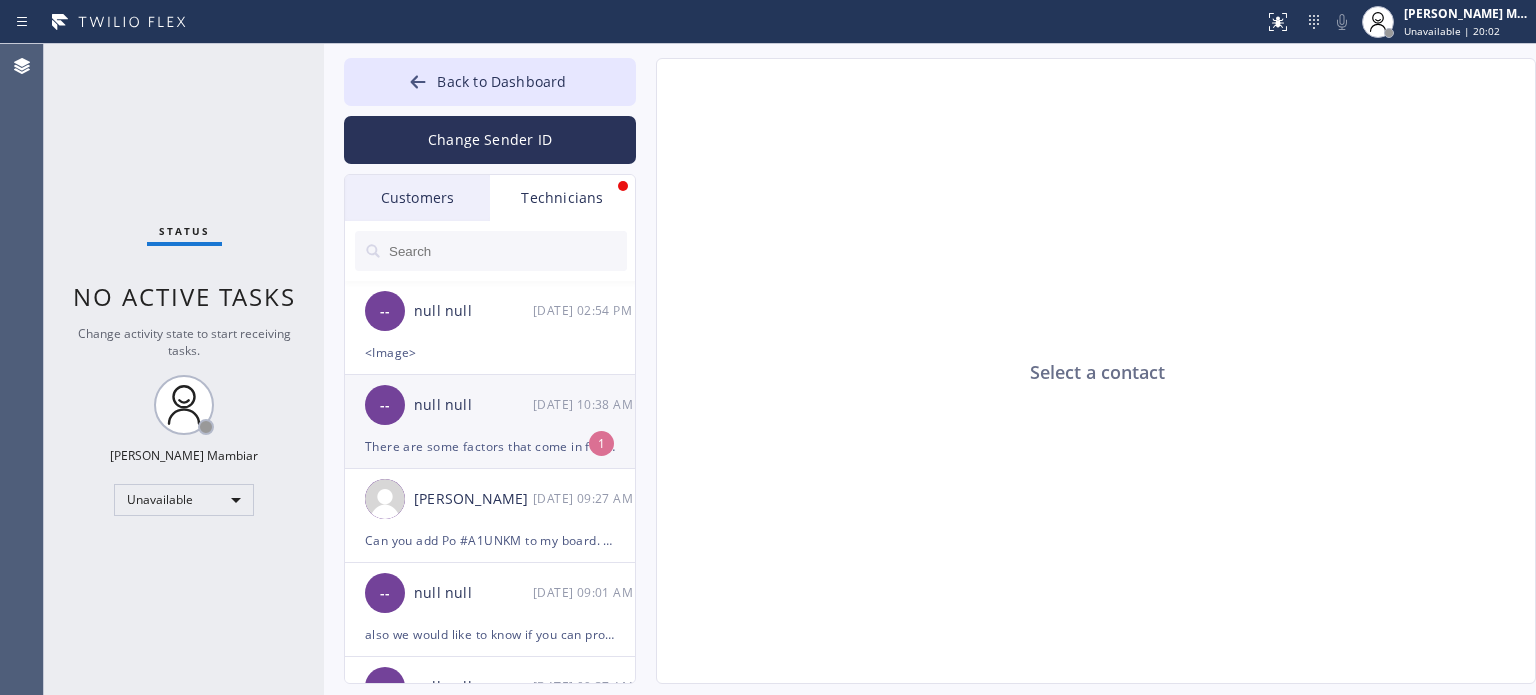 click on "There are some factors that come in for that. I can't just accurately do it over the phone" at bounding box center [490, 446] 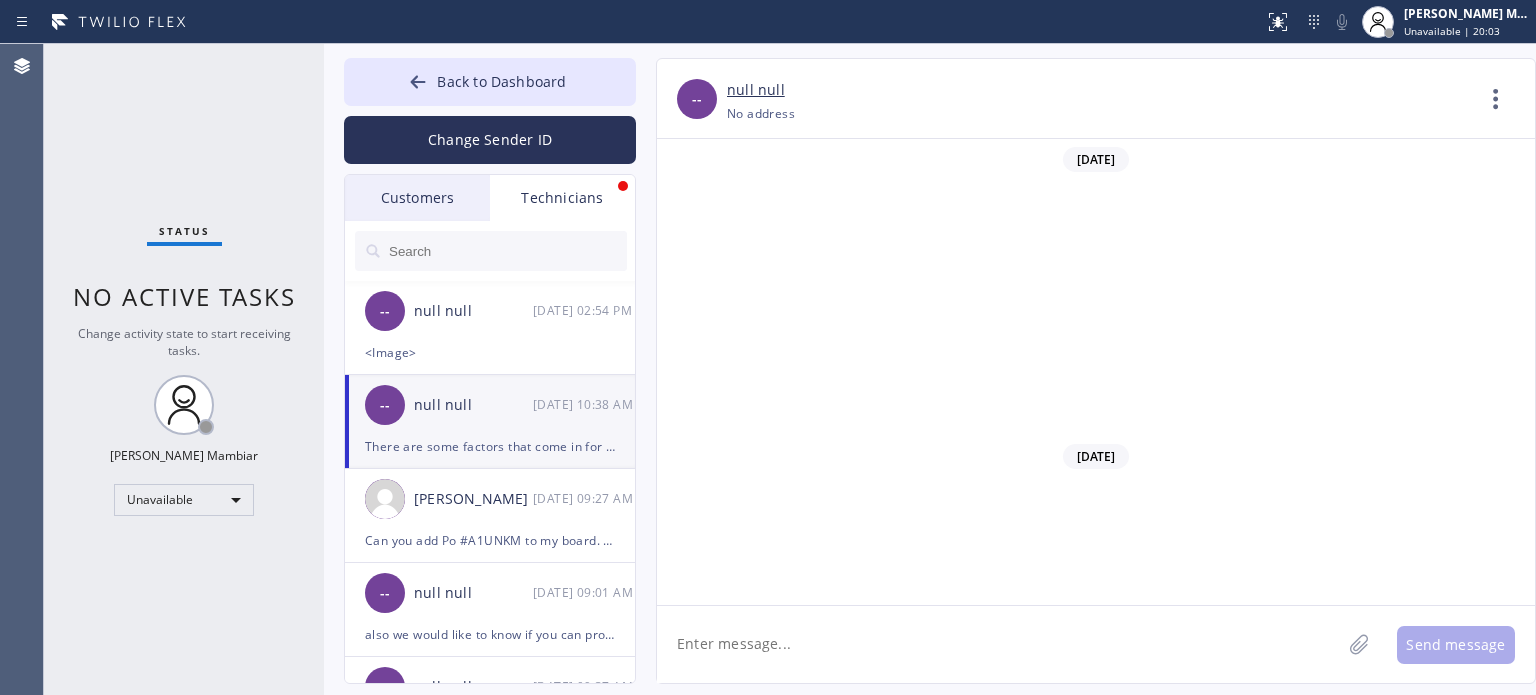 scroll, scrollTop: 4742, scrollLeft: 0, axis: vertical 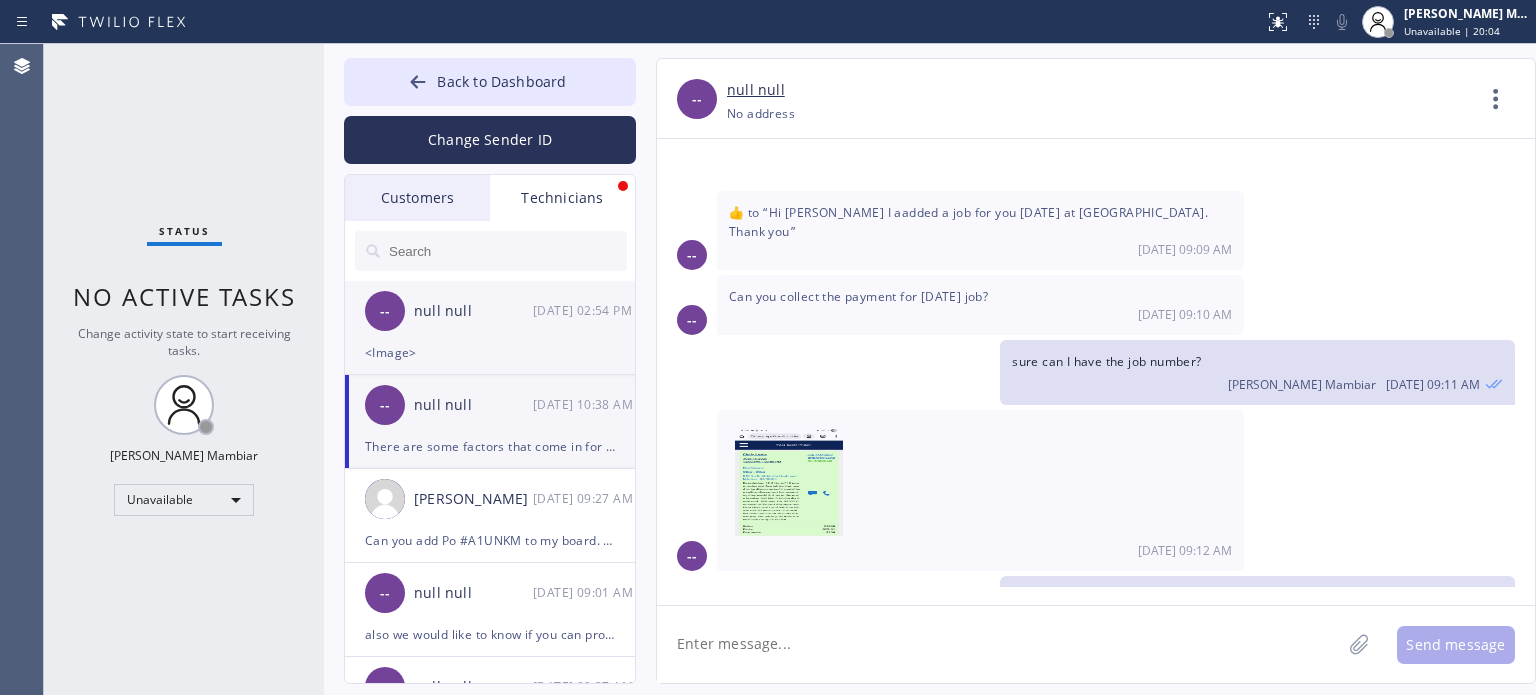 click on "<Image>" at bounding box center (490, 352) 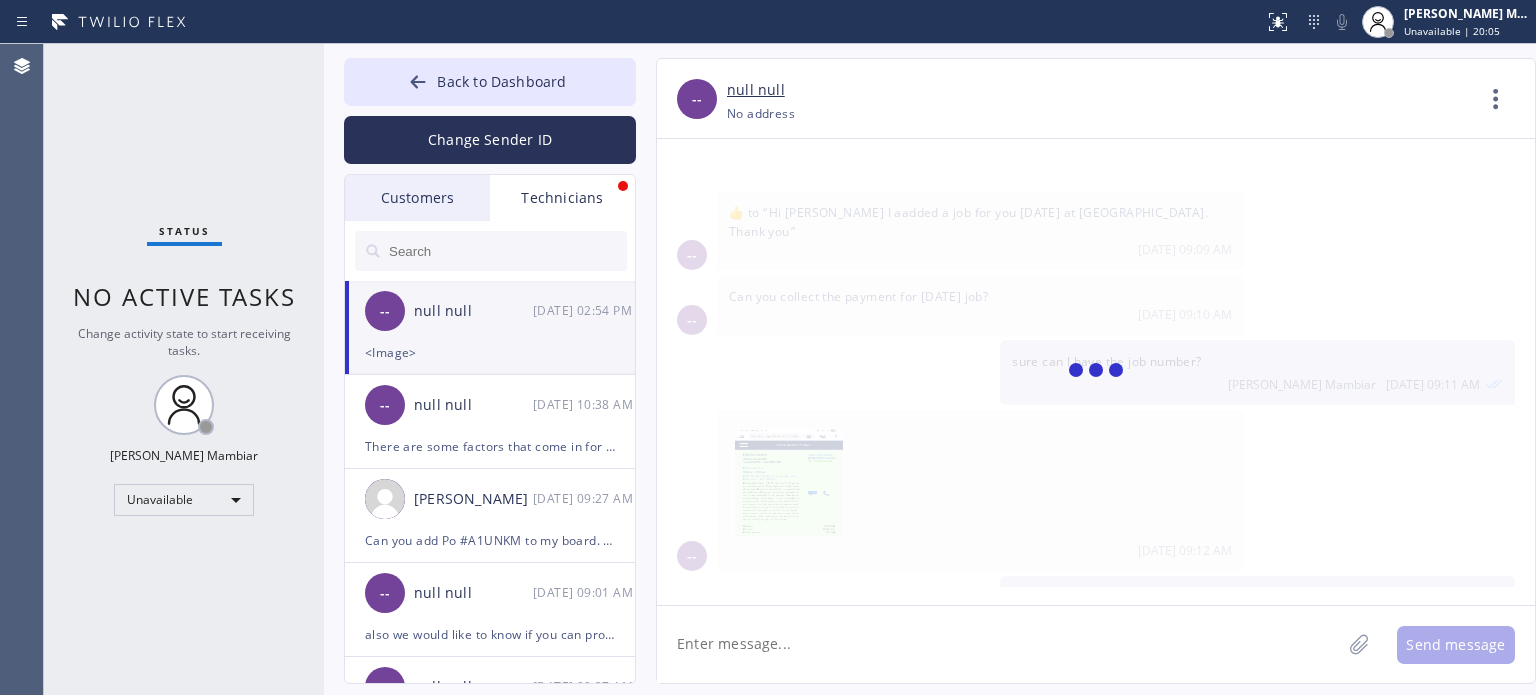 scroll, scrollTop: 2700, scrollLeft: 0, axis: vertical 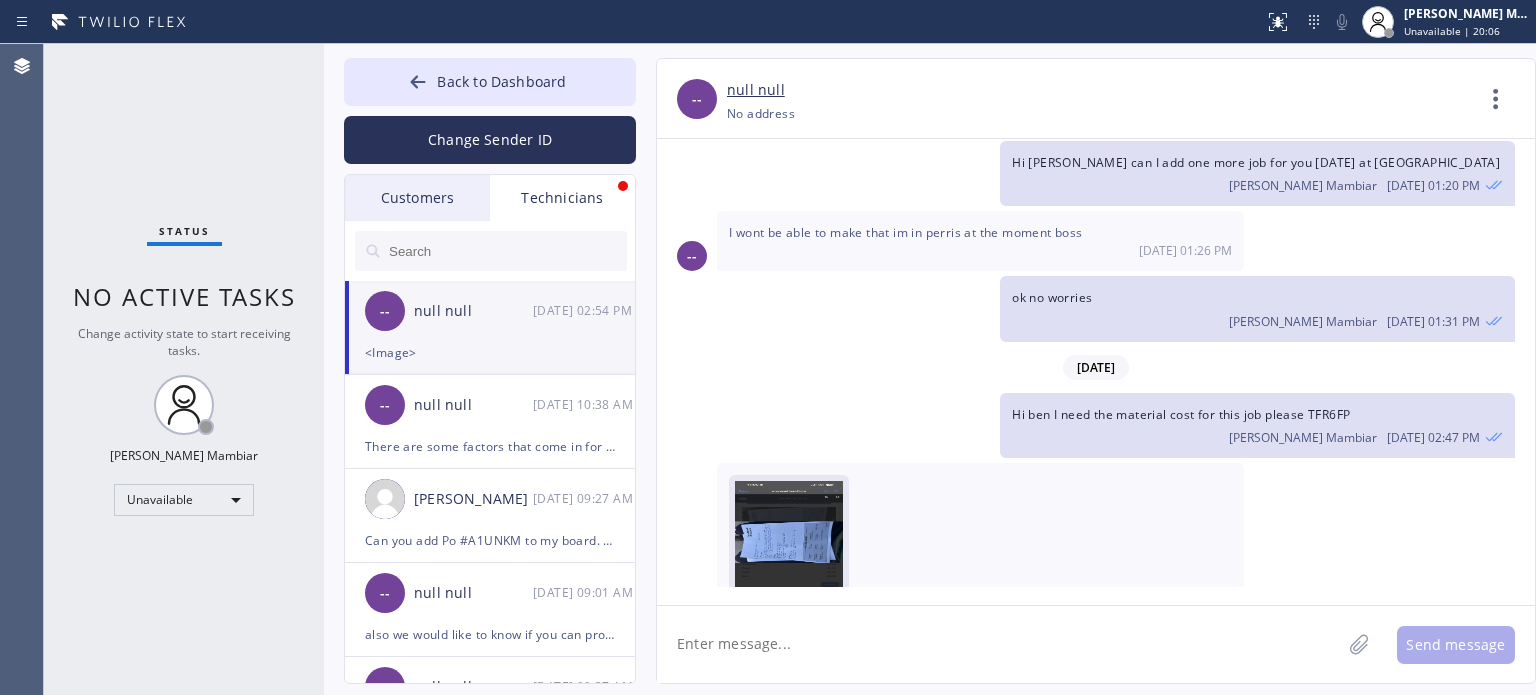 click at bounding box center [789, 541] 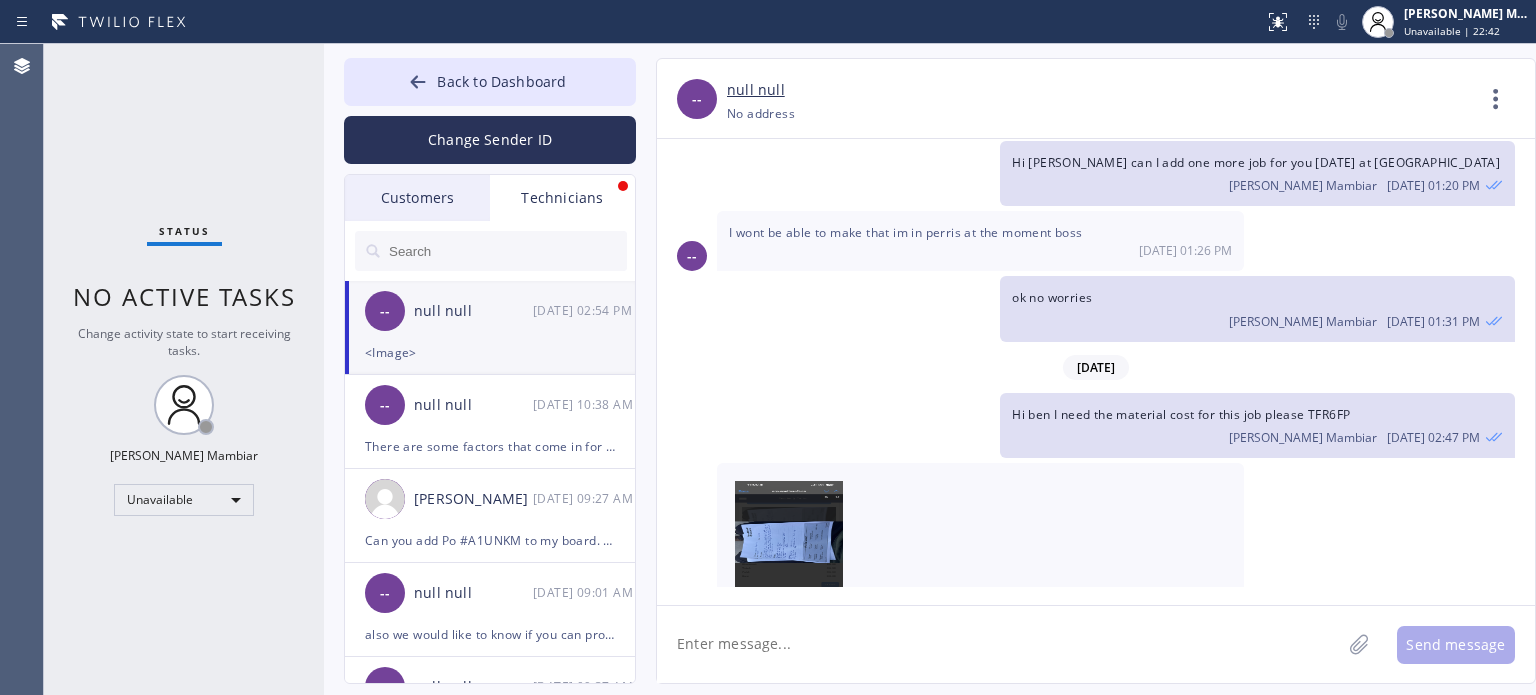 click on "Customers" at bounding box center [417, 198] 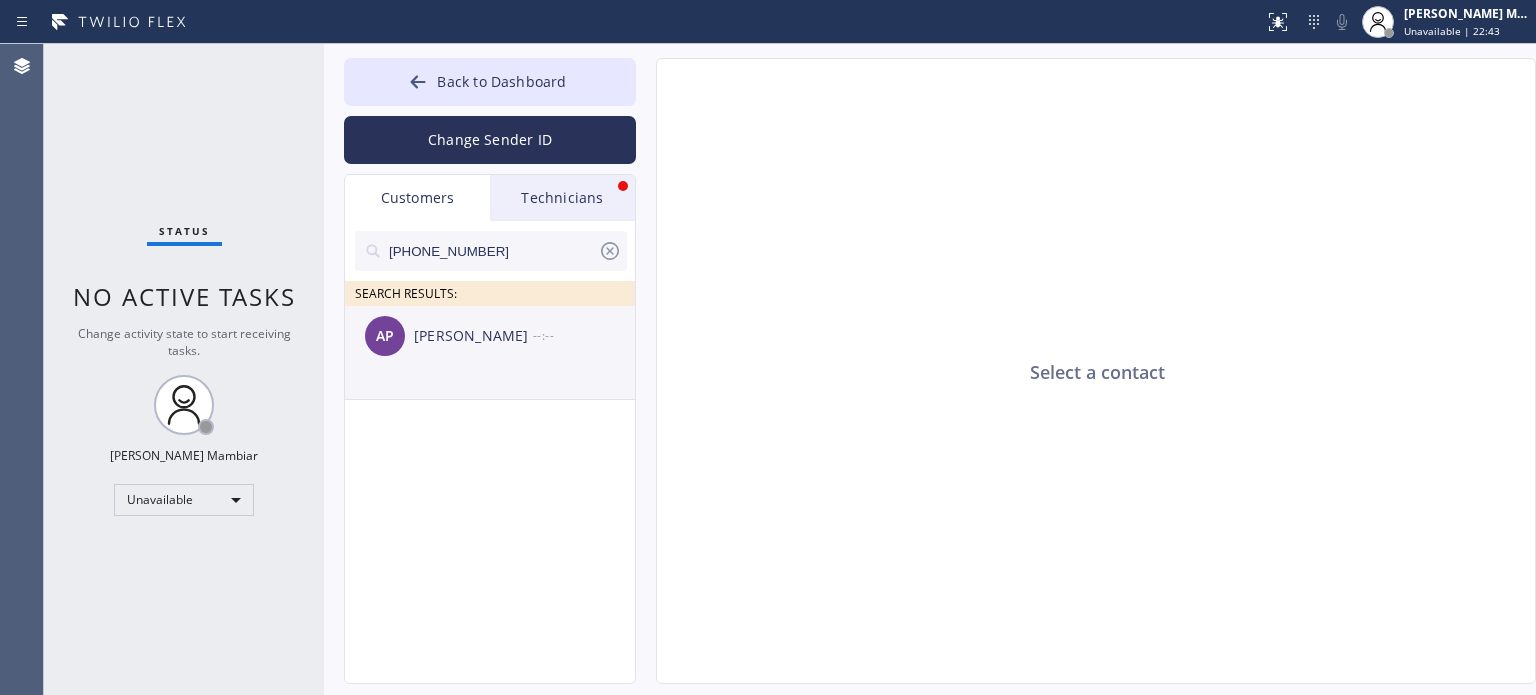 click on "[PERSON_NAME]" at bounding box center [473, 336] 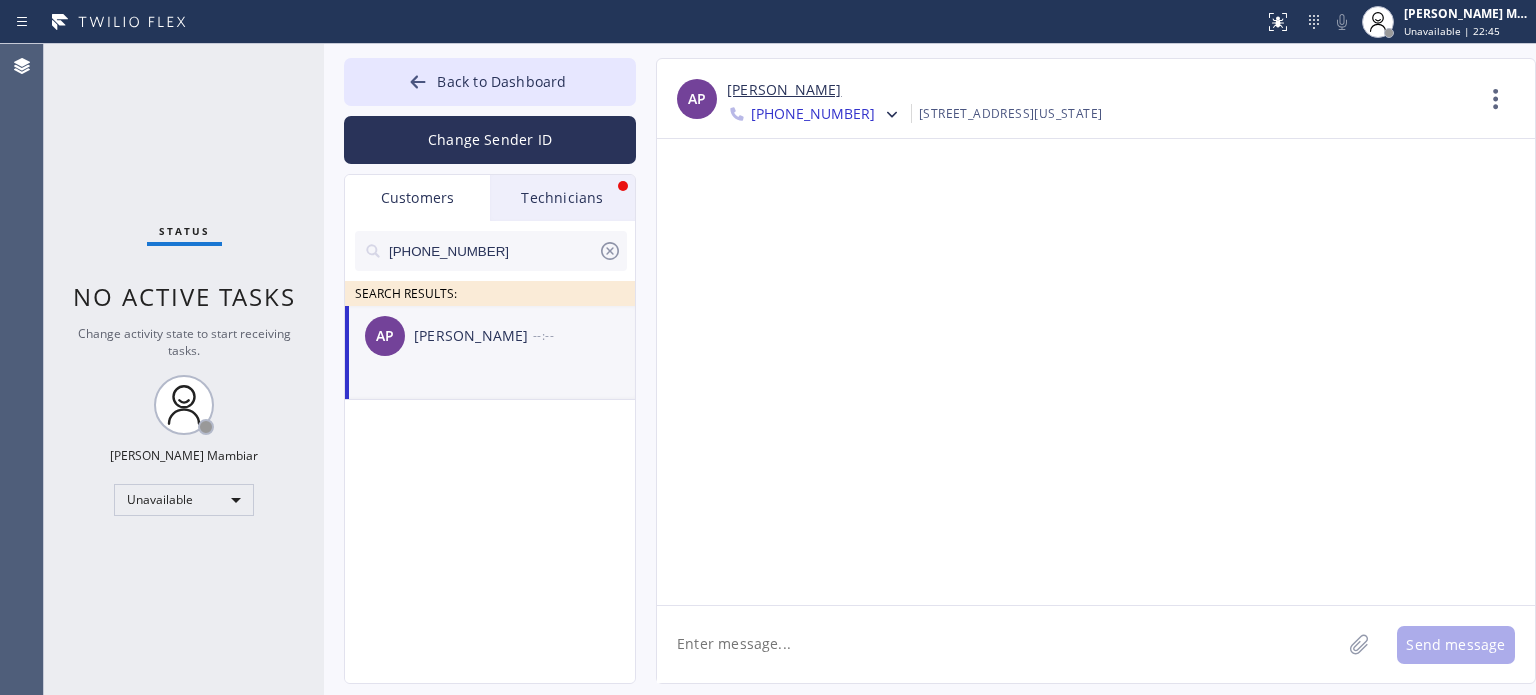 click 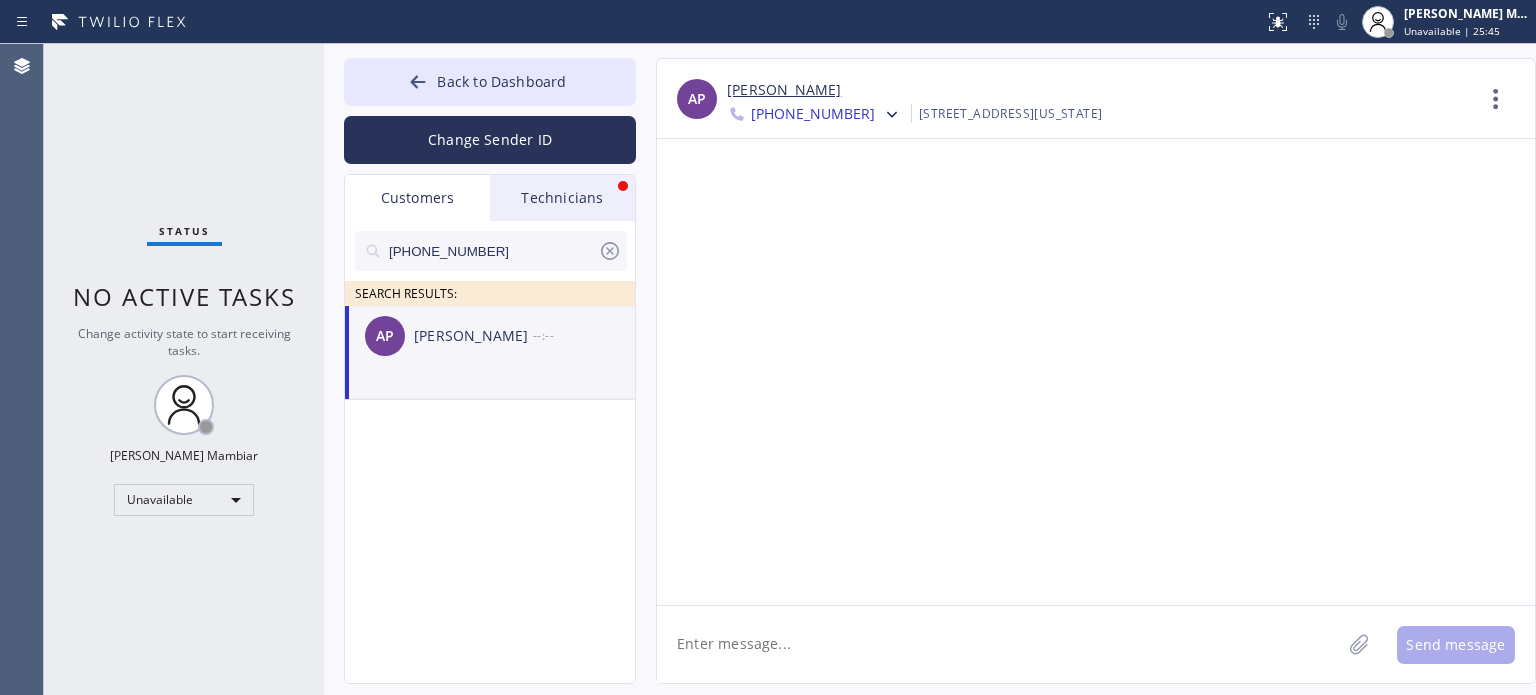 click 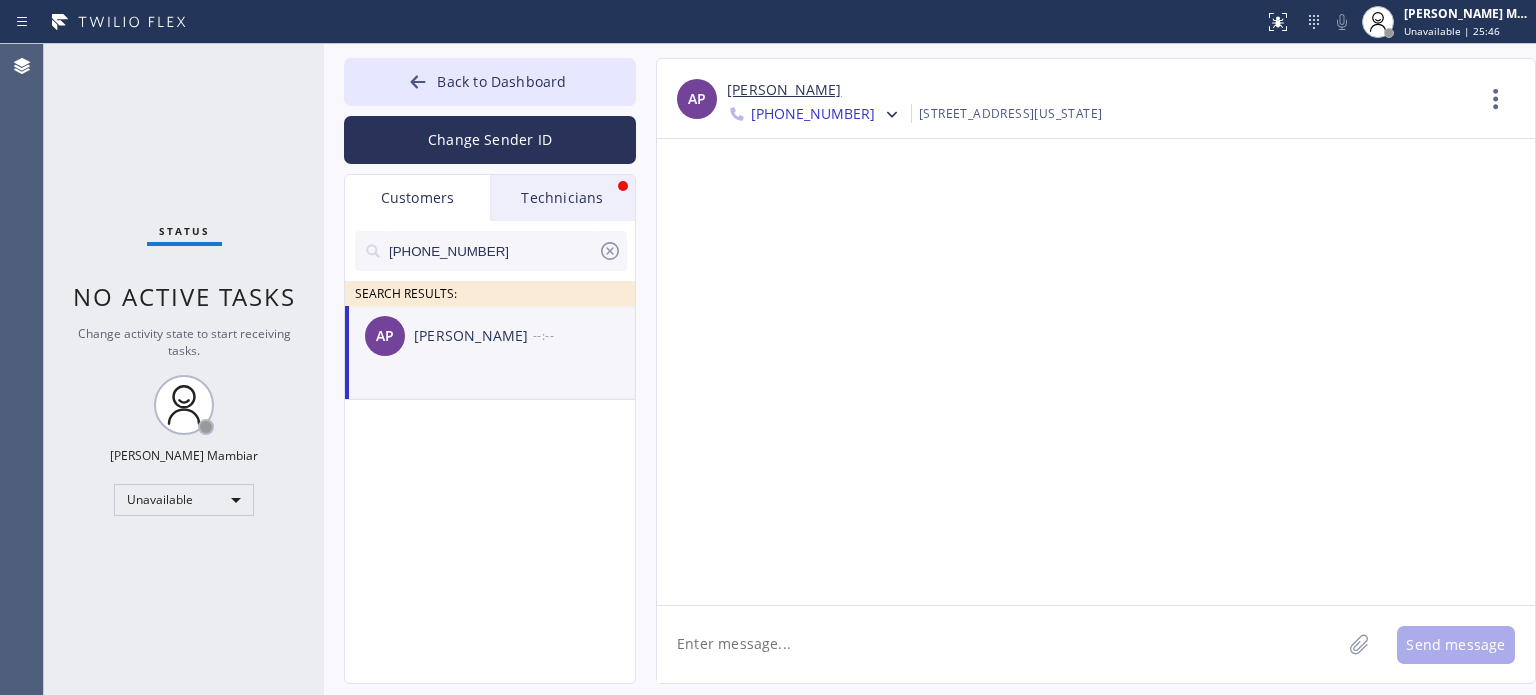 paste on "Hi [PERSON_NAME], good day!
Please use the link below to pay for the electrical job that we completed.
Payment link: [URL][DOMAIN_NAME]" 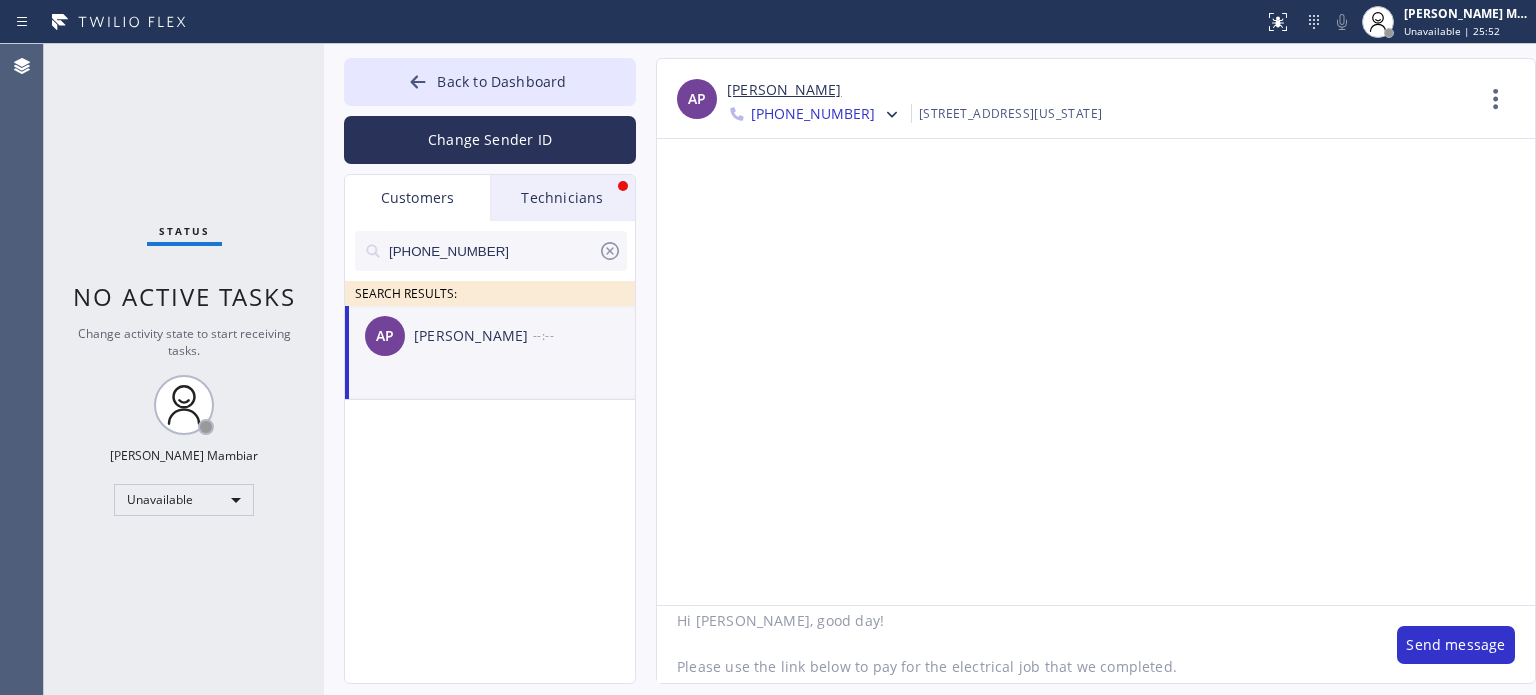 scroll, scrollTop: 0, scrollLeft: 0, axis: both 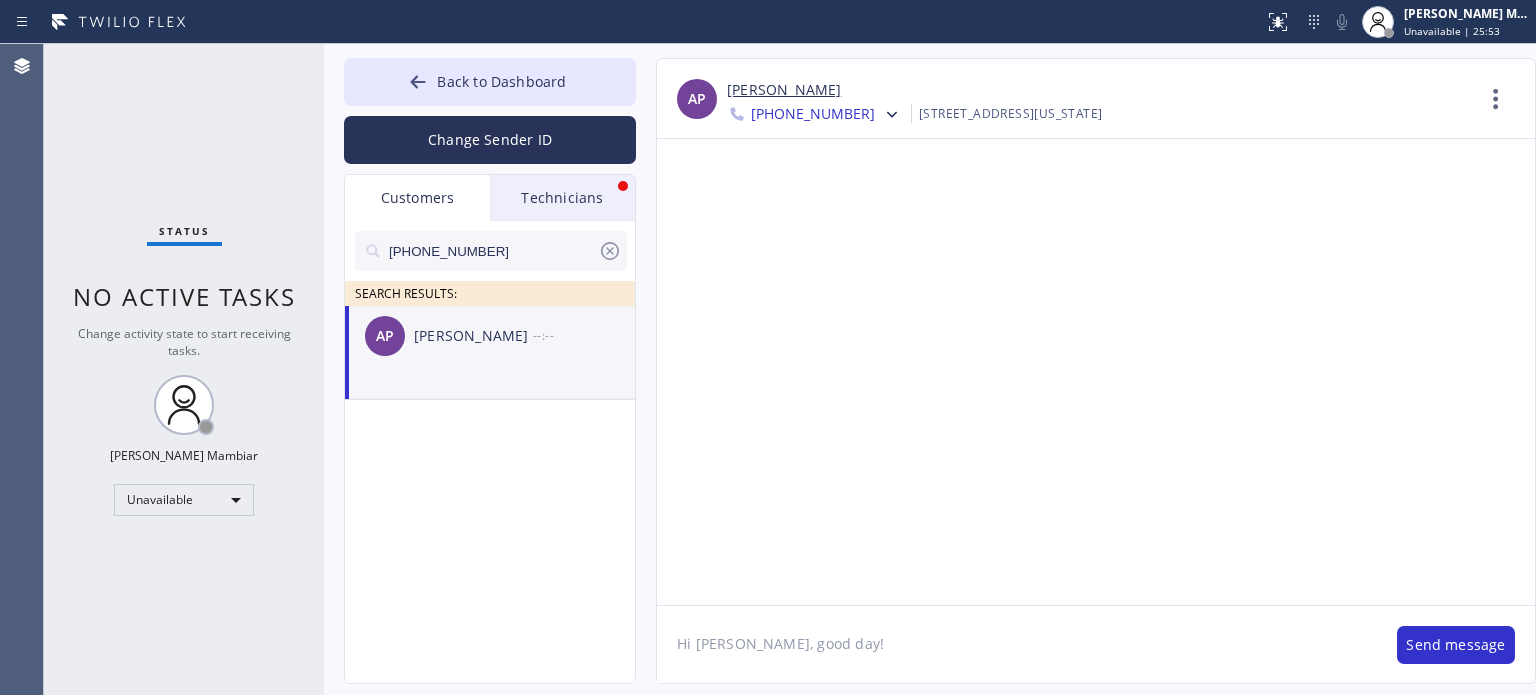 click on "Hi [PERSON_NAME], good day!
Please use the link below to pay for the electrical job that we completed.
Payment link: [URL][DOMAIN_NAME]" 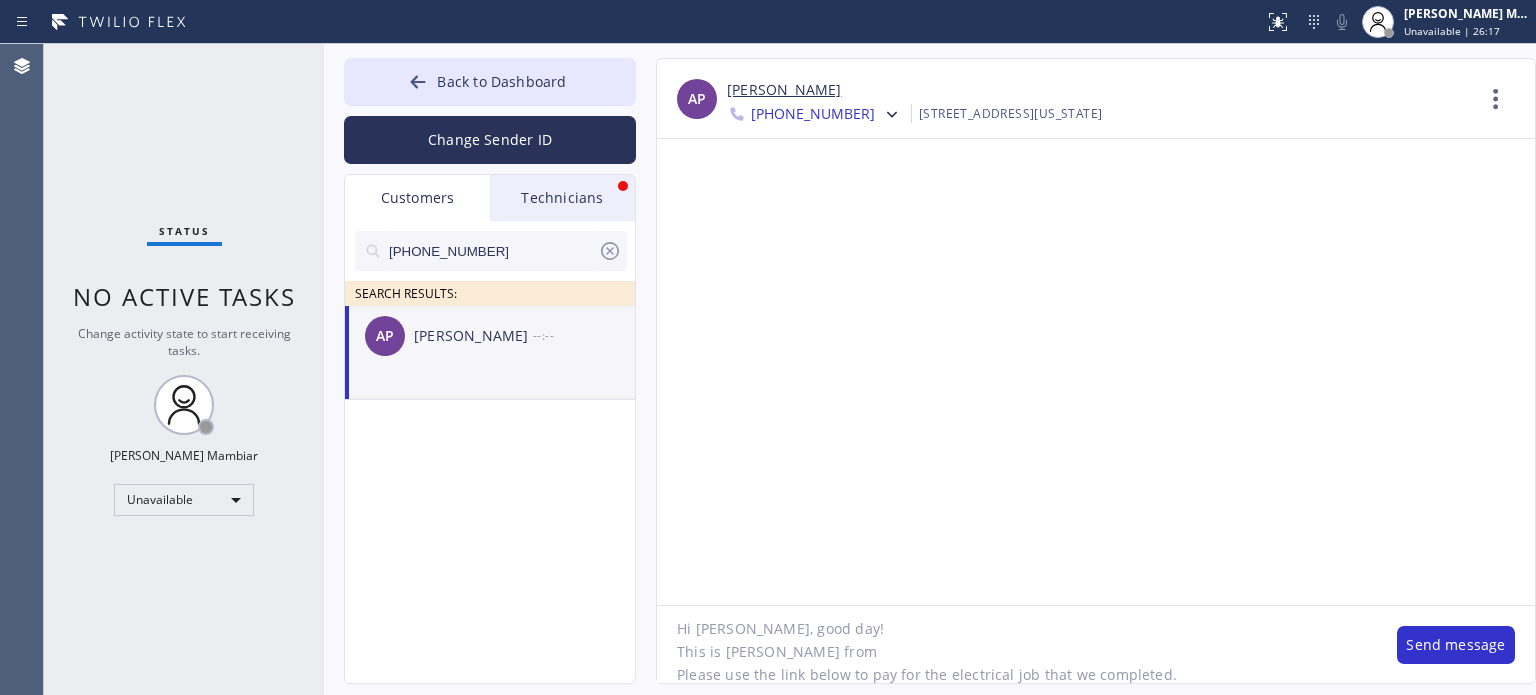 scroll, scrollTop: 0, scrollLeft: 0, axis: both 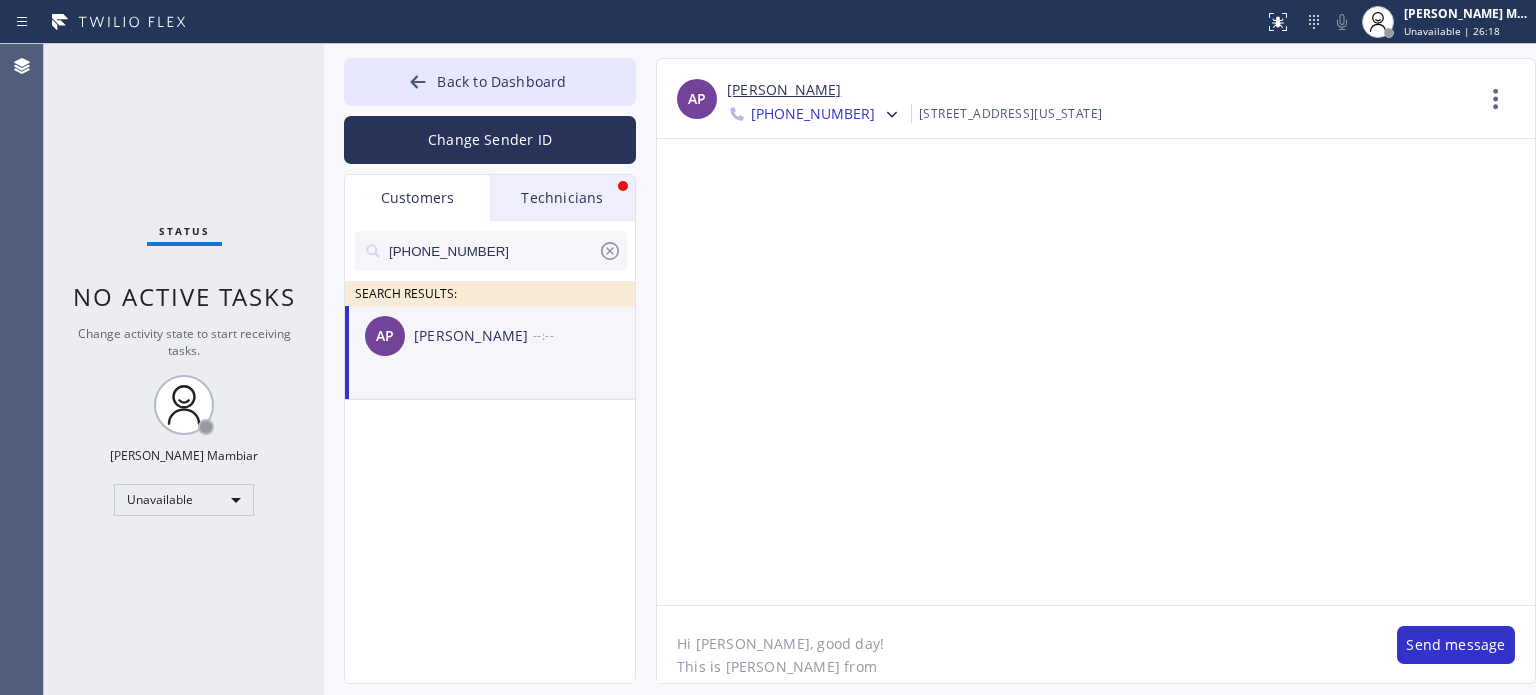 click on "Hi [PERSON_NAME], good day!
This is [PERSON_NAME] from
Please use the link below to pay for the electrical job that we completed.
Payment link: [URL][DOMAIN_NAME]" 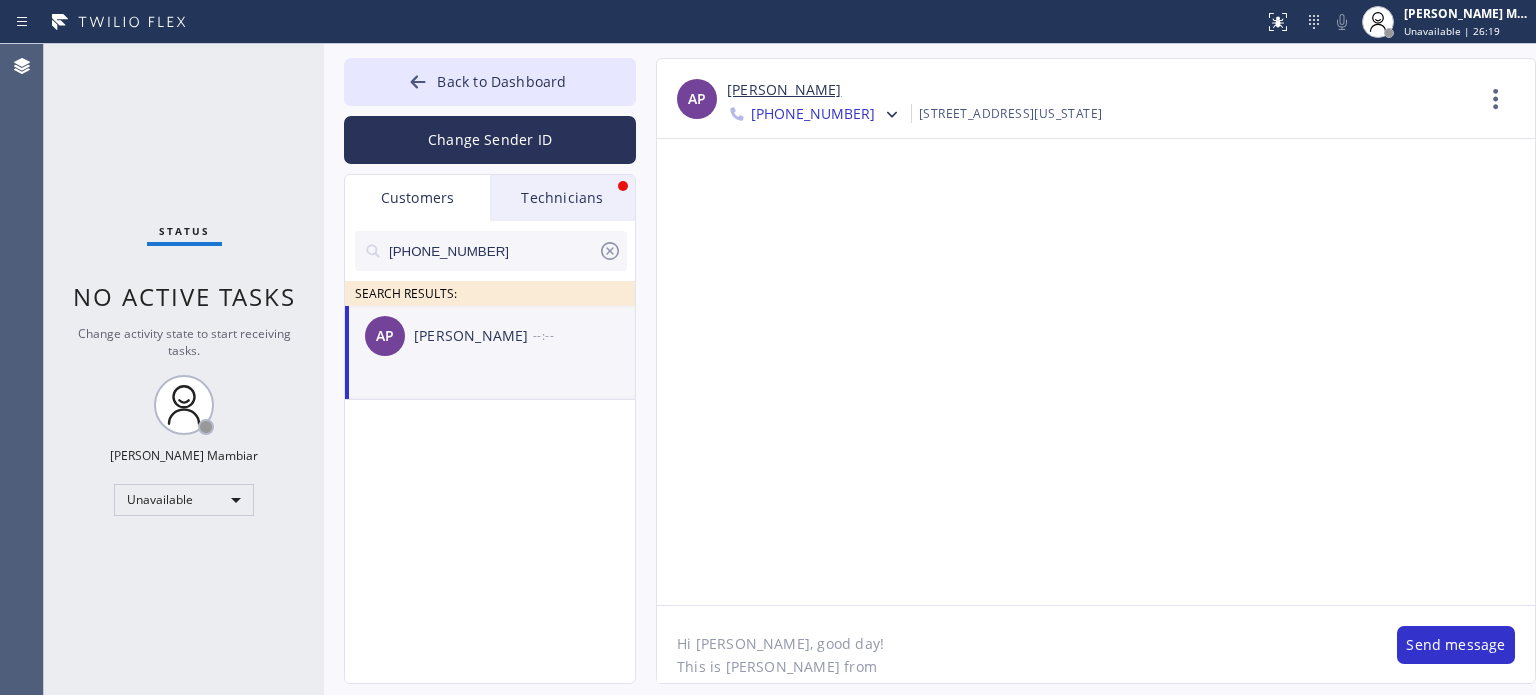 paste on "San Francisco Expert HVAC" 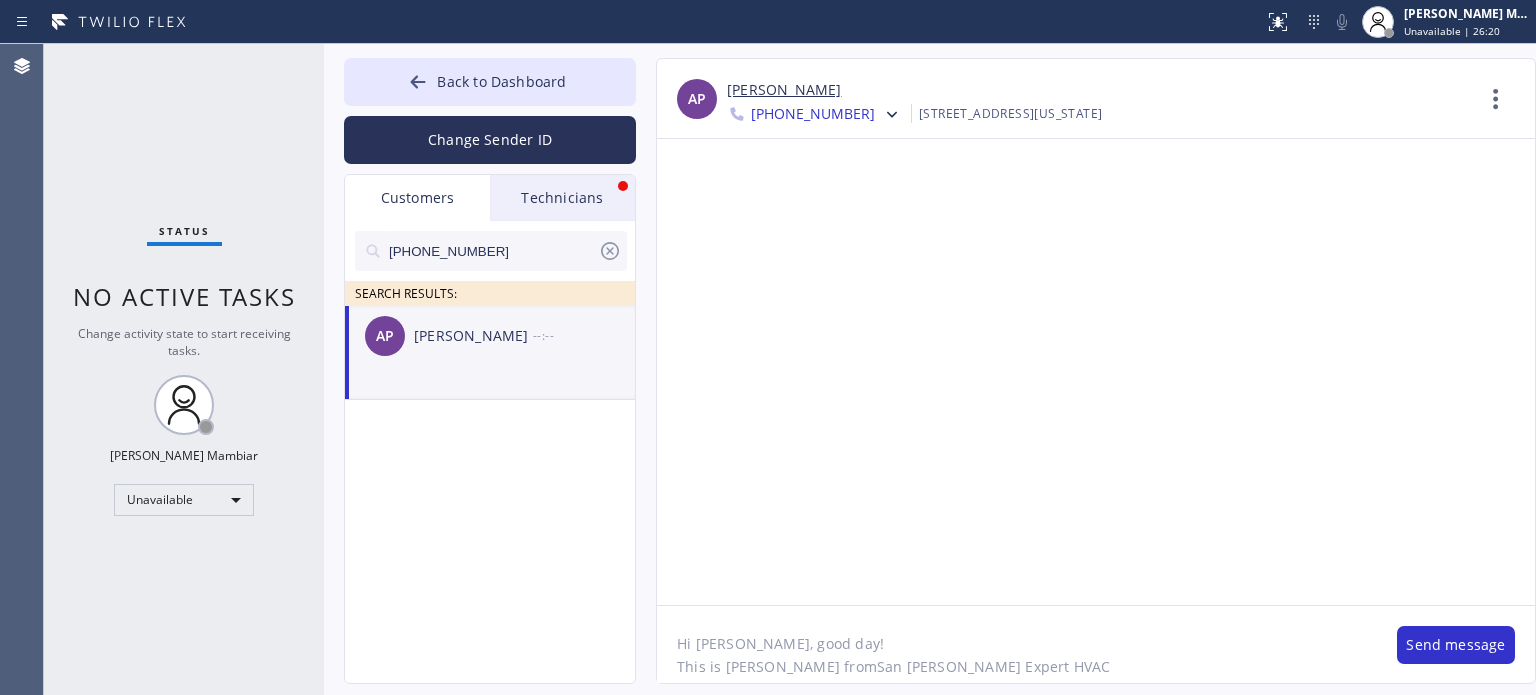 click on "Hi [PERSON_NAME], good day!
This is [PERSON_NAME] fromSan [PERSON_NAME] Expert HVAC
Please use the link below to pay for the electrical job that we completed.
Payment link: [URL][DOMAIN_NAME]" 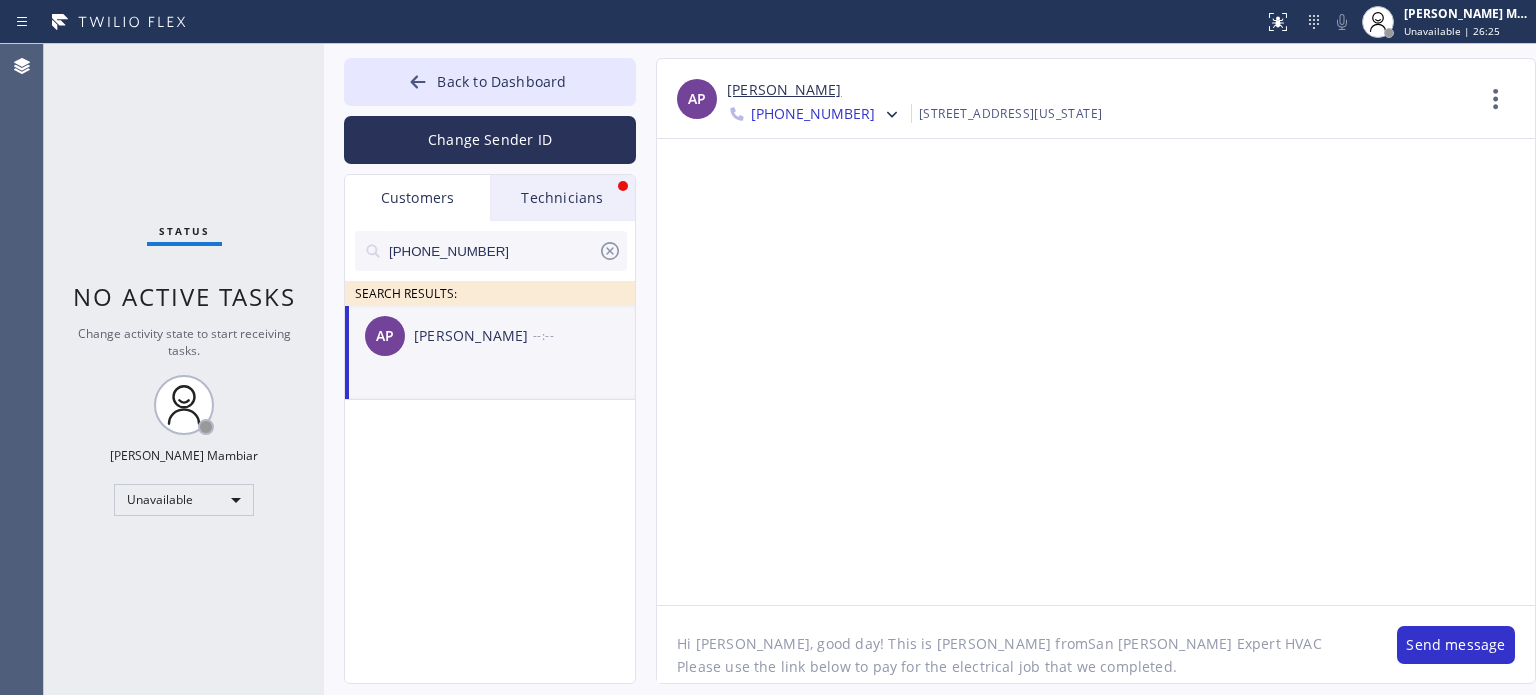 click on "Hi [PERSON_NAME], good day! This is [PERSON_NAME] fromSan [PERSON_NAME] Expert HVAC
Please use the link below to pay for the electrical job that we completed.
Payment link: [URL][DOMAIN_NAME]" 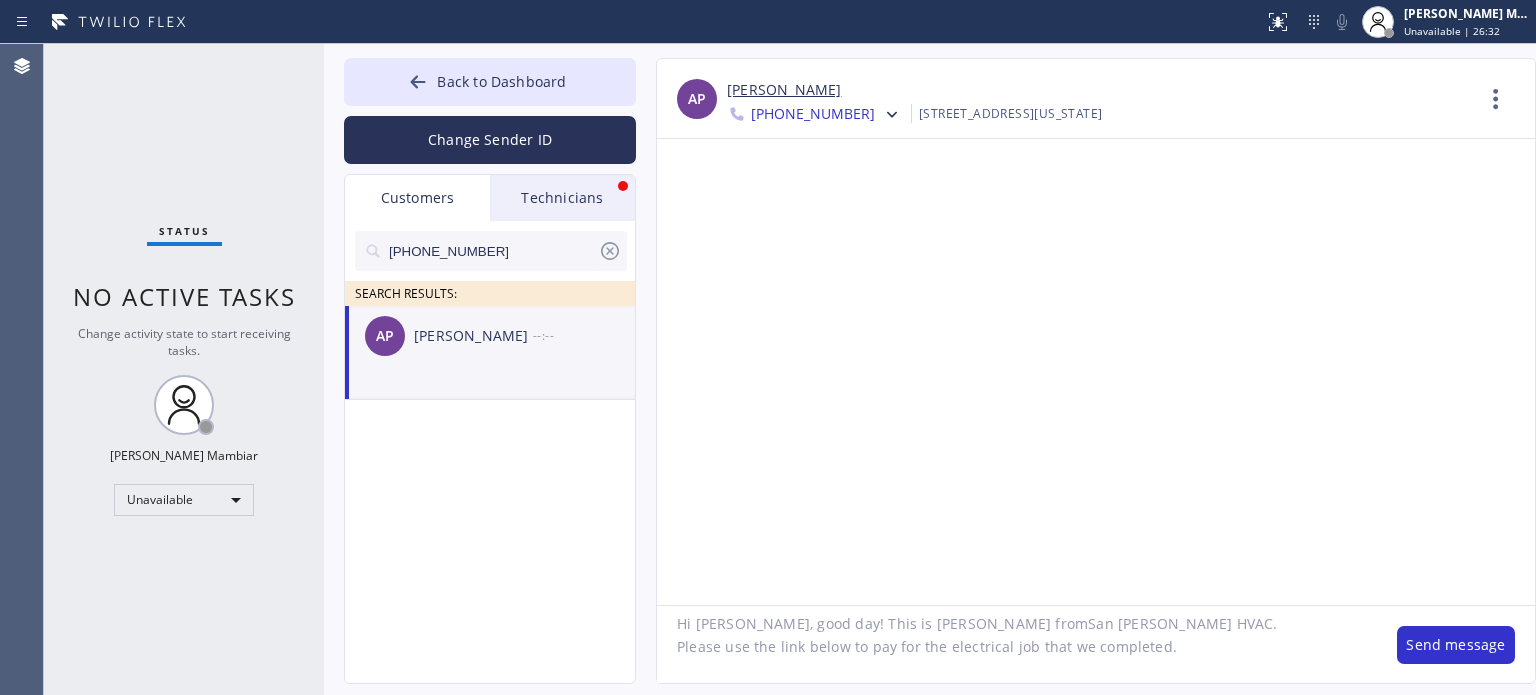 scroll, scrollTop: 41, scrollLeft: 0, axis: vertical 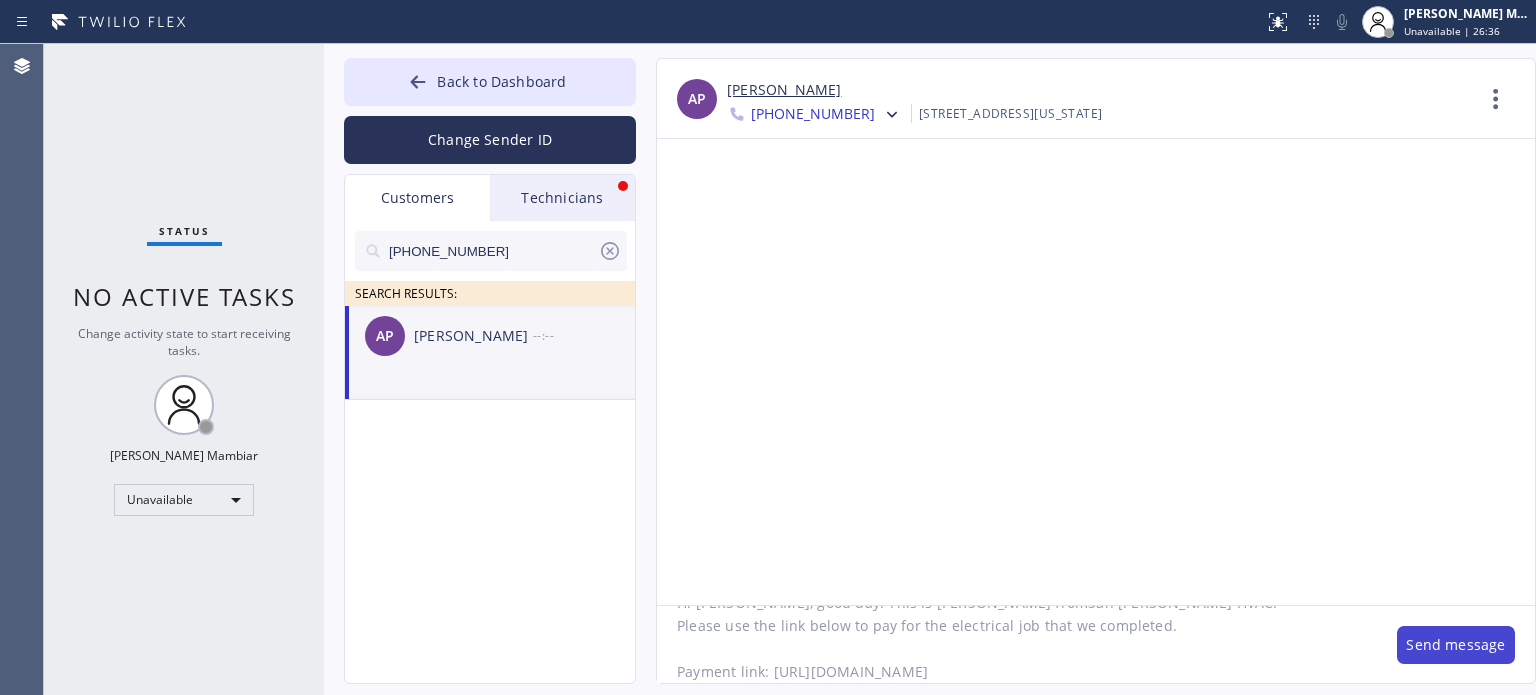 type on "Hi [PERSON_NAME], good day! This is [PERSON_NAME] fromSan [PERSON_NAME] HVAC.
Please use the link below to pay for the electrical job that we completed.
Payment link: [URL][DOMAIN_NAME]" 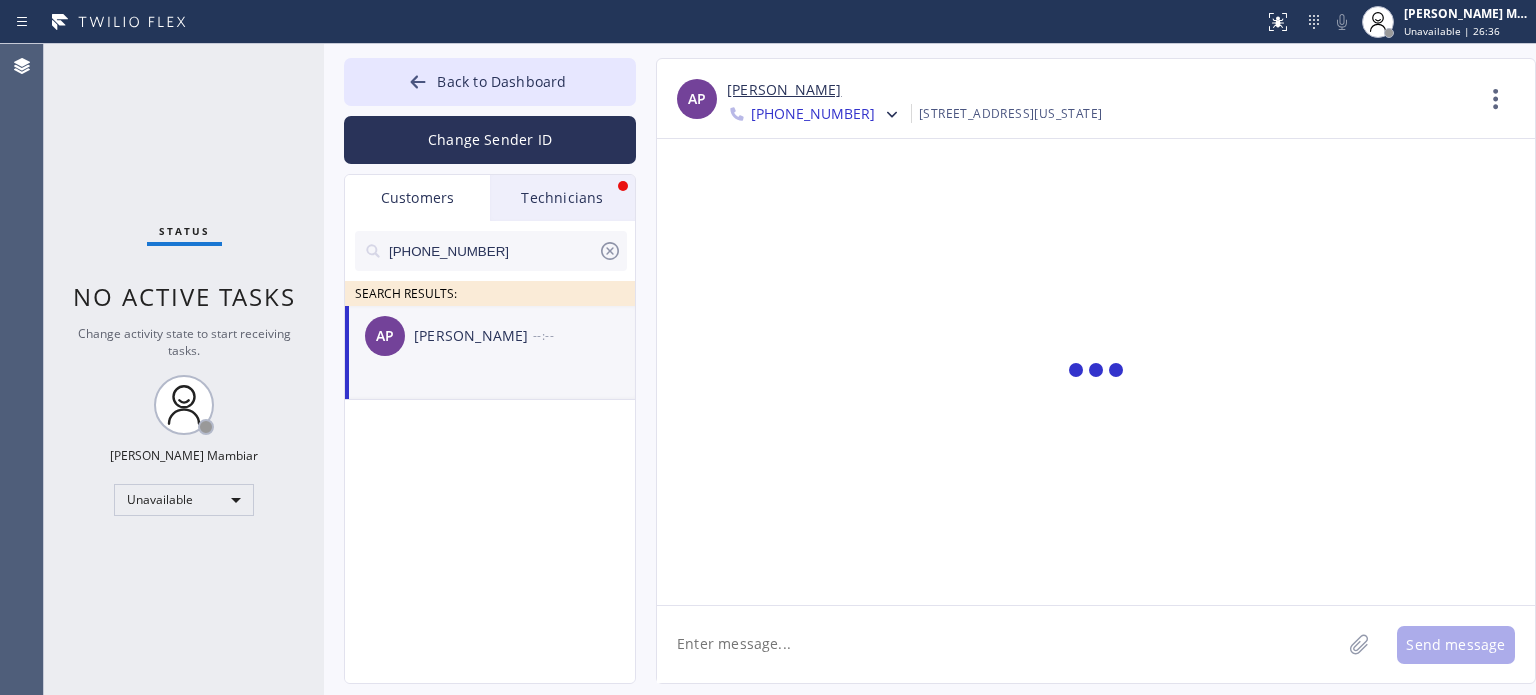 scroll, scrollTop: 0, scrollLeft: 0, axis: both 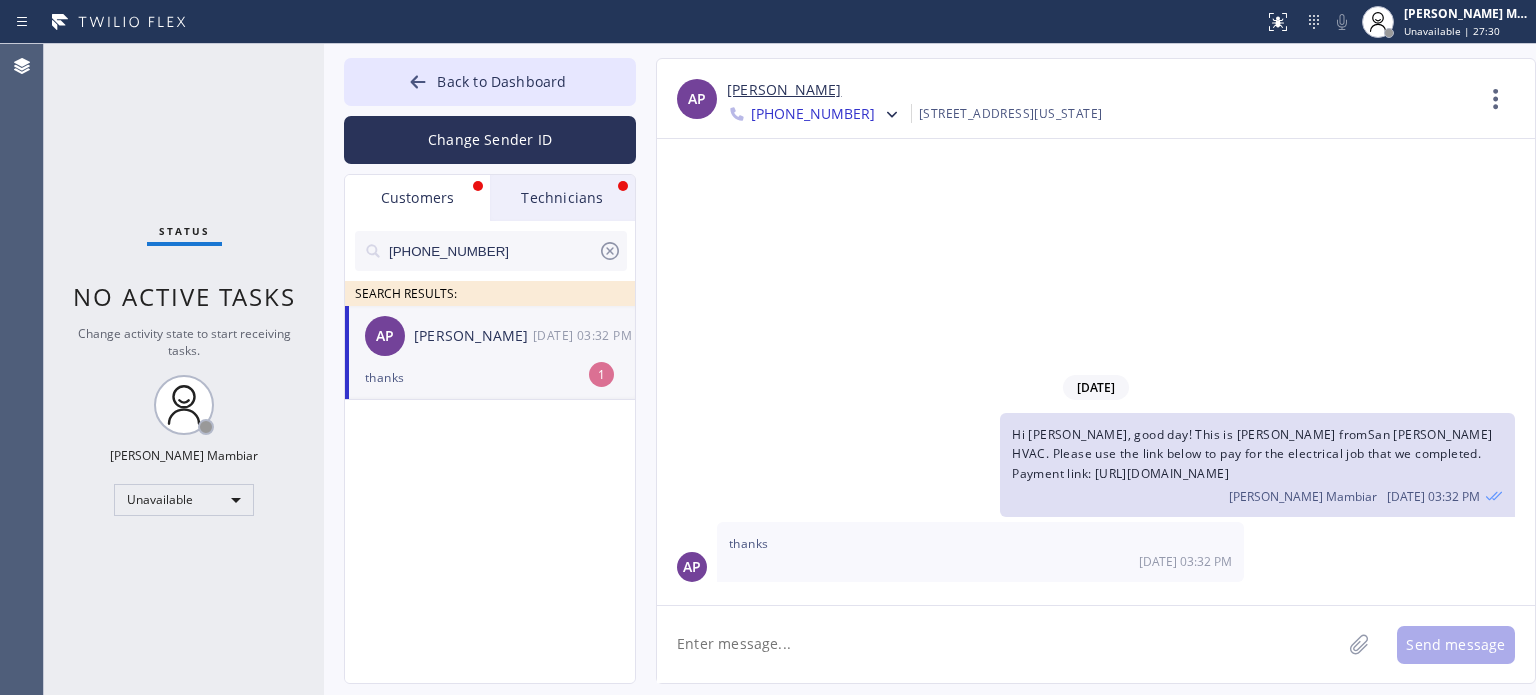 click on "Technicians" at bounding box center [562, 198] 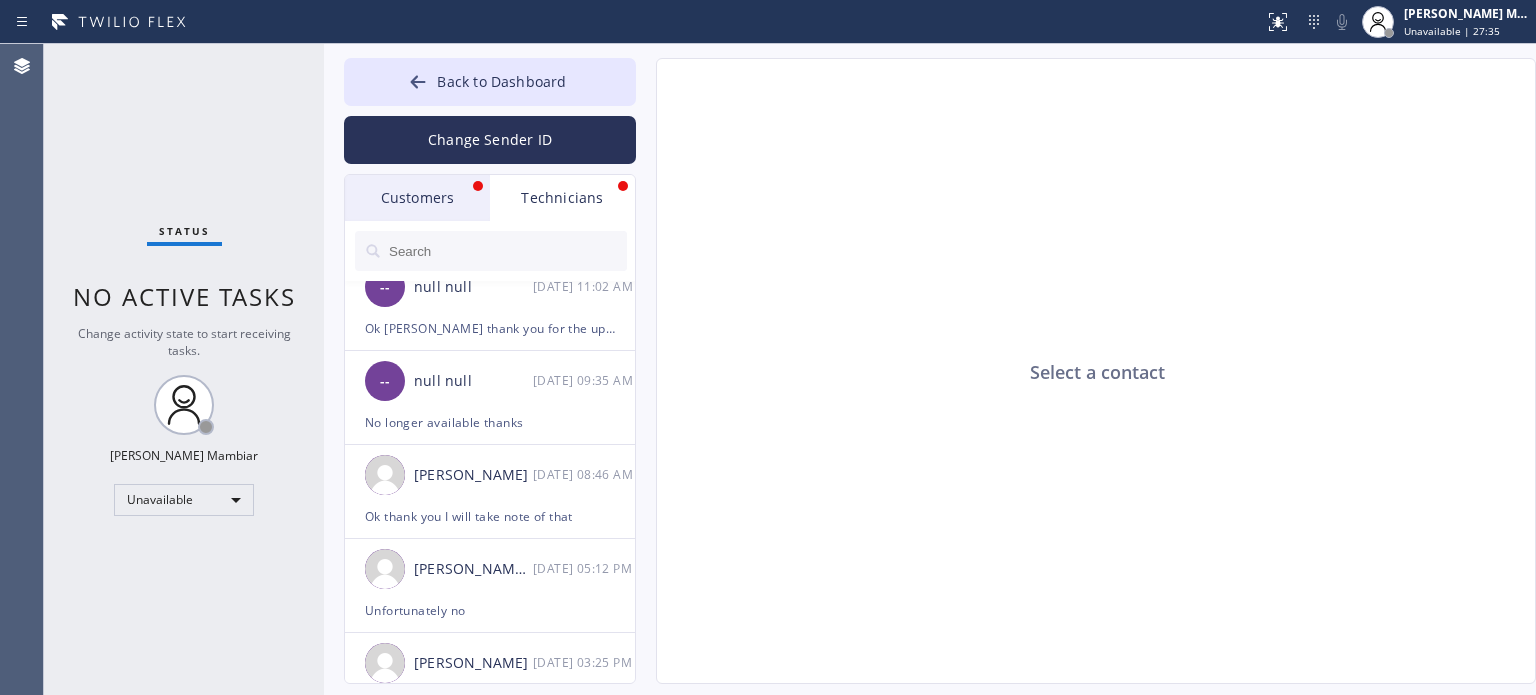 scroll, scrollTop: 0, scrollLeft: 0, axis: both 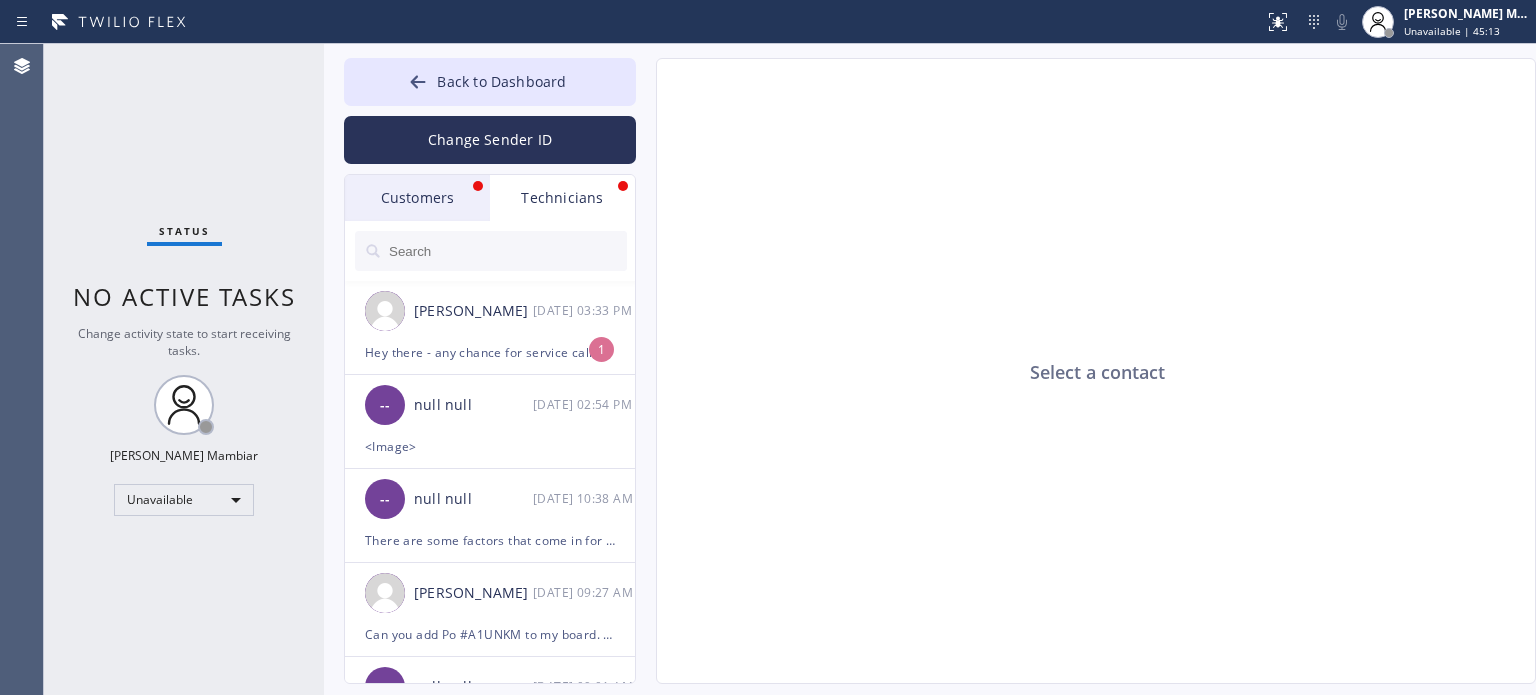 click on "Customers" at bounding box center [417, 198] 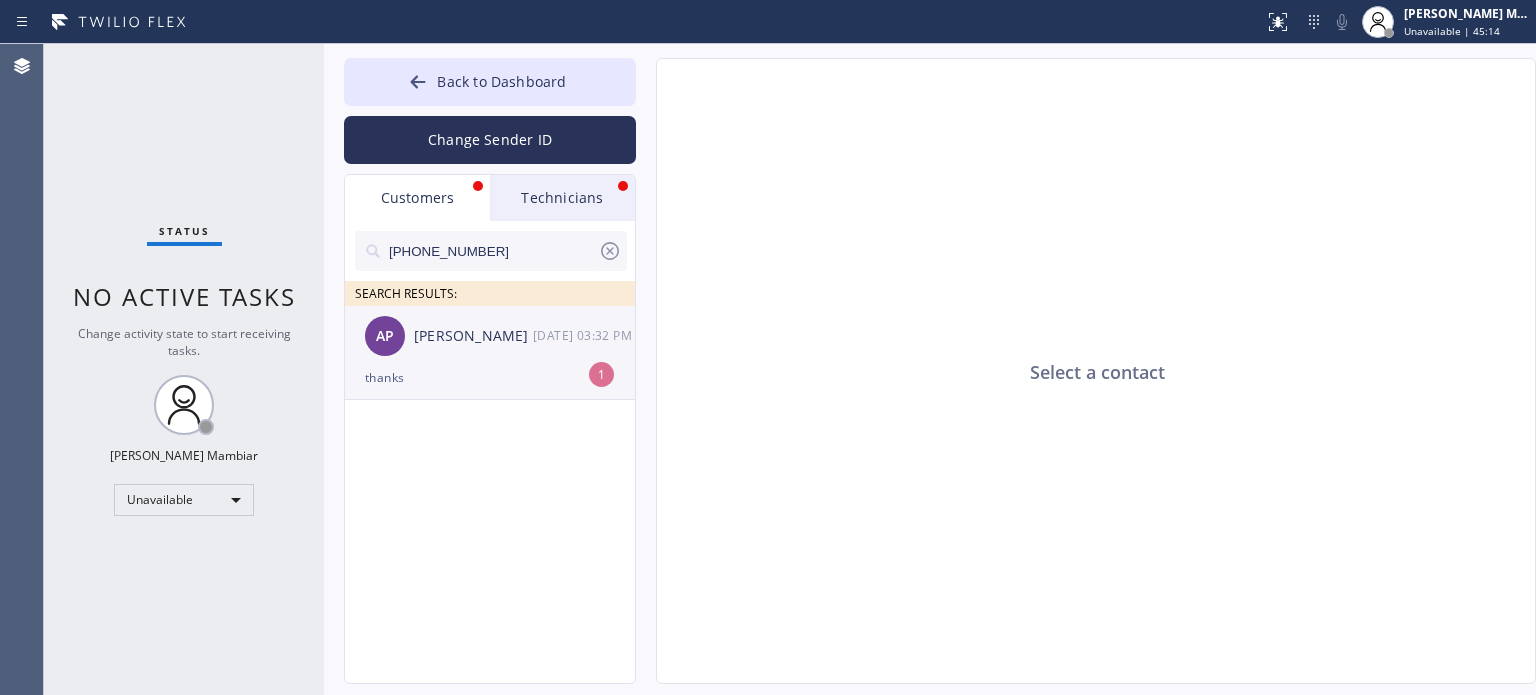click on "thanks" at bounding box center [490, 377] 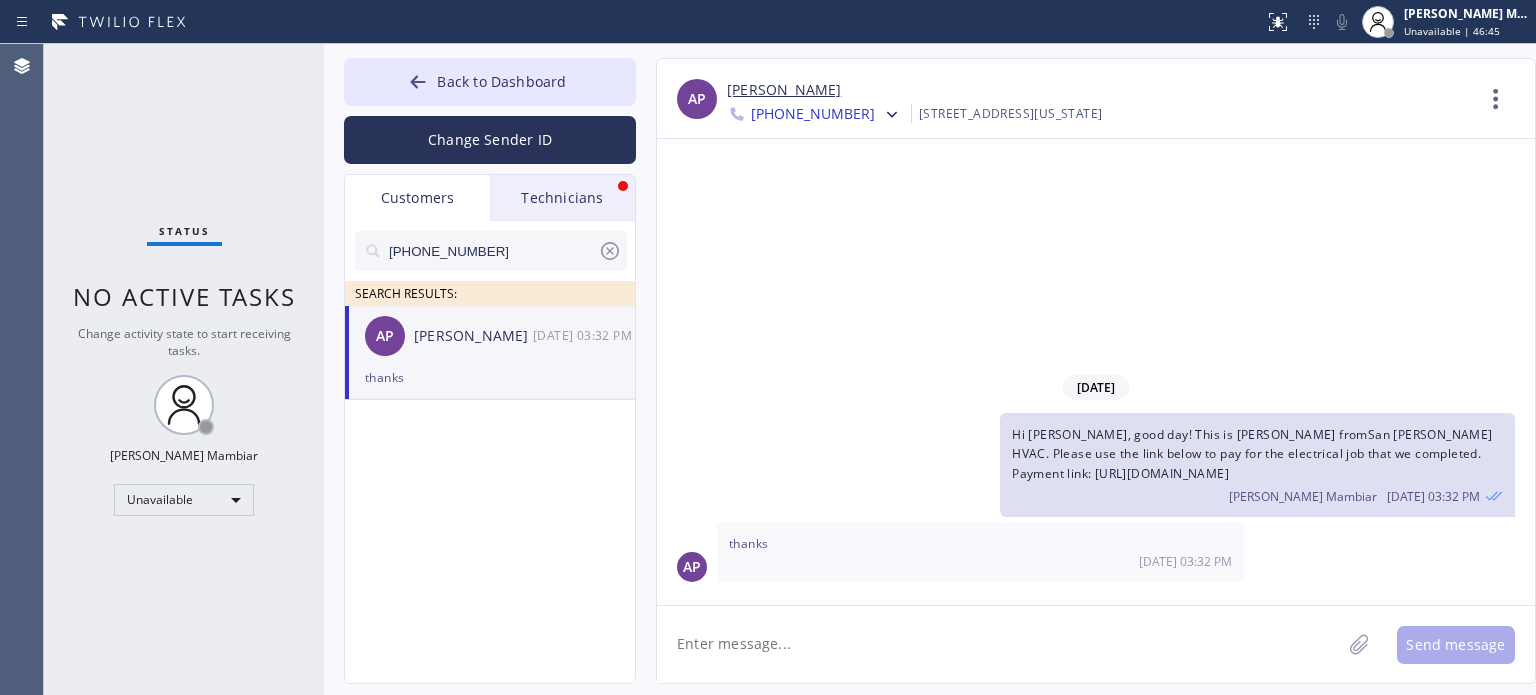 click on "Technicians" at bounding box center (562, 198) 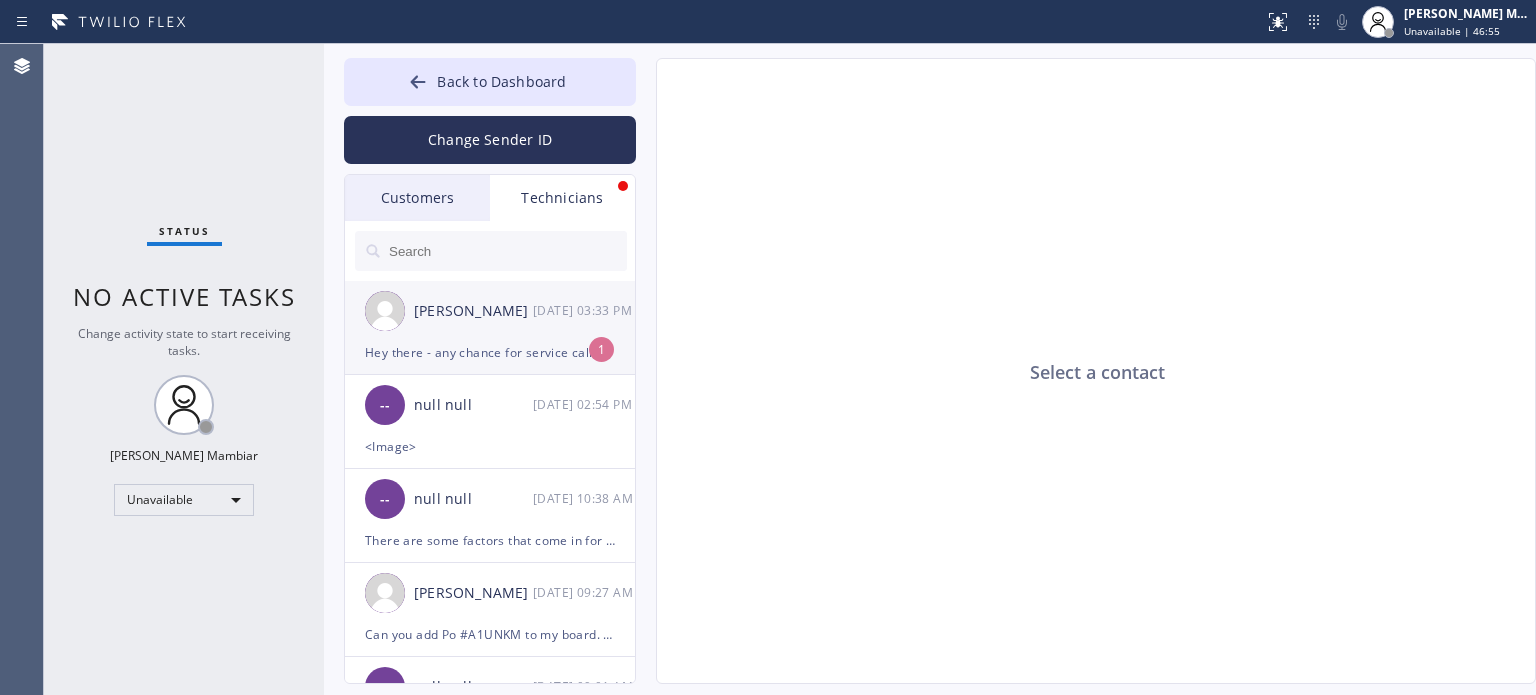 click on "[PERSON_NAME] [DATE] 03:33 PM" at bounding box center [491, 311] 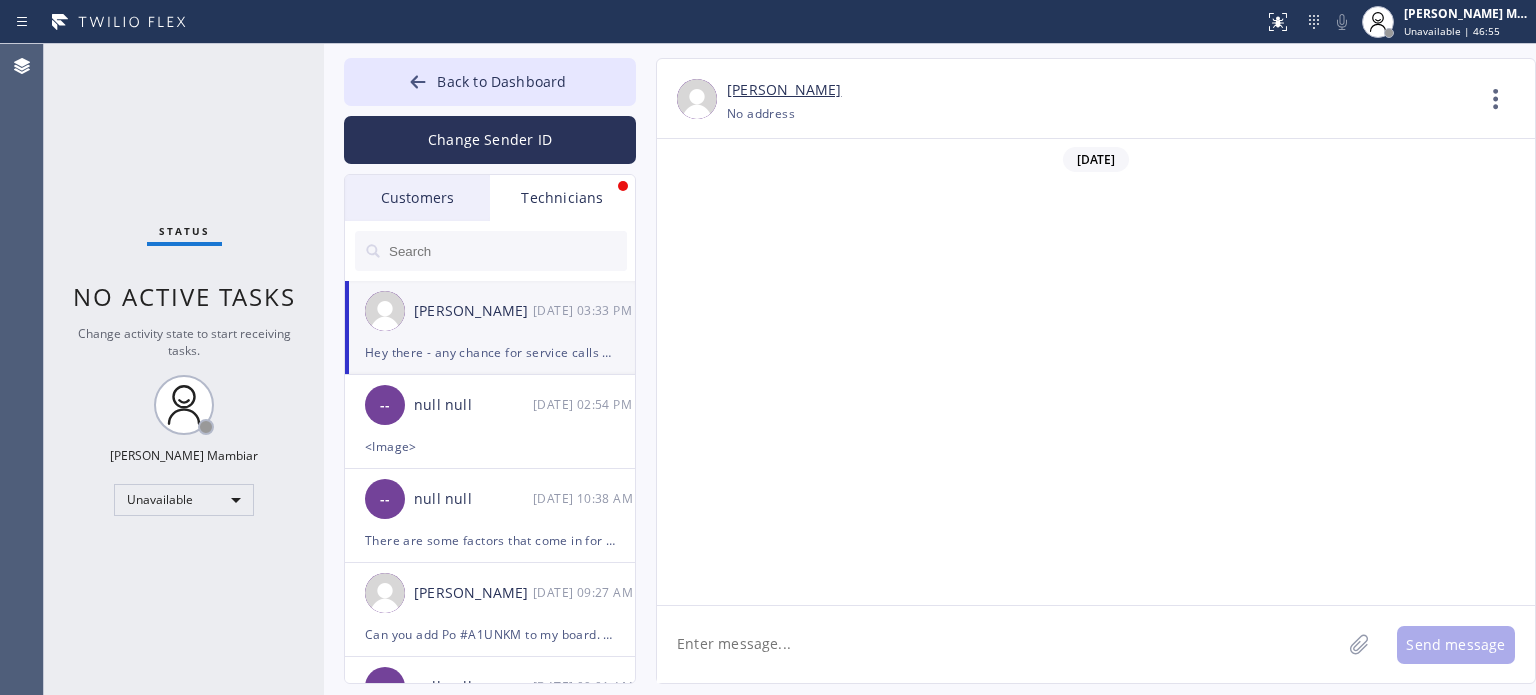 scroll, scrollTop: 361, scrollLeft: 0, axis: vertical 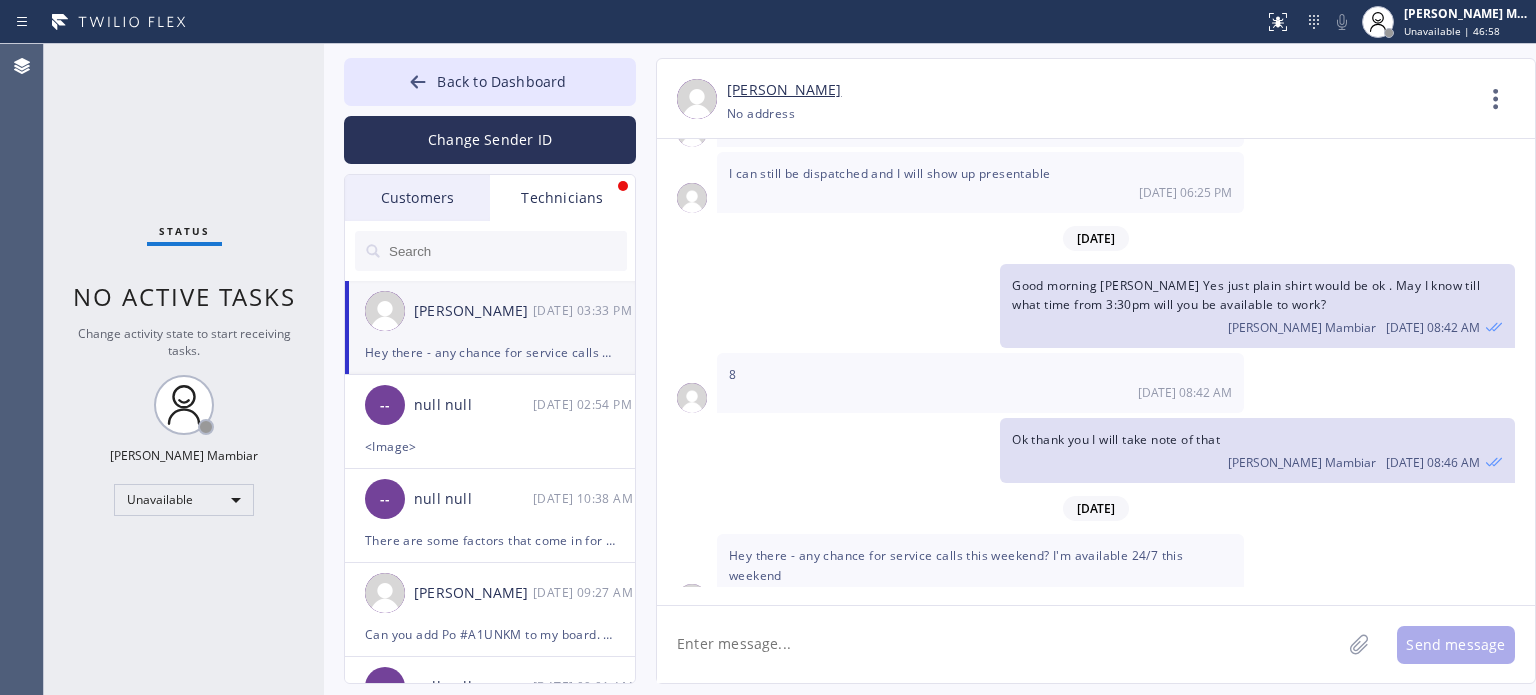 click 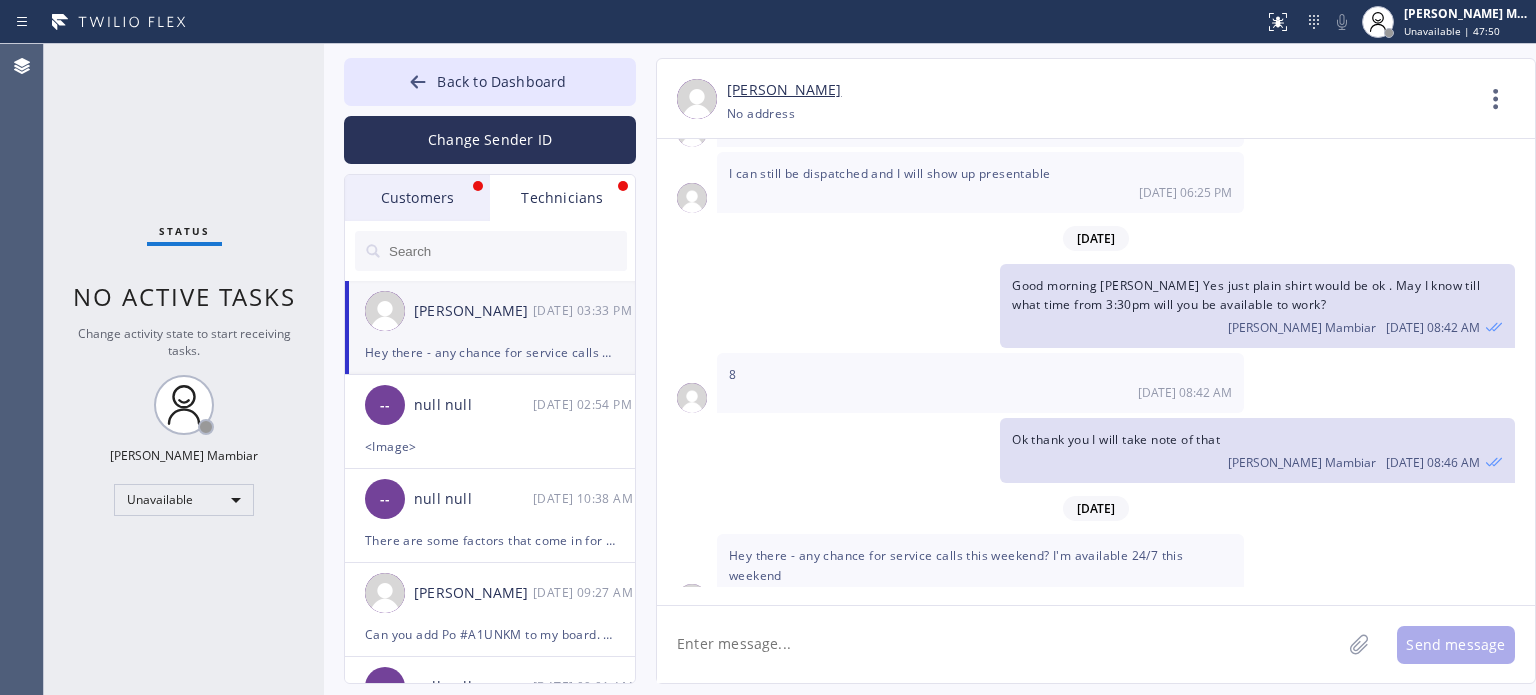click 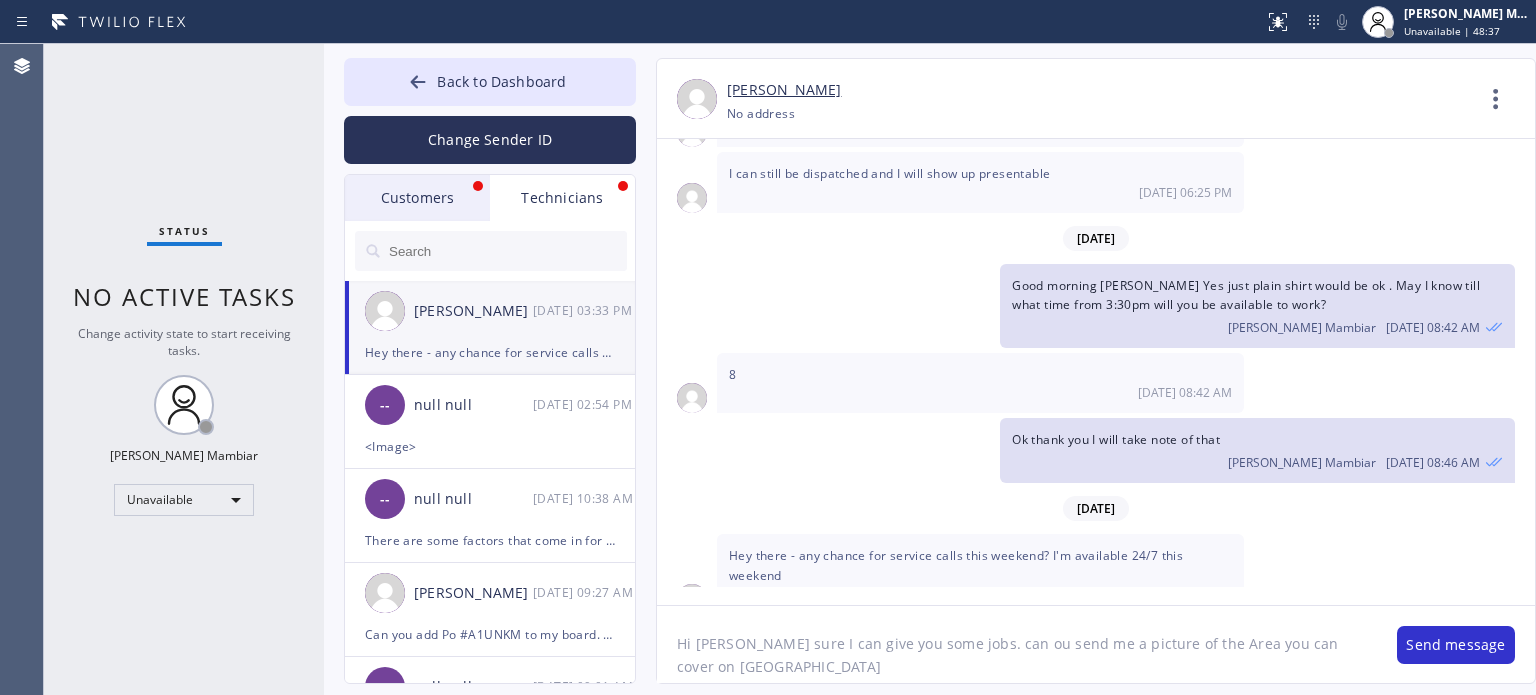 type on "Hi [PERSON_NAME] sure I can give you some jobs. can ou send me a picture of the Area you can cover on [GEOGRAPHIC_DATA]?" 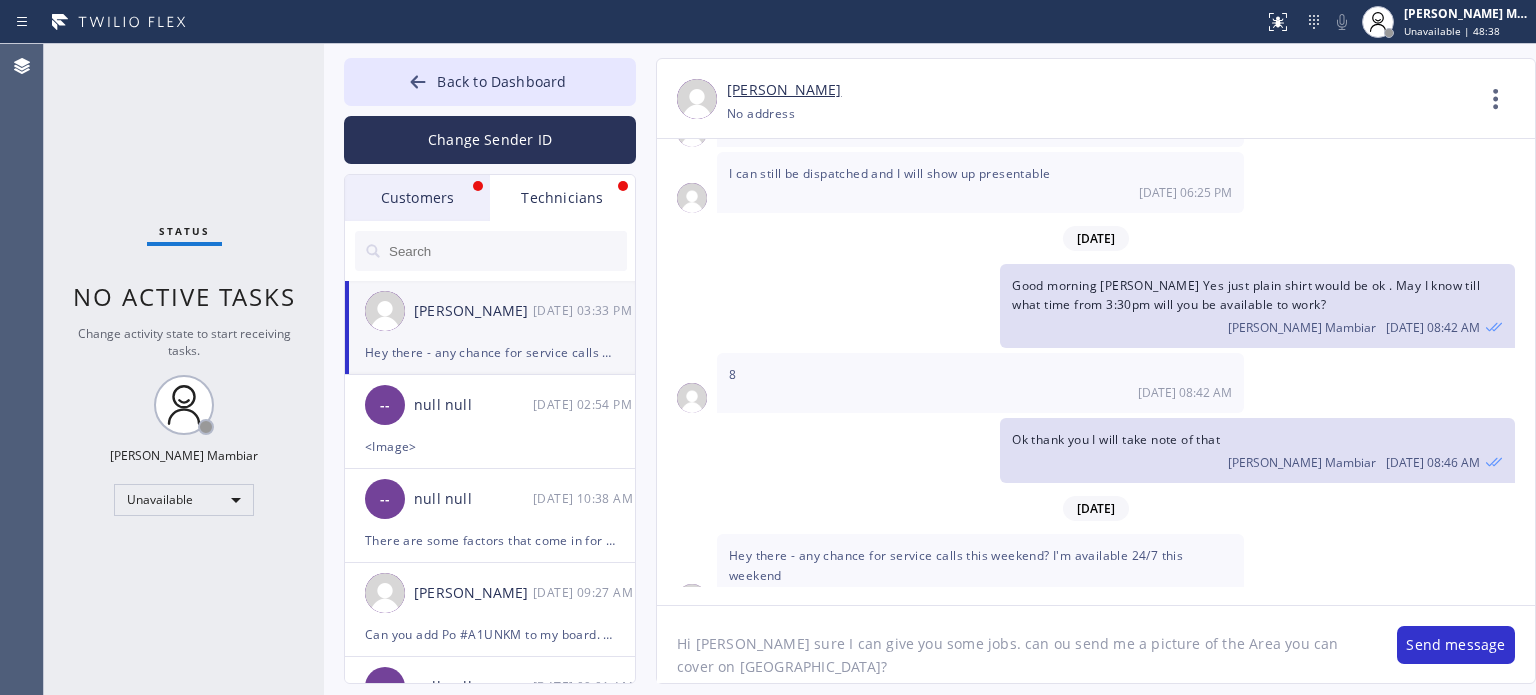type 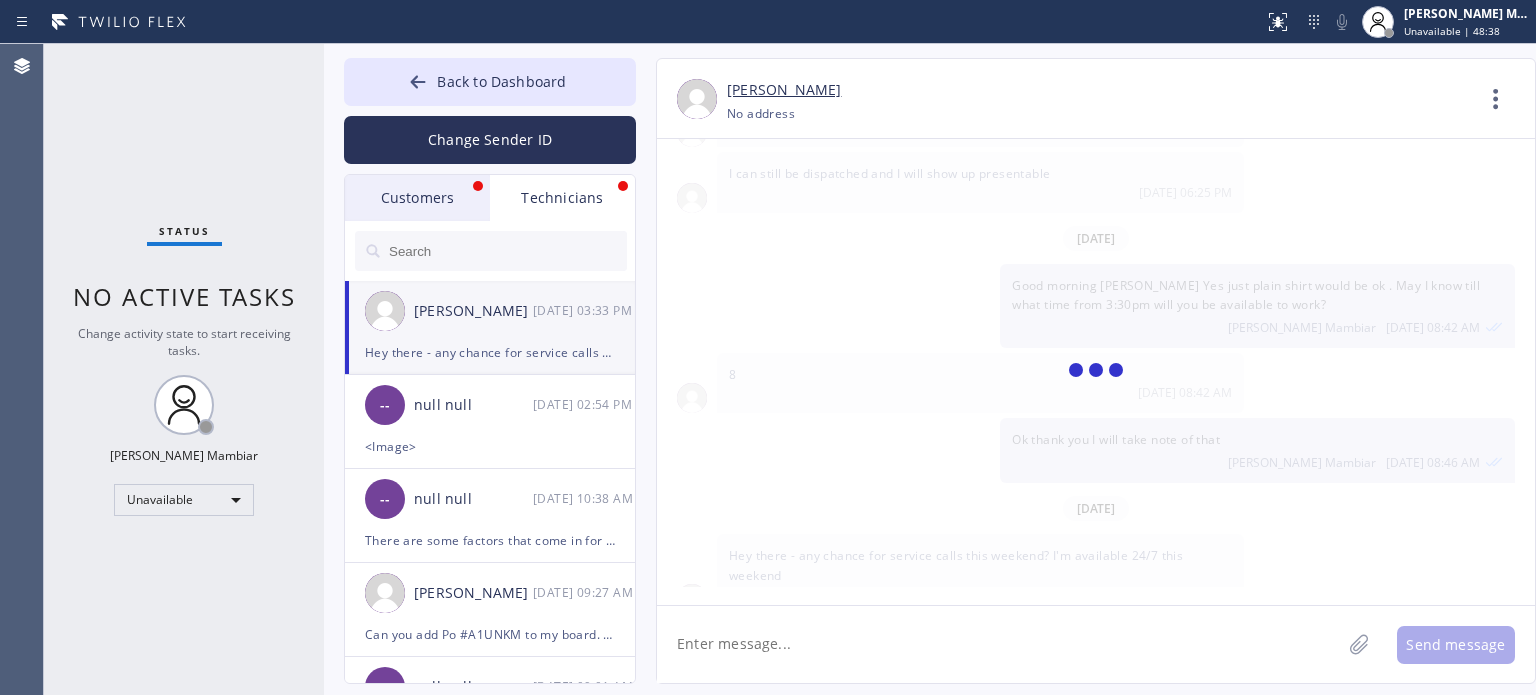 scroll, scrollTop: 450, scrollLeft: 0, axis: vertical 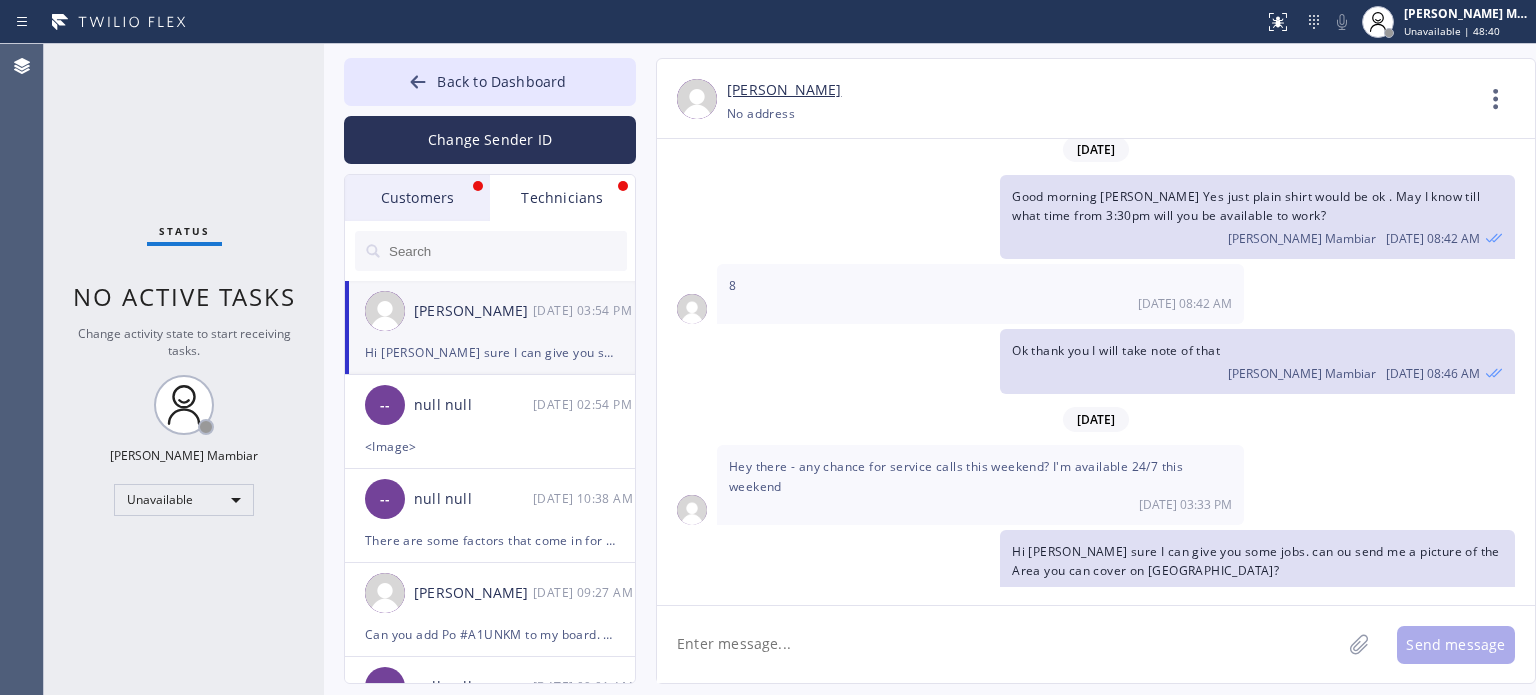click on "Customers" at bounding box center (417, 198) 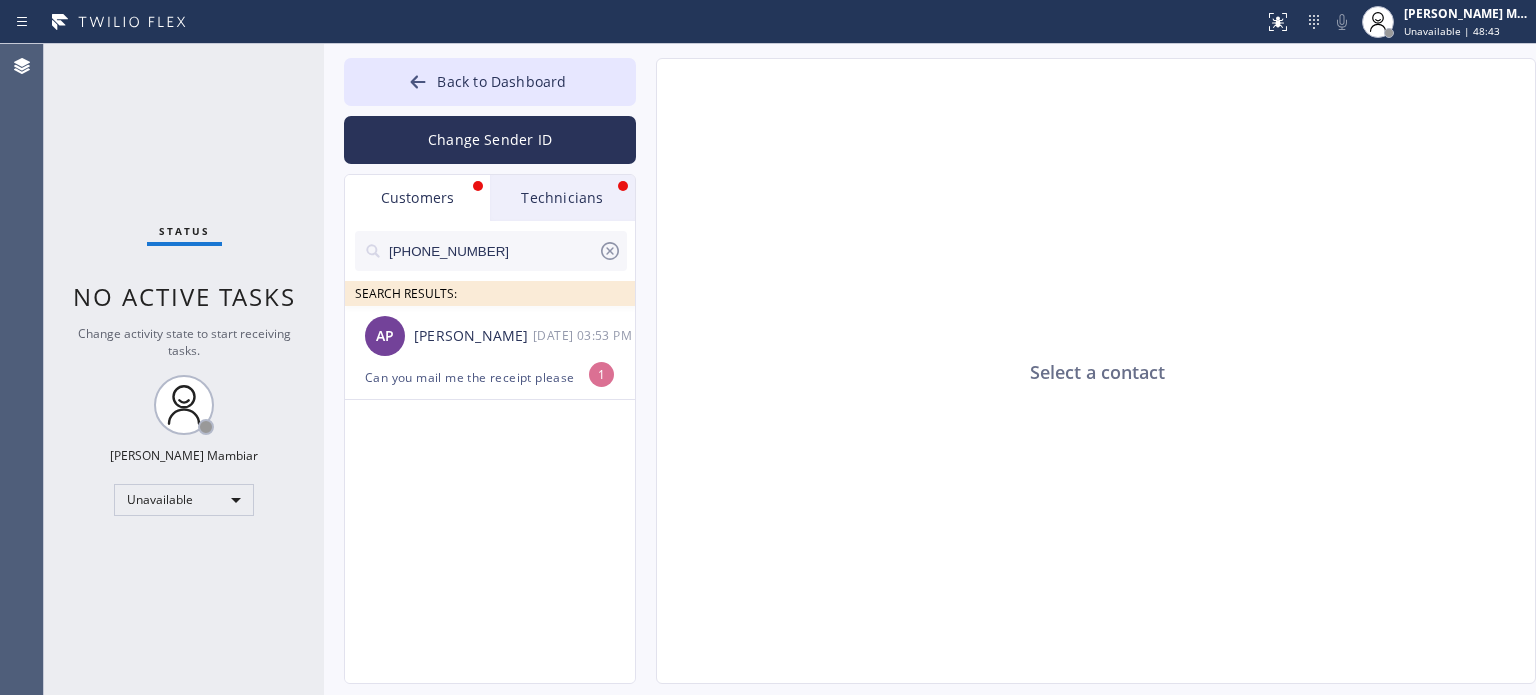 click on "Technicians" at bounding box center (562, 198) 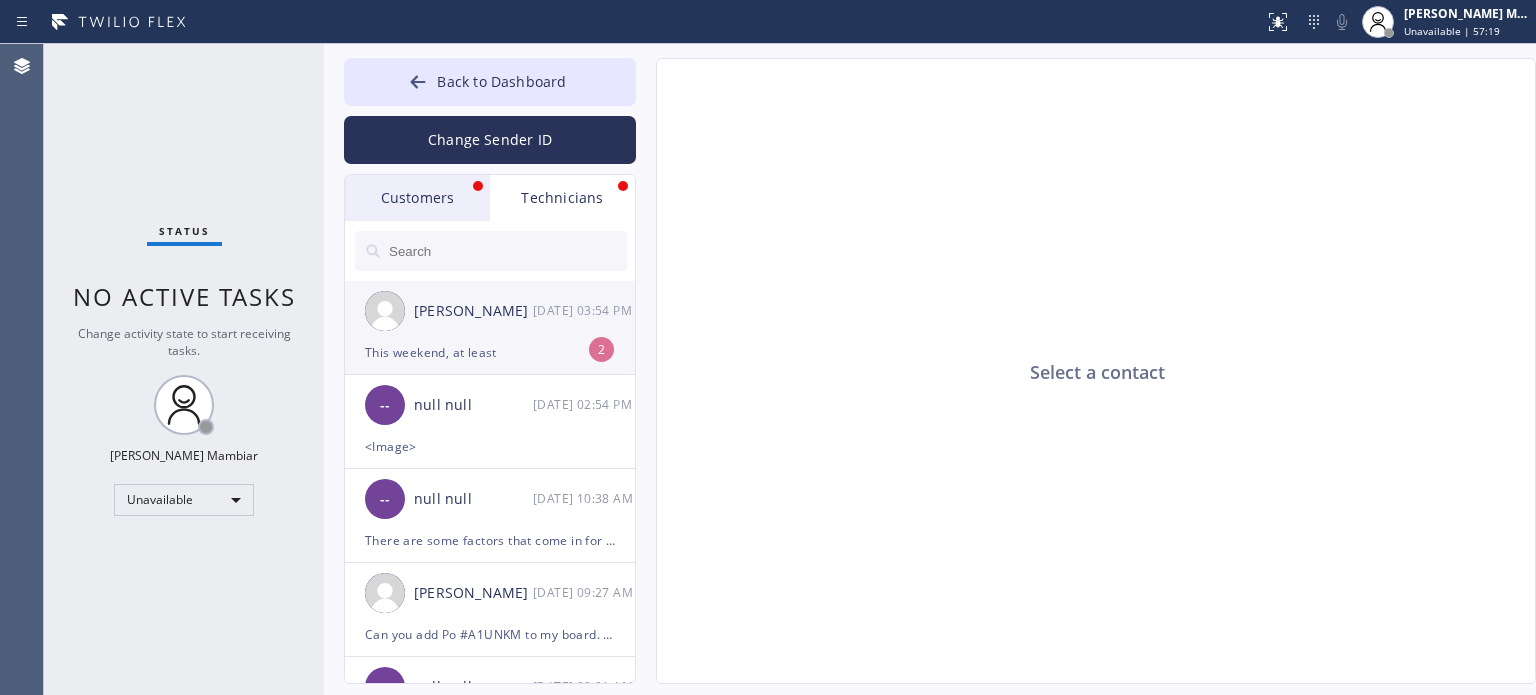 click on "[PERSON_NAME] [DATE] 03:54 PM" at bounding box center (491, 311) 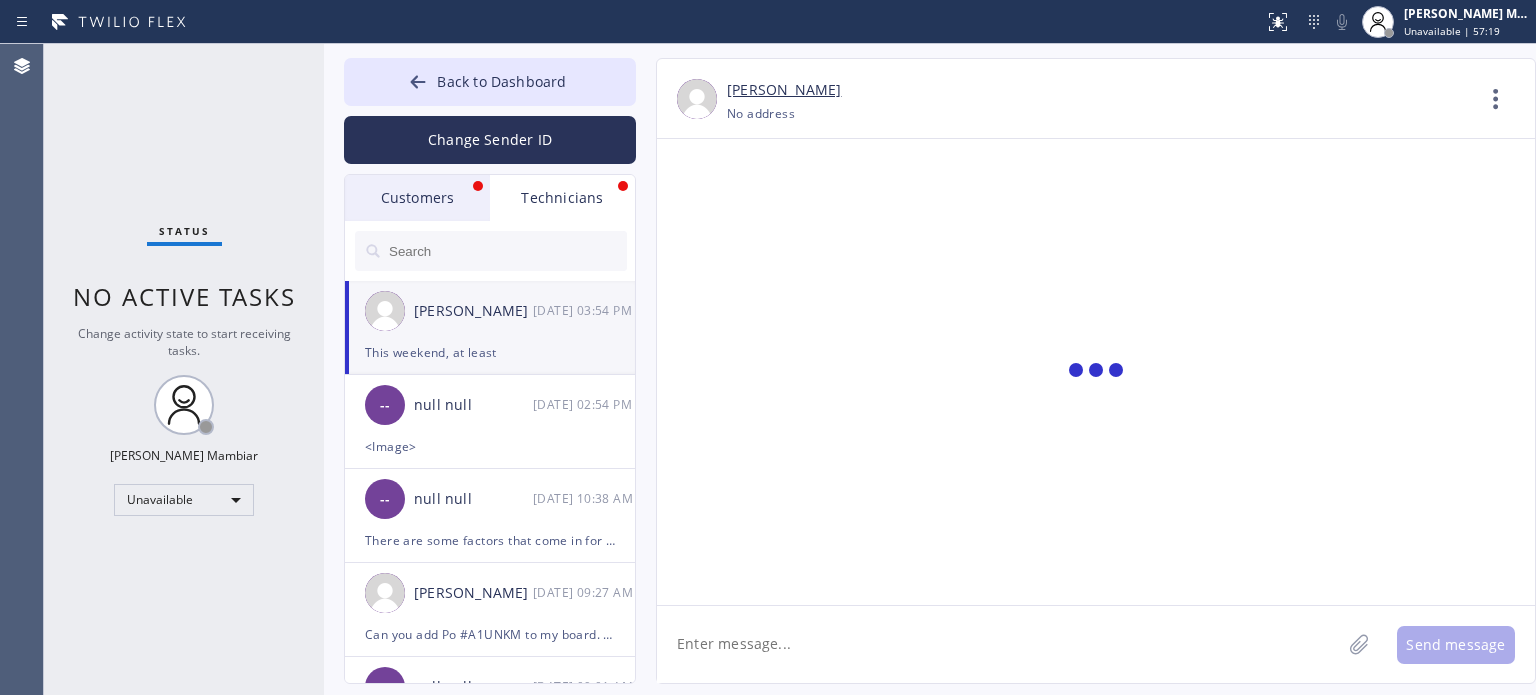 scroll, scrollTop: 578, scrollLeft: 0, axis: vertical 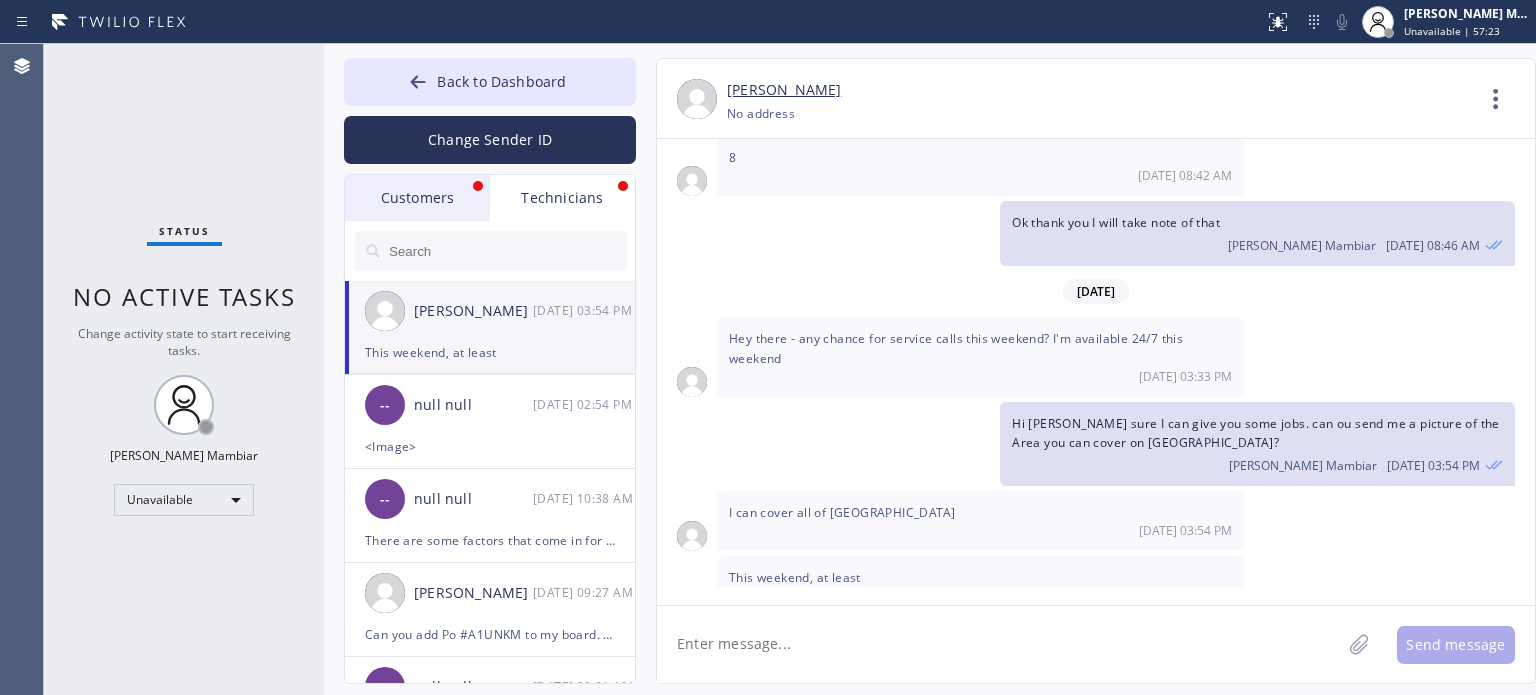 click 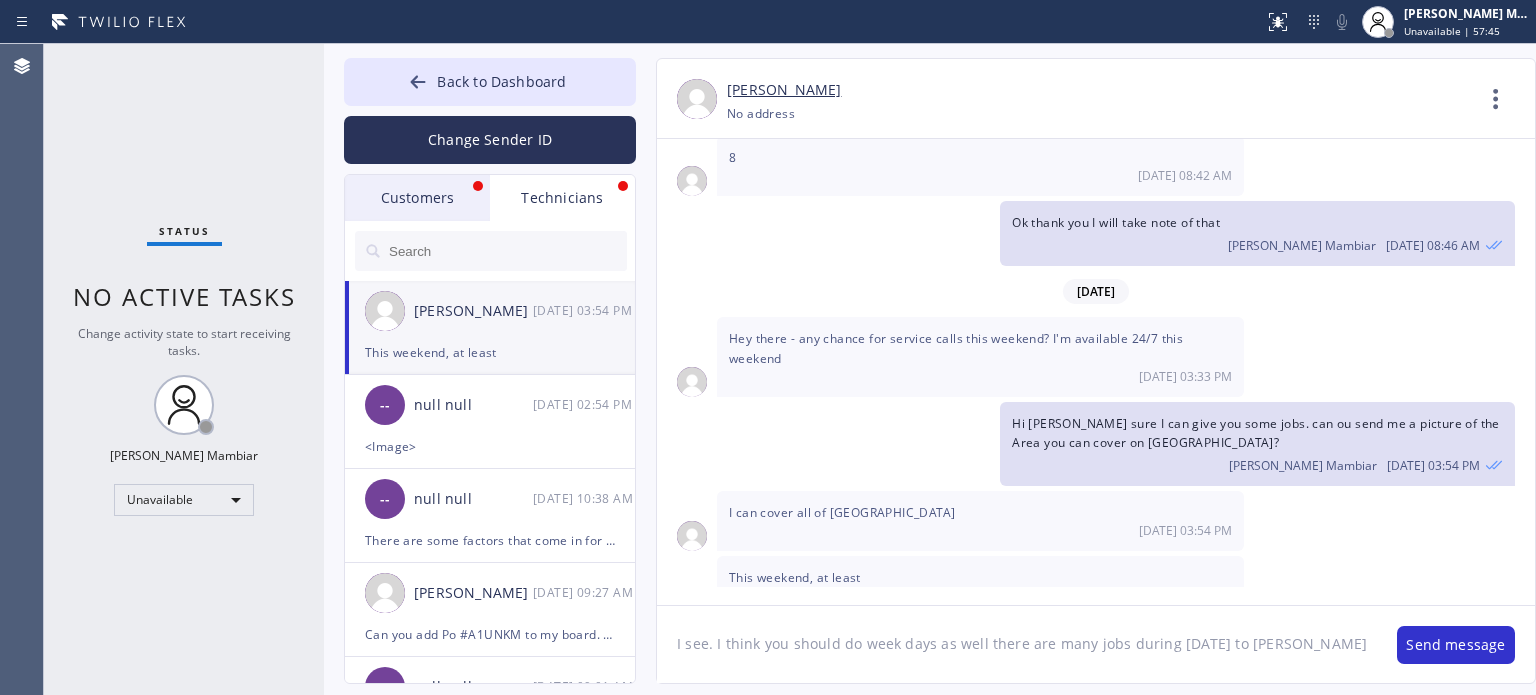 type on "I see. I think you should do week days as well there are many jobs during [DATE] to [DATE]" 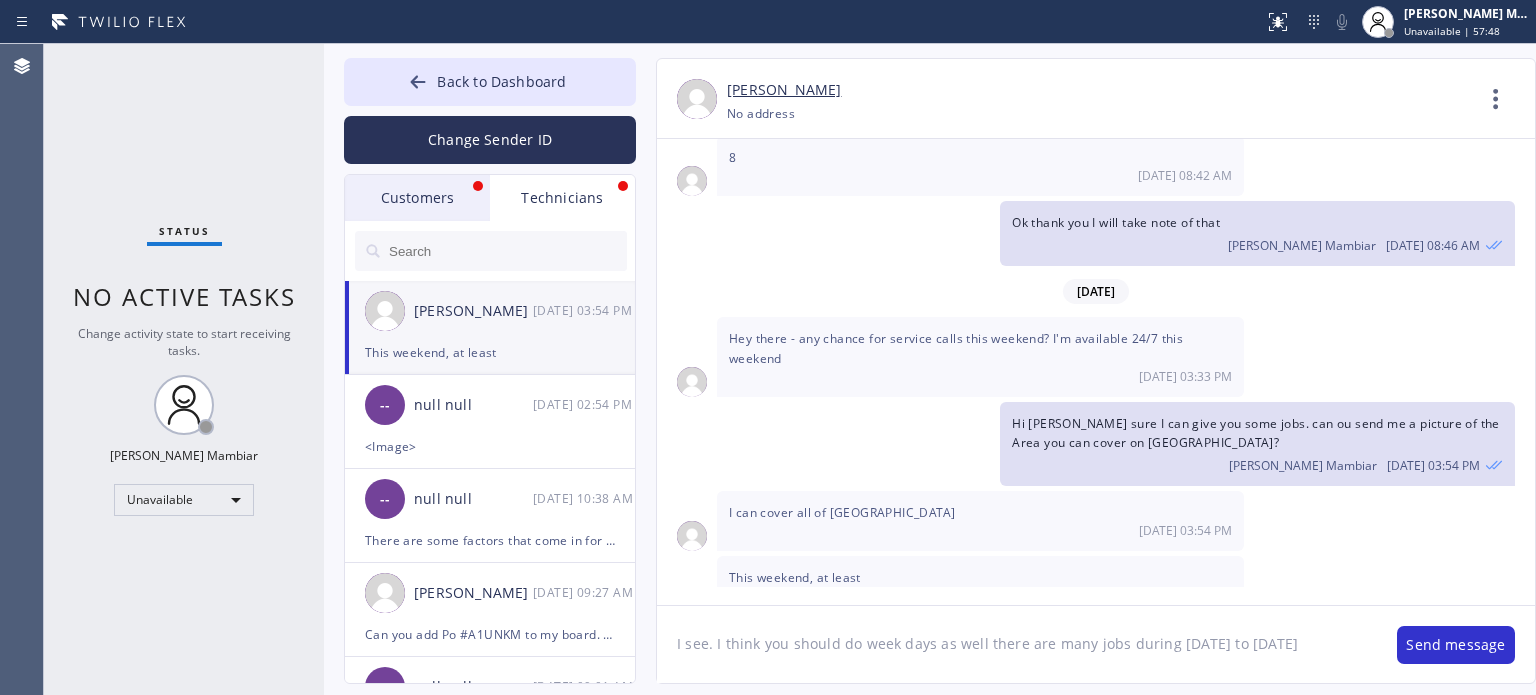 type 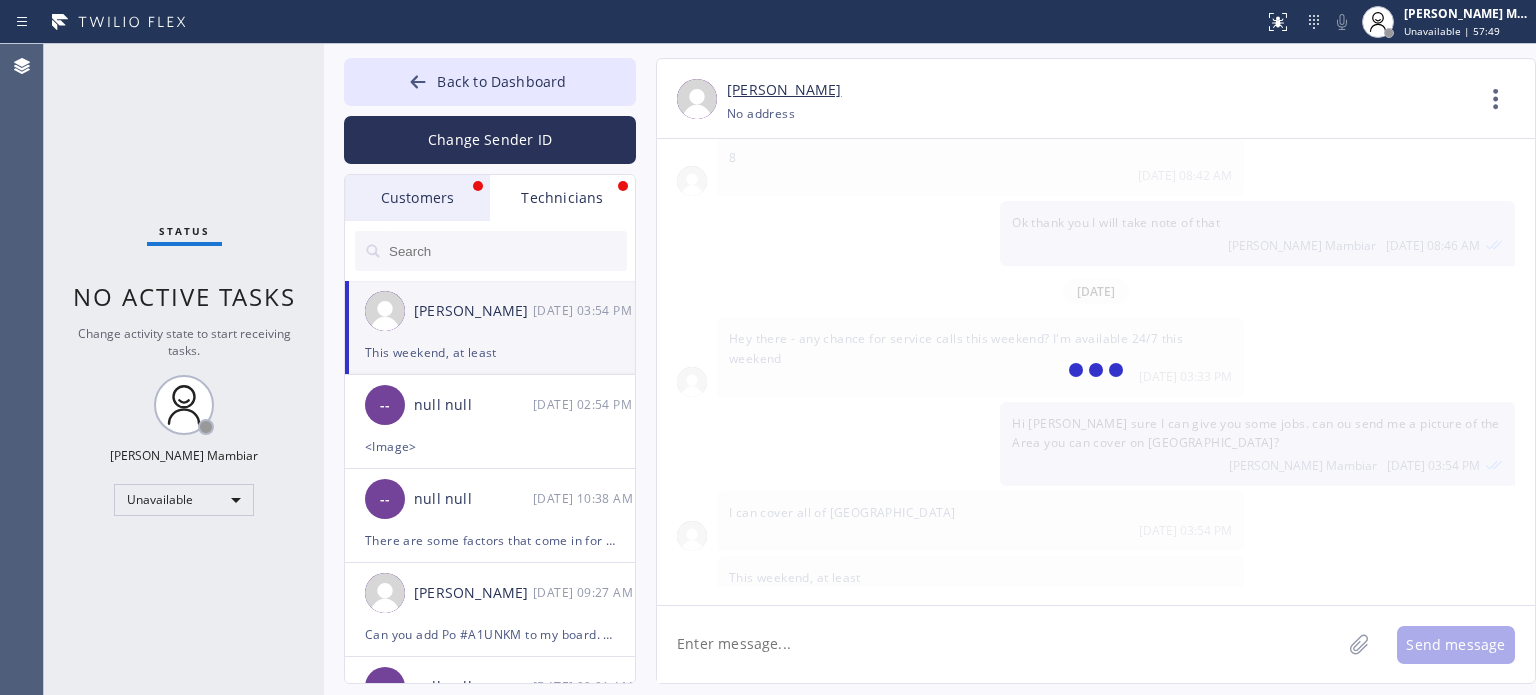 scroll, scrollTop: 667, scrollLeft: 0, axis: vertical 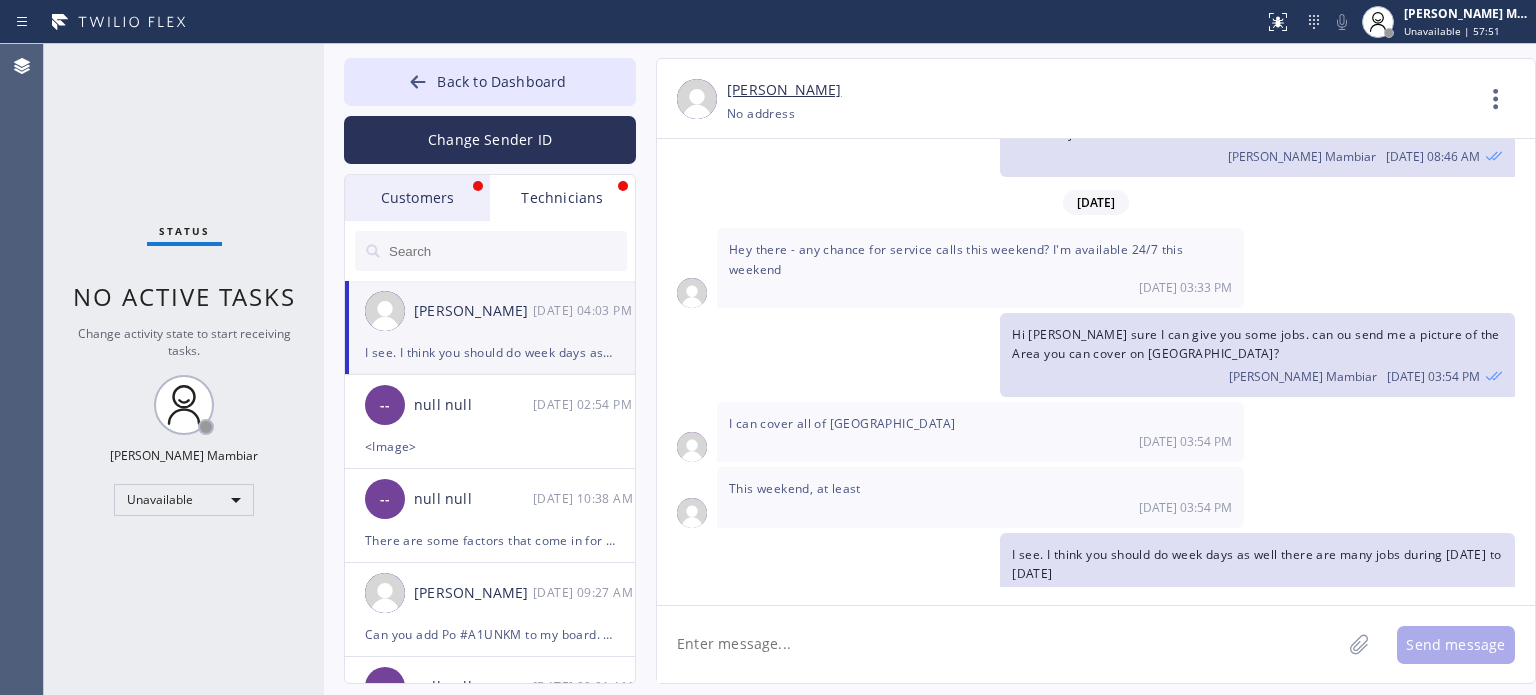 click on "Customers" at bounding box center [417, 198] 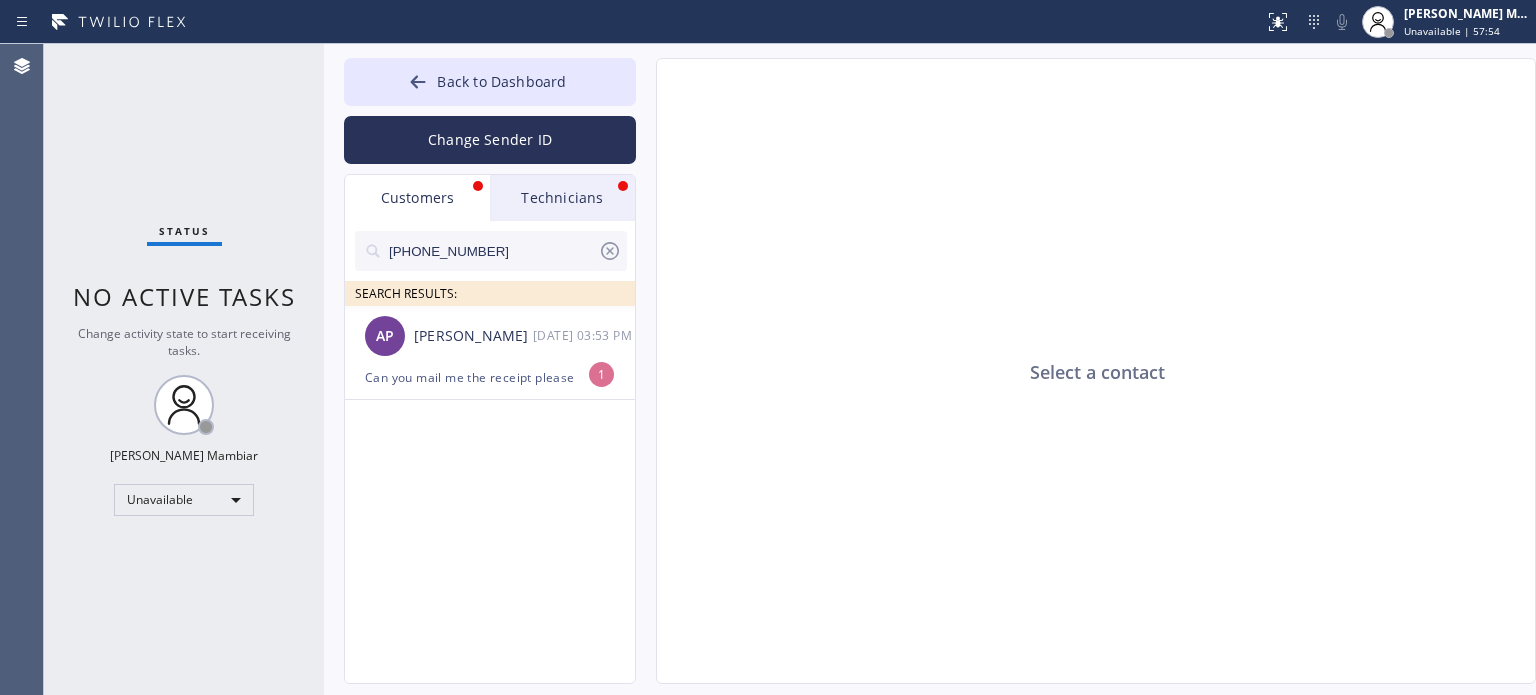 click on "Technicians" at bounding box center [562, 198] 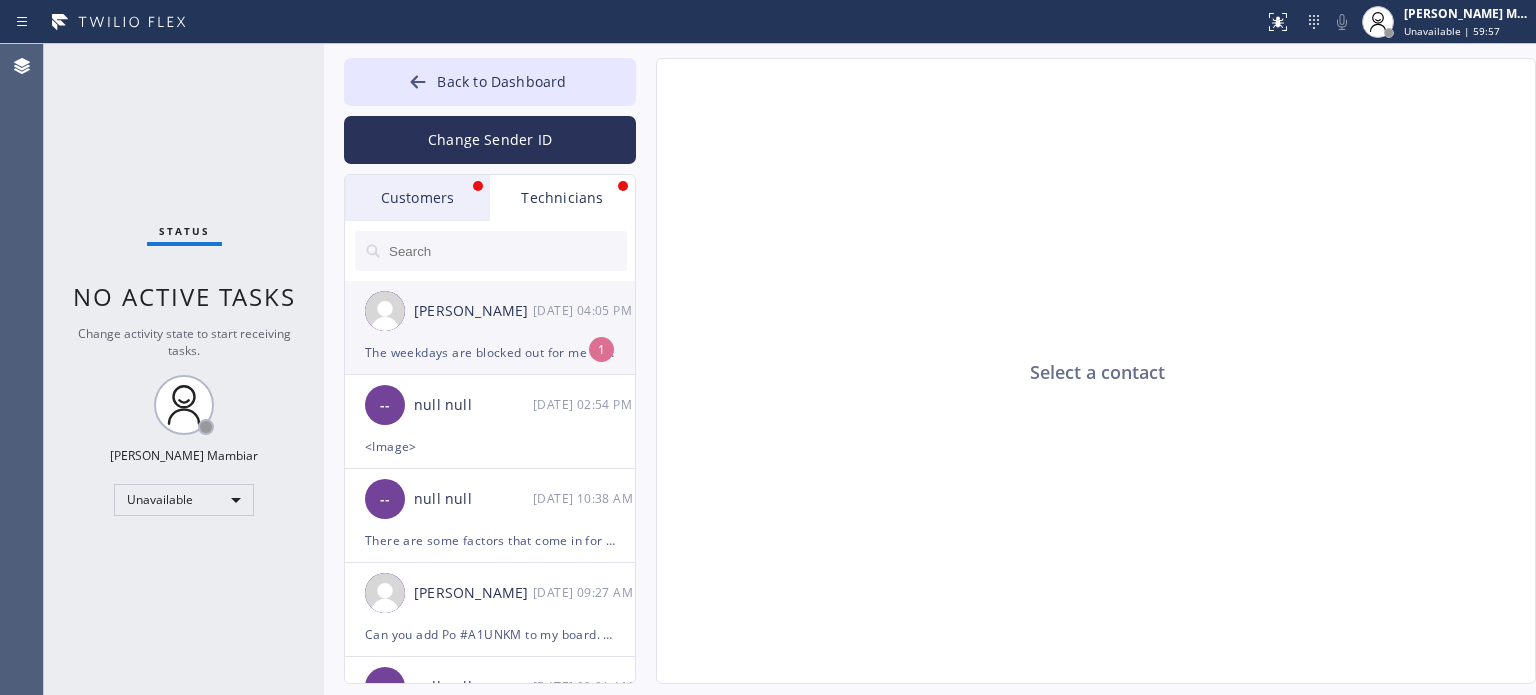 click on "The weekdays are blocked out for me until 3:30pm all weekdays, but after that I am always free" at bounding box center (490, 352) 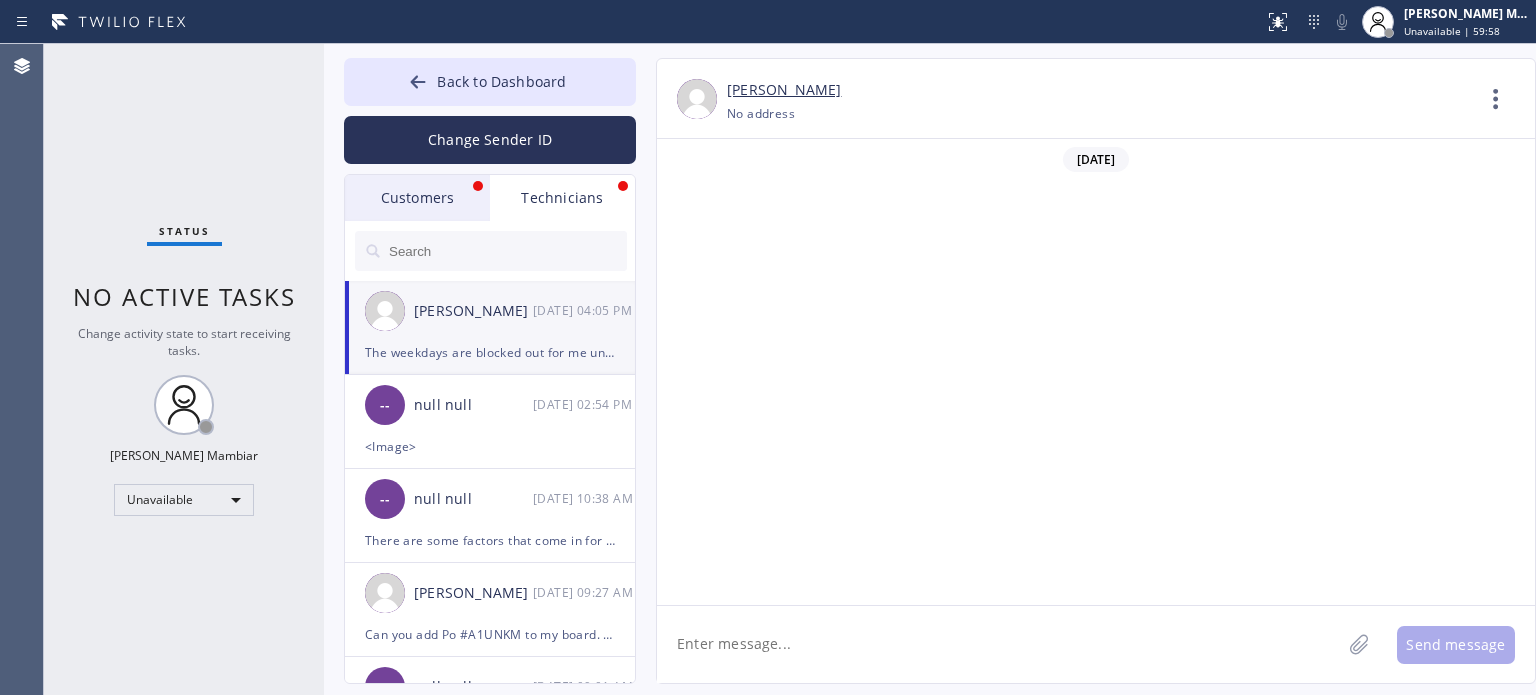 scroll, scrollTop: 750, scrollLeft: 0, axis: vertical 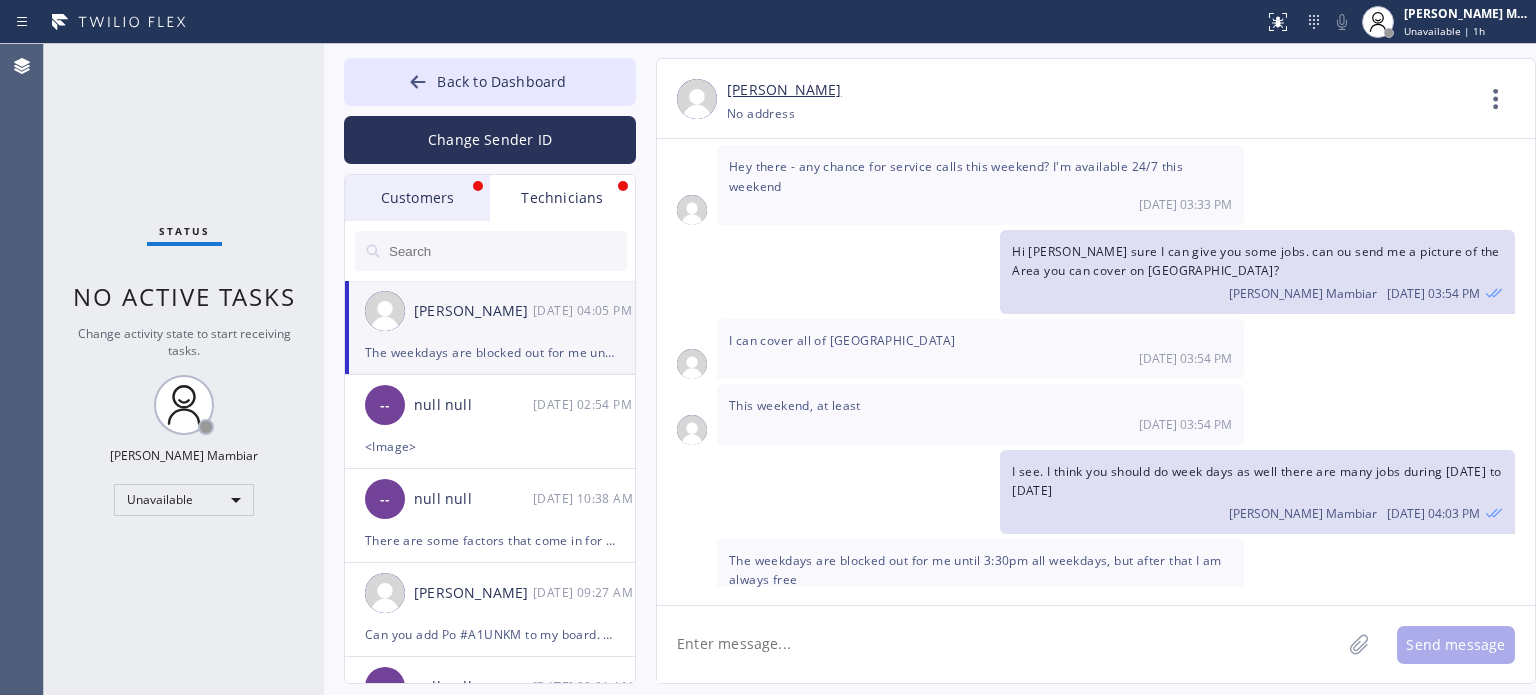 drag, startPoint x: 273, startPoint y: 539, endPoint x: 300, endPoint y: 523, distance: 31.38471 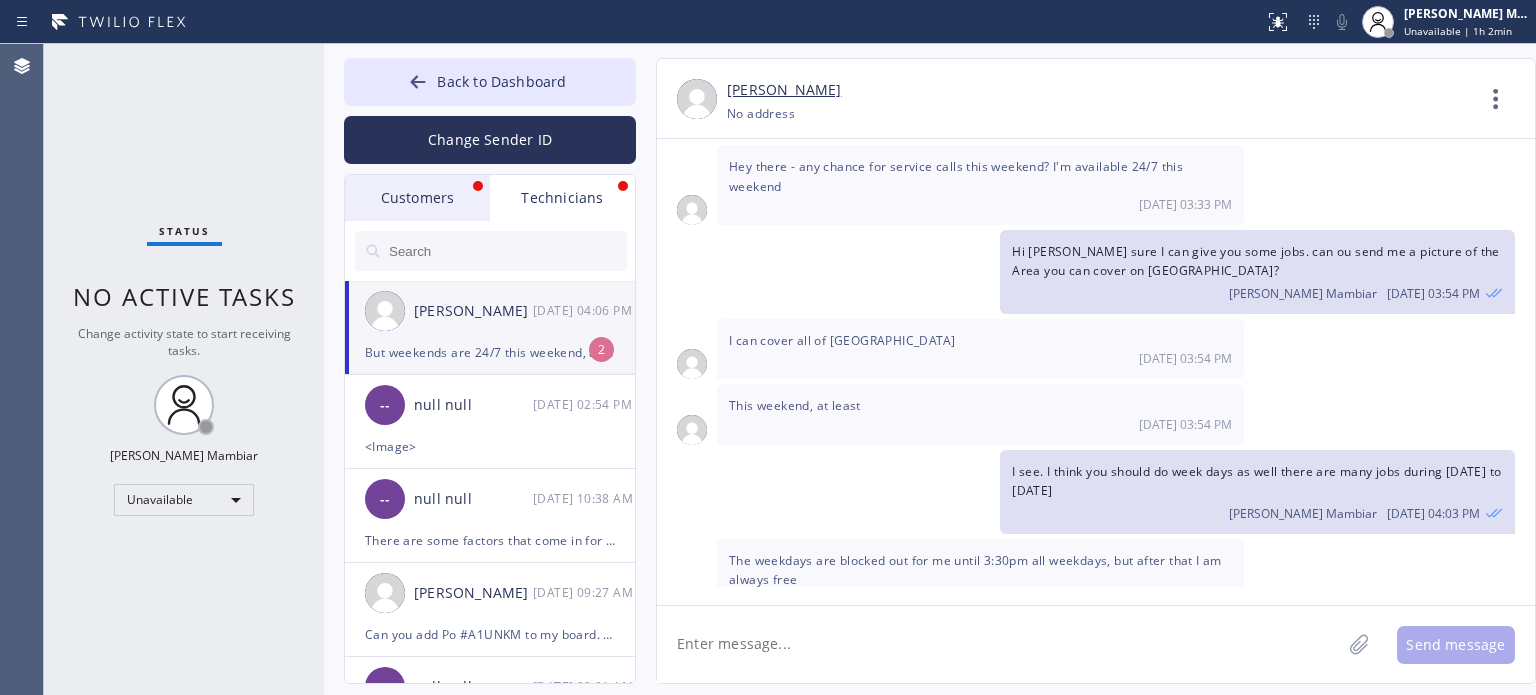 scroll, scrollTop: 898, scrollLeft: 0, axis: vertical 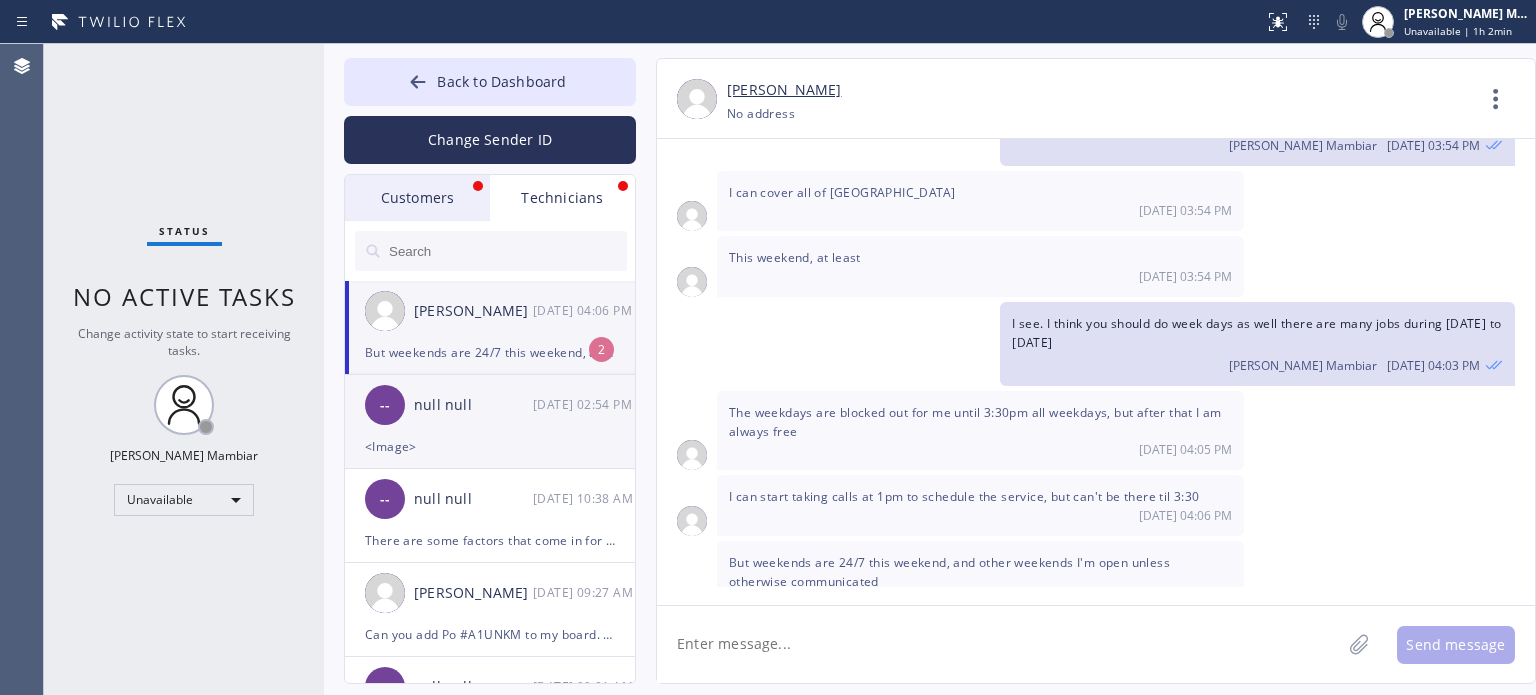 click on "-- null null [DATE] 02:54 PM" at bounding box center (491, 405) 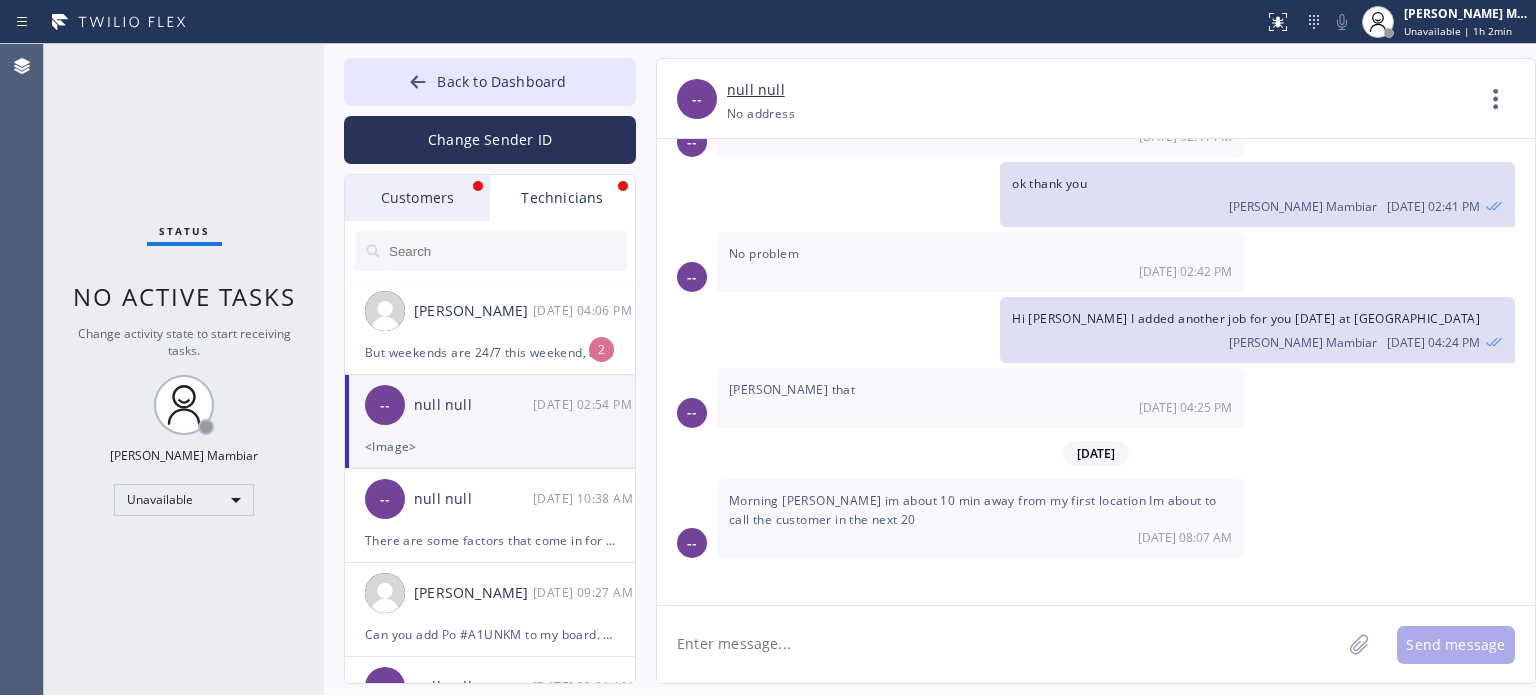 scroll, scrollTop: 2700, scrollLeft: 0, axis: vertical 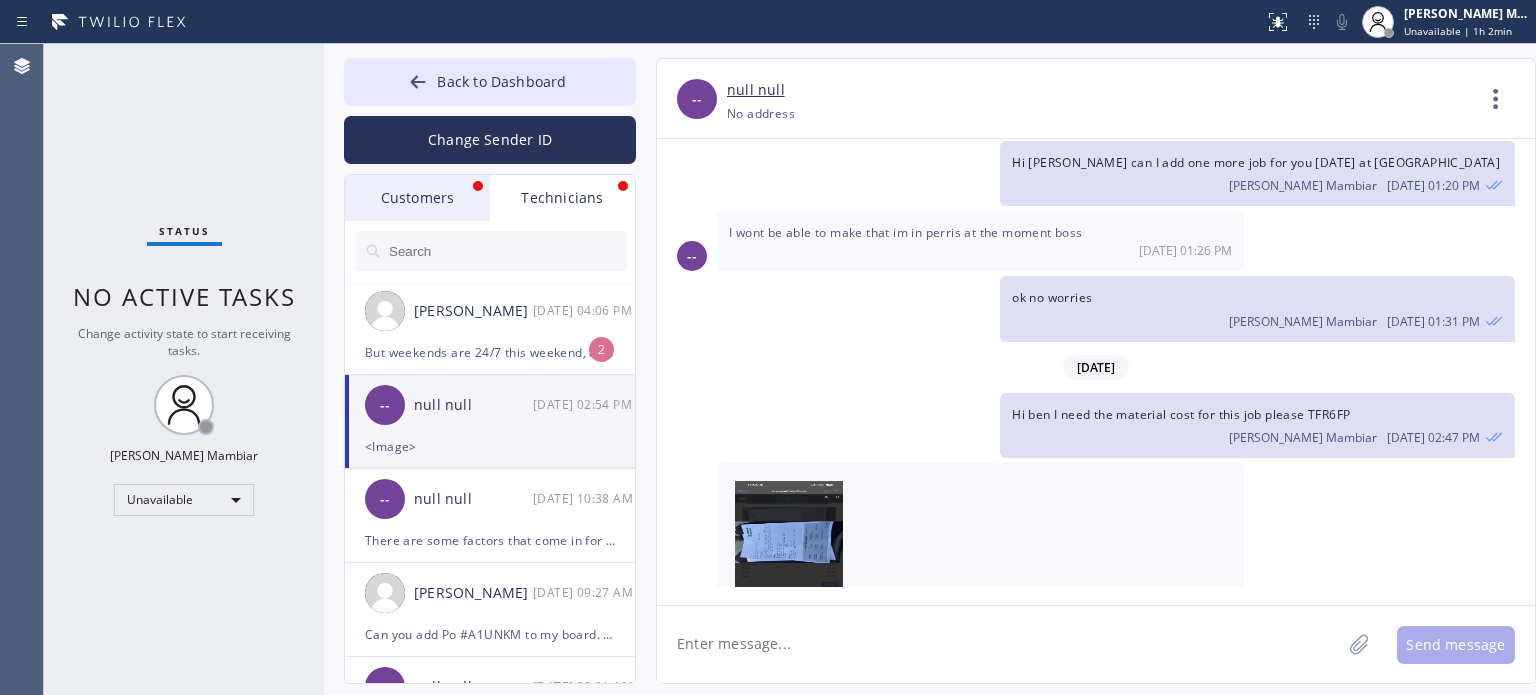 click 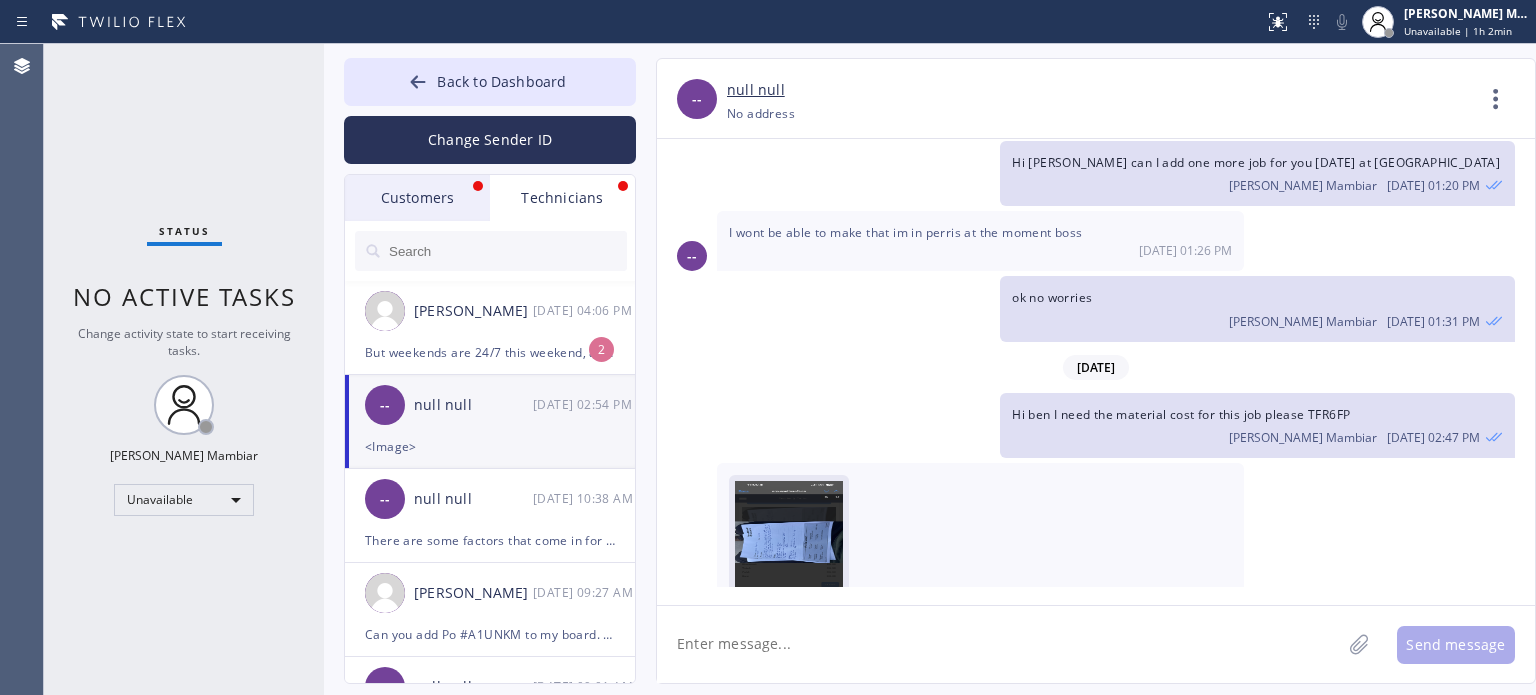 click at bounding box center [789, 541] 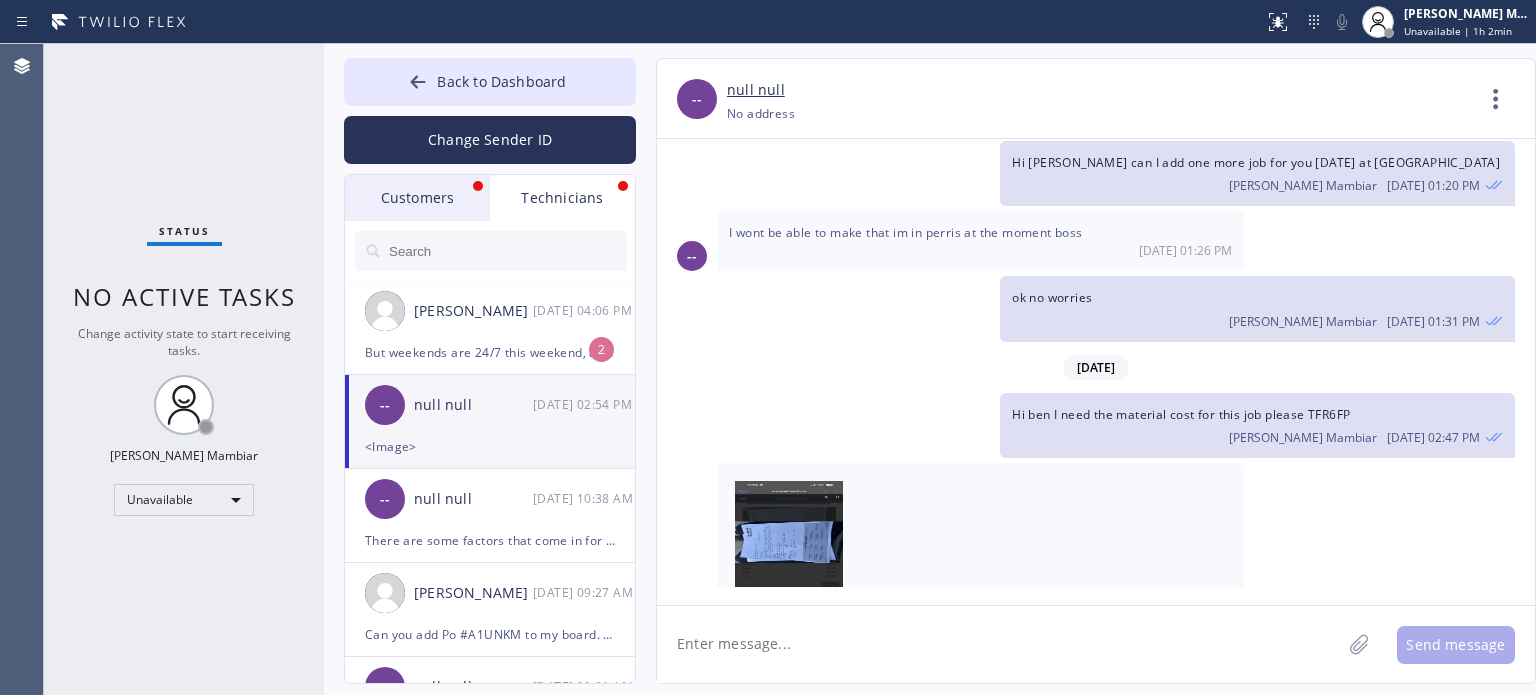 click 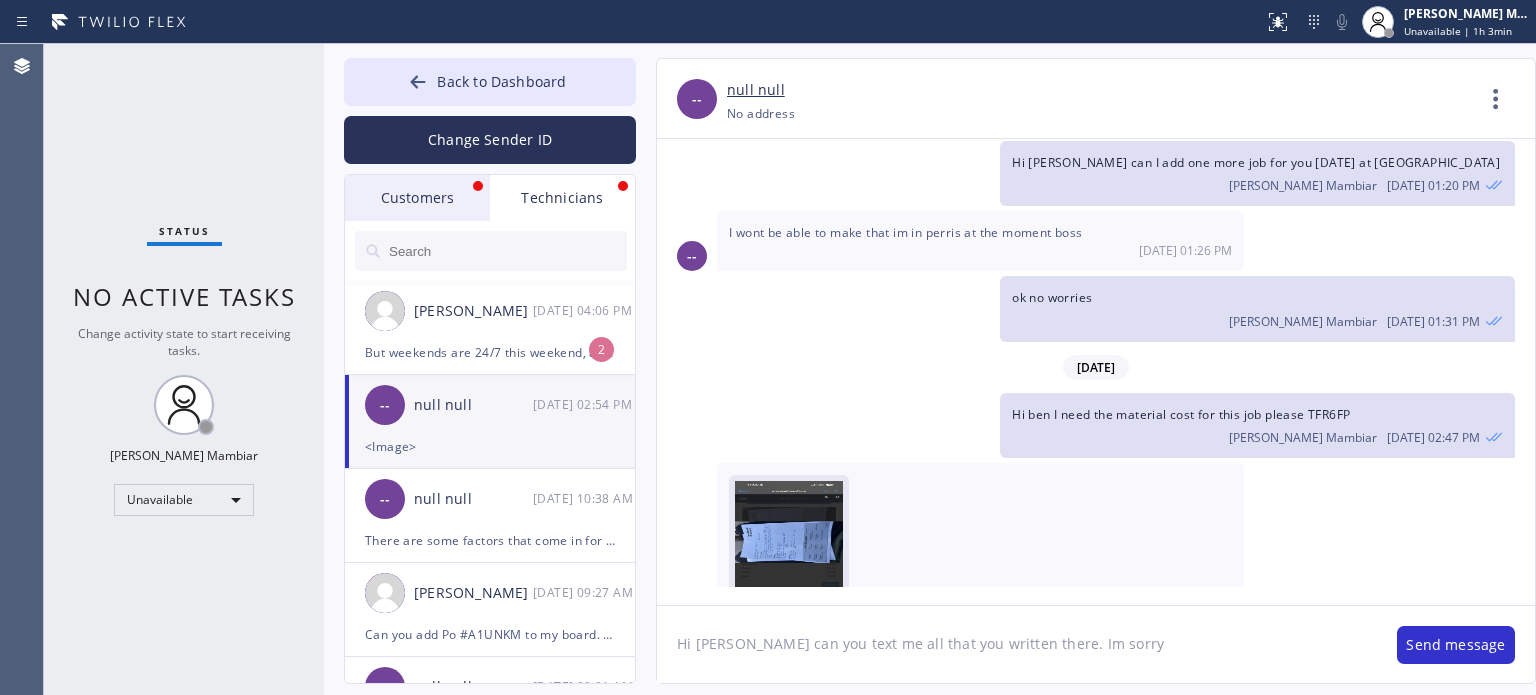 click at bounding box center (789, 541) 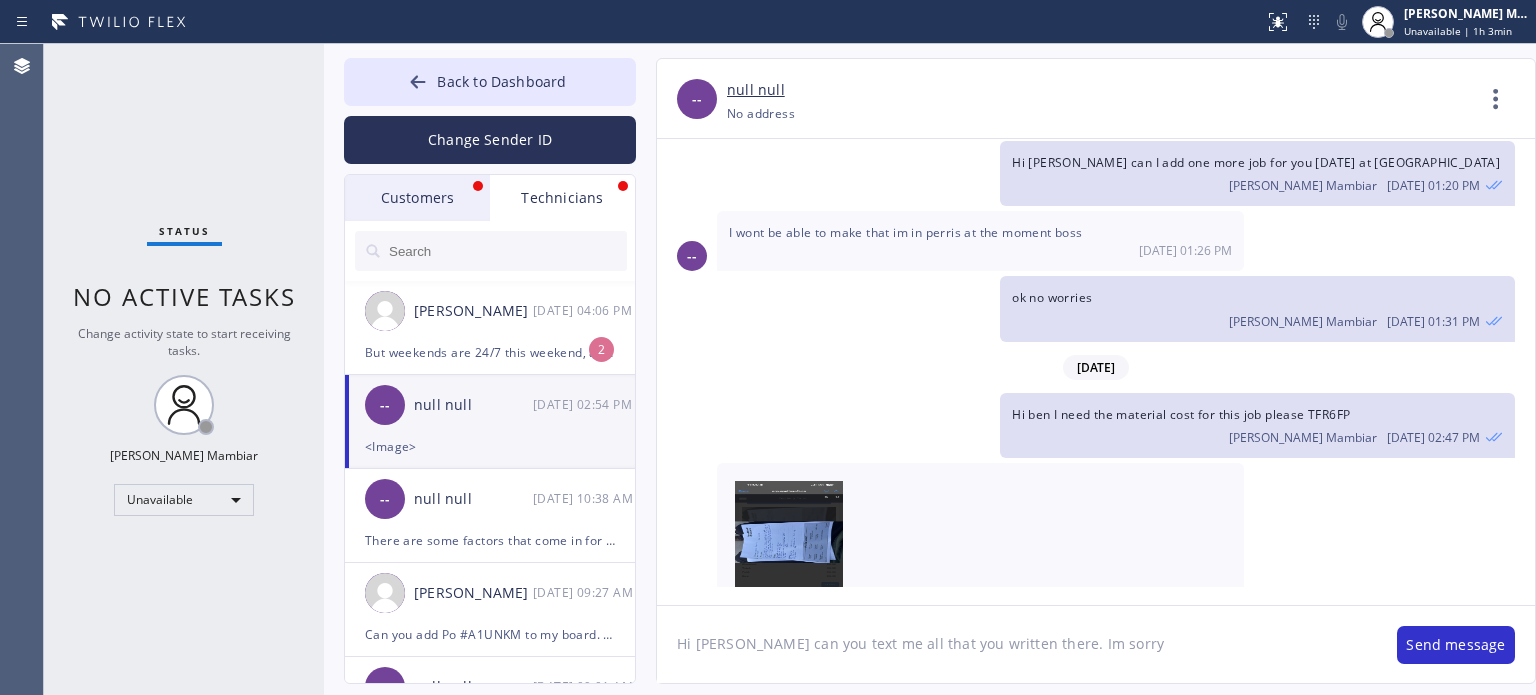 click on "Hi [PERSON_NAME] can you text me all that you written there. Im sorry" 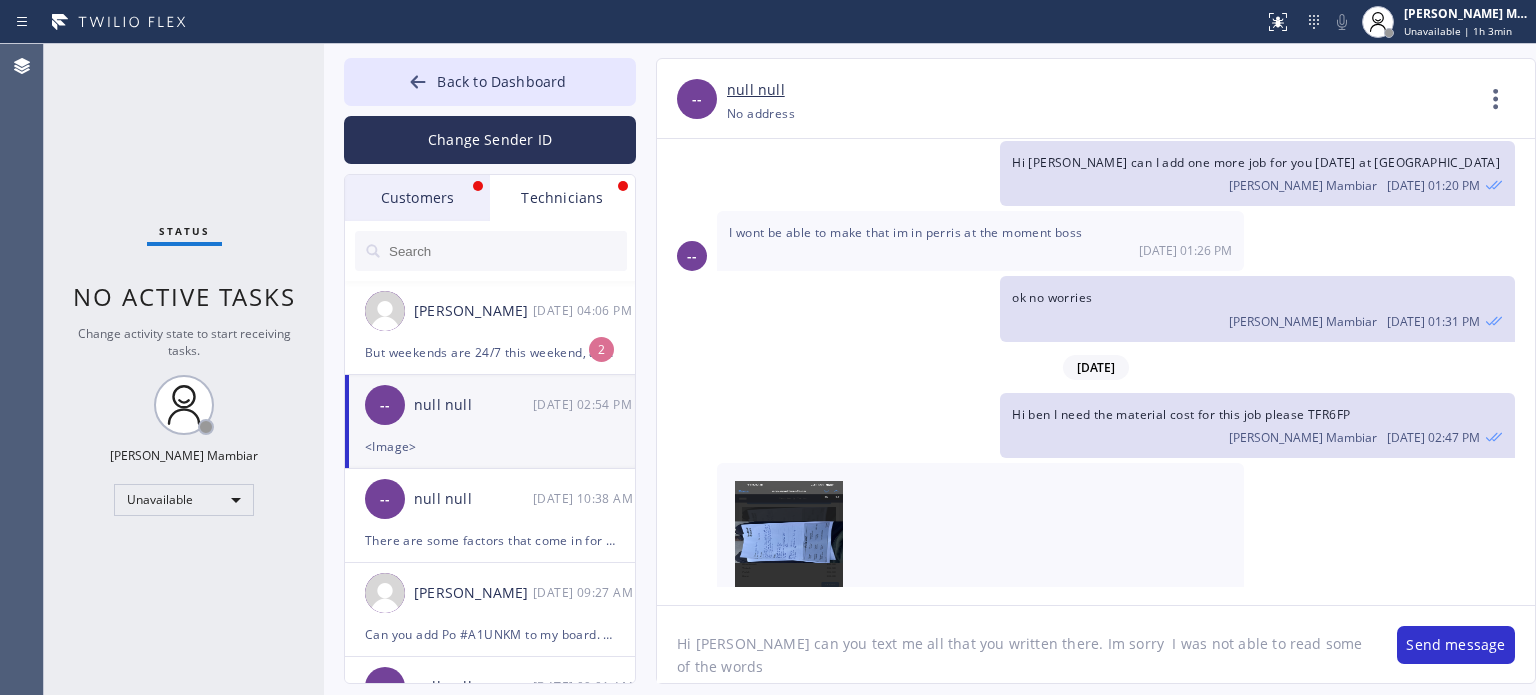 type on "Hi [PERSON_NAME] can you text me all that you written there. Im sorry  I was not able to read some of the words." 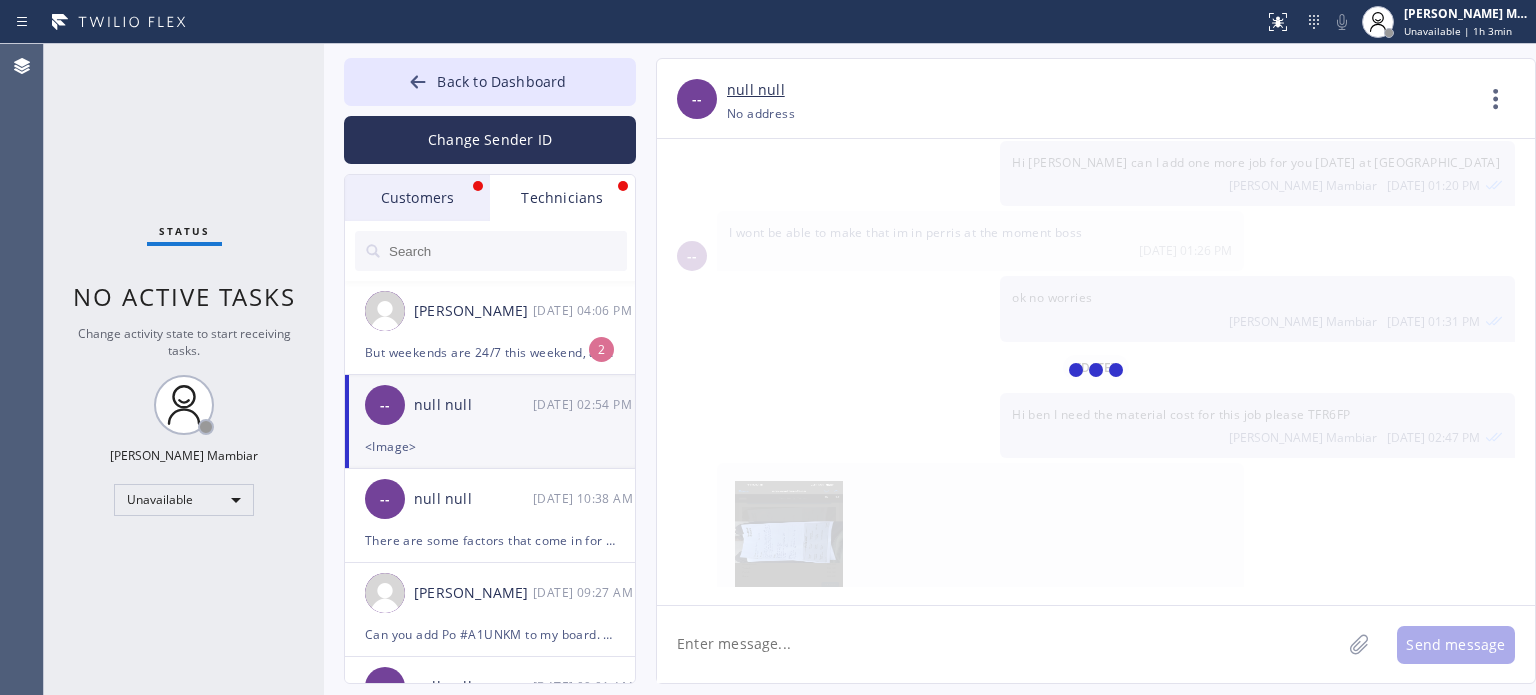 scroll, scrollTop: 2789, scrollLeft: 0, axis: vertical 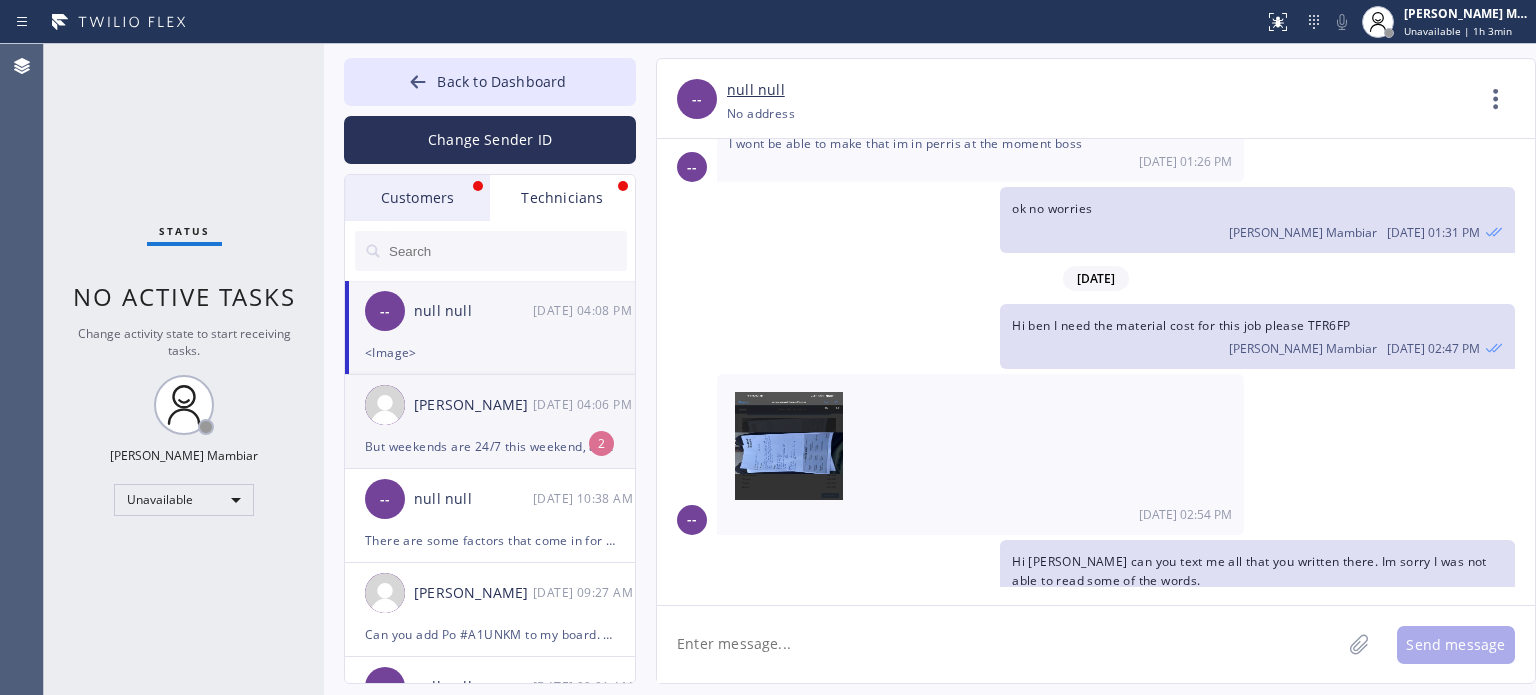 click on "[PERSON_NAME] [DATE] 04:06 PM" at bounding box center (491, 405) 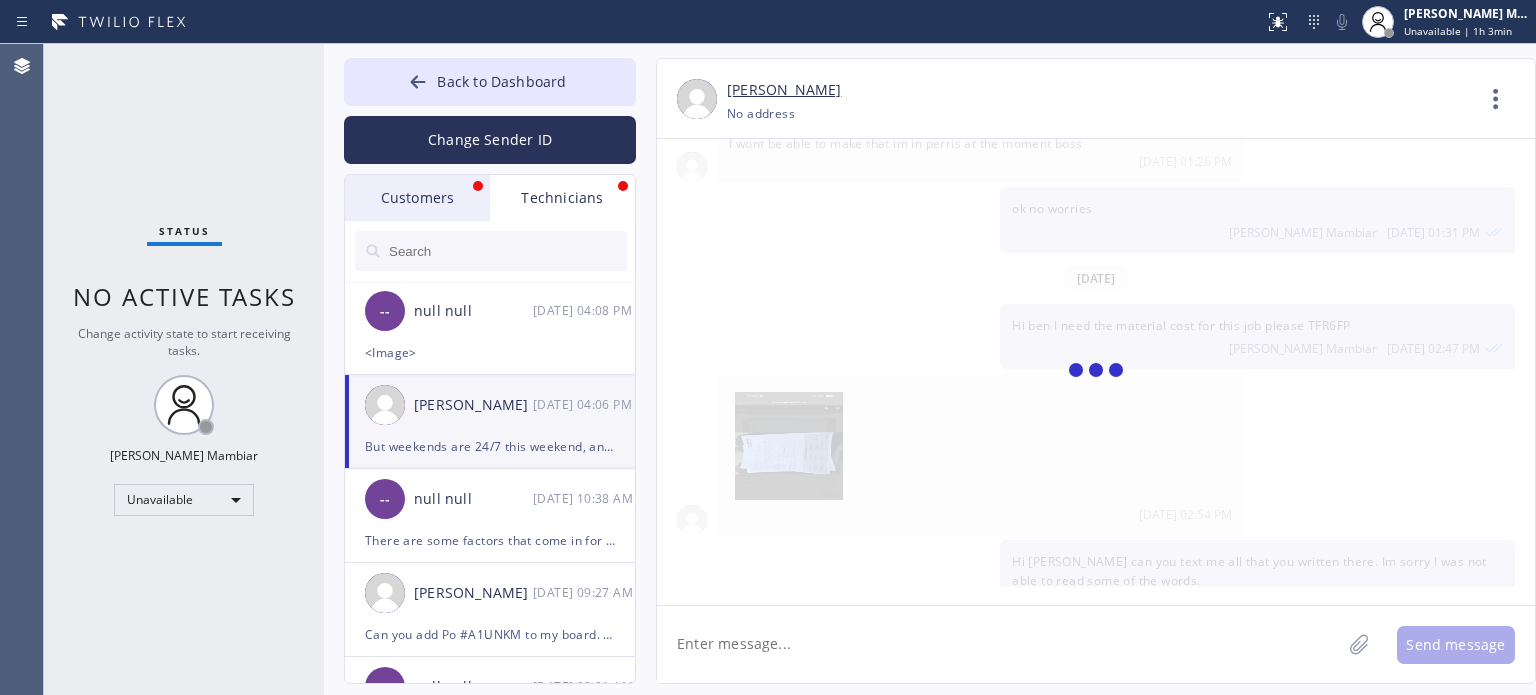 scroll, scrollTop: 898, scrollLeft: 0, axis: vertical 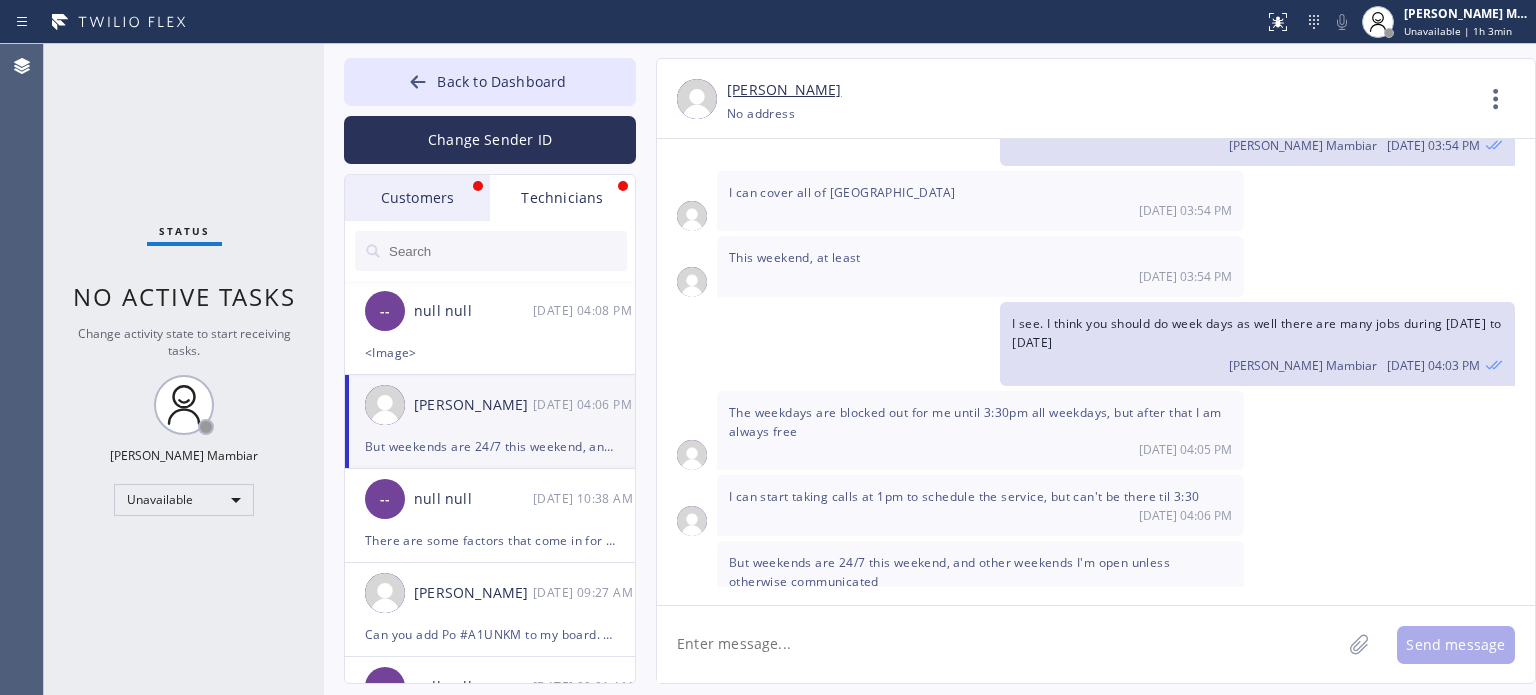 click 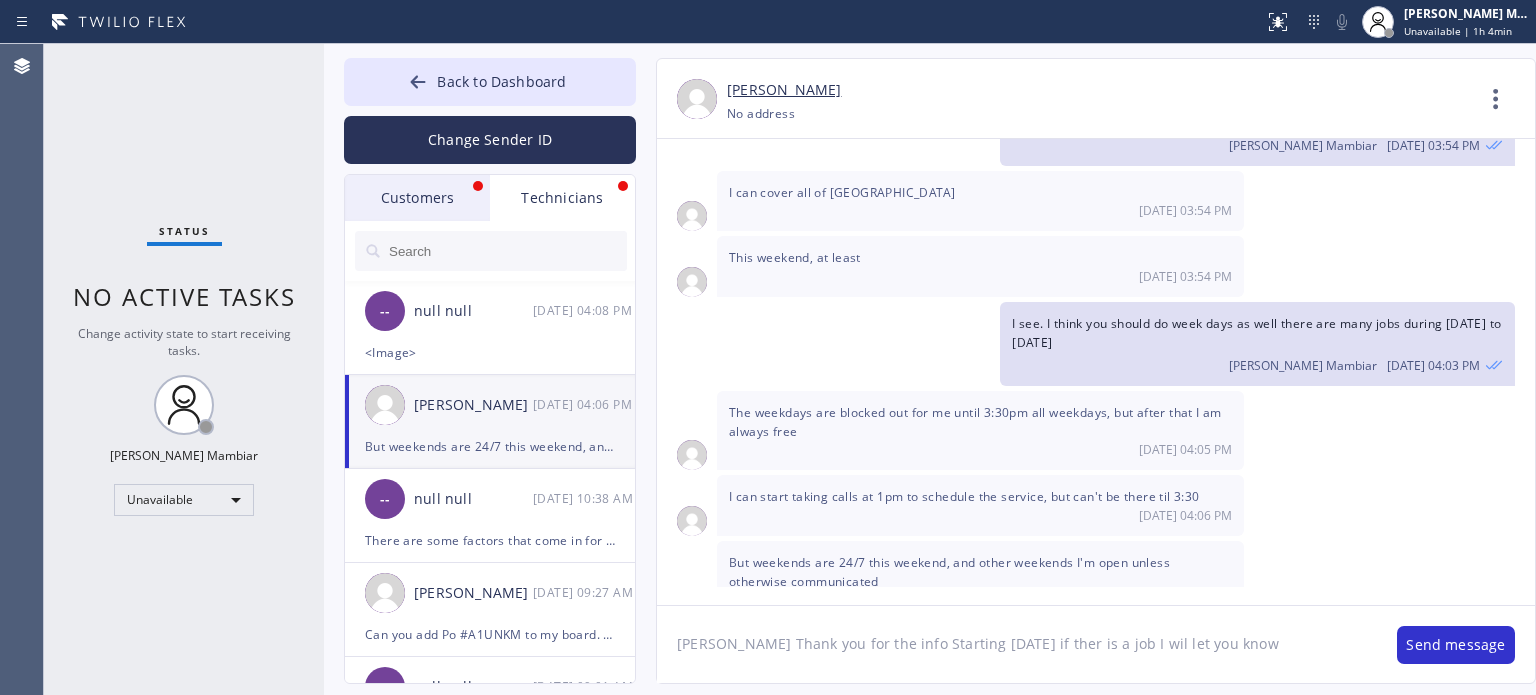 type on "[PERSON_NAME] Thank you for the info Starting [DATE] if ther is a job I wil let you know." 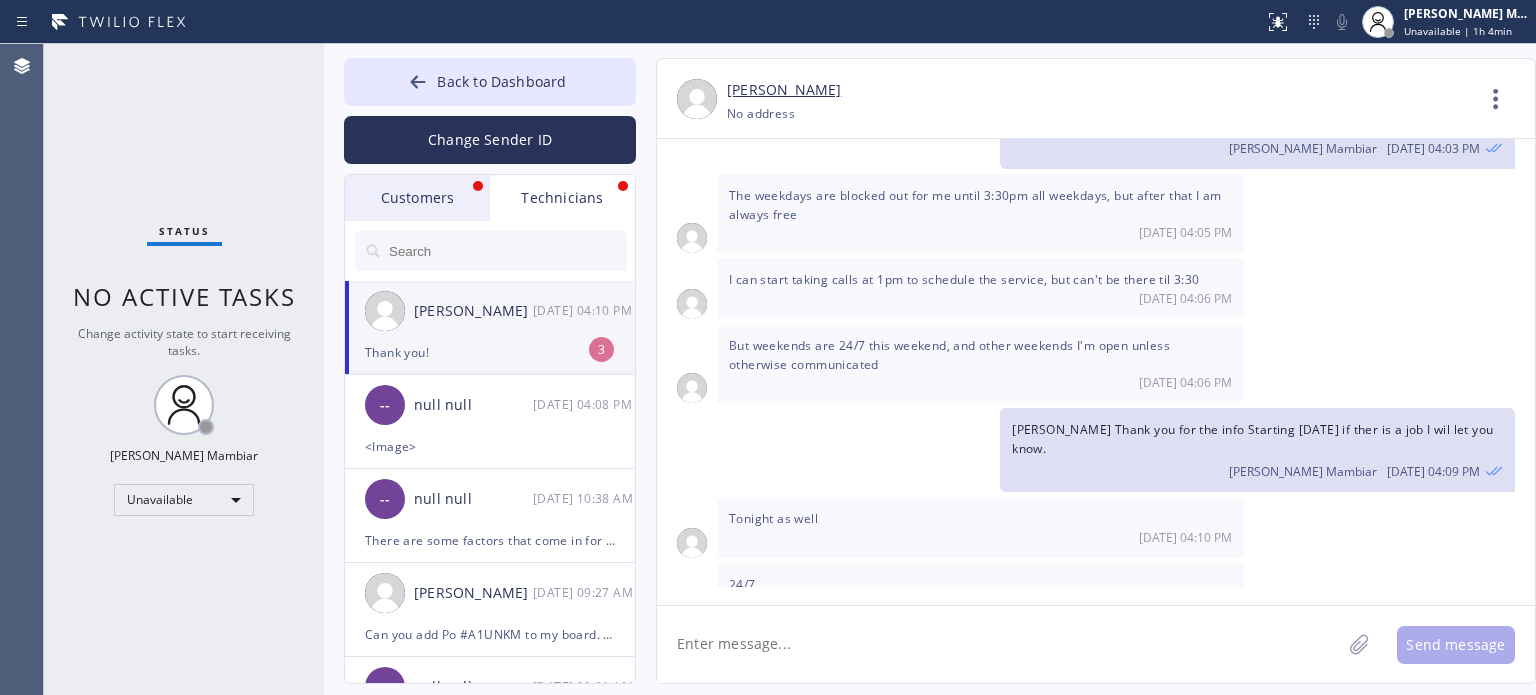scroll, scrollTop: 1179, scrollLeft: 0, axis: vertical 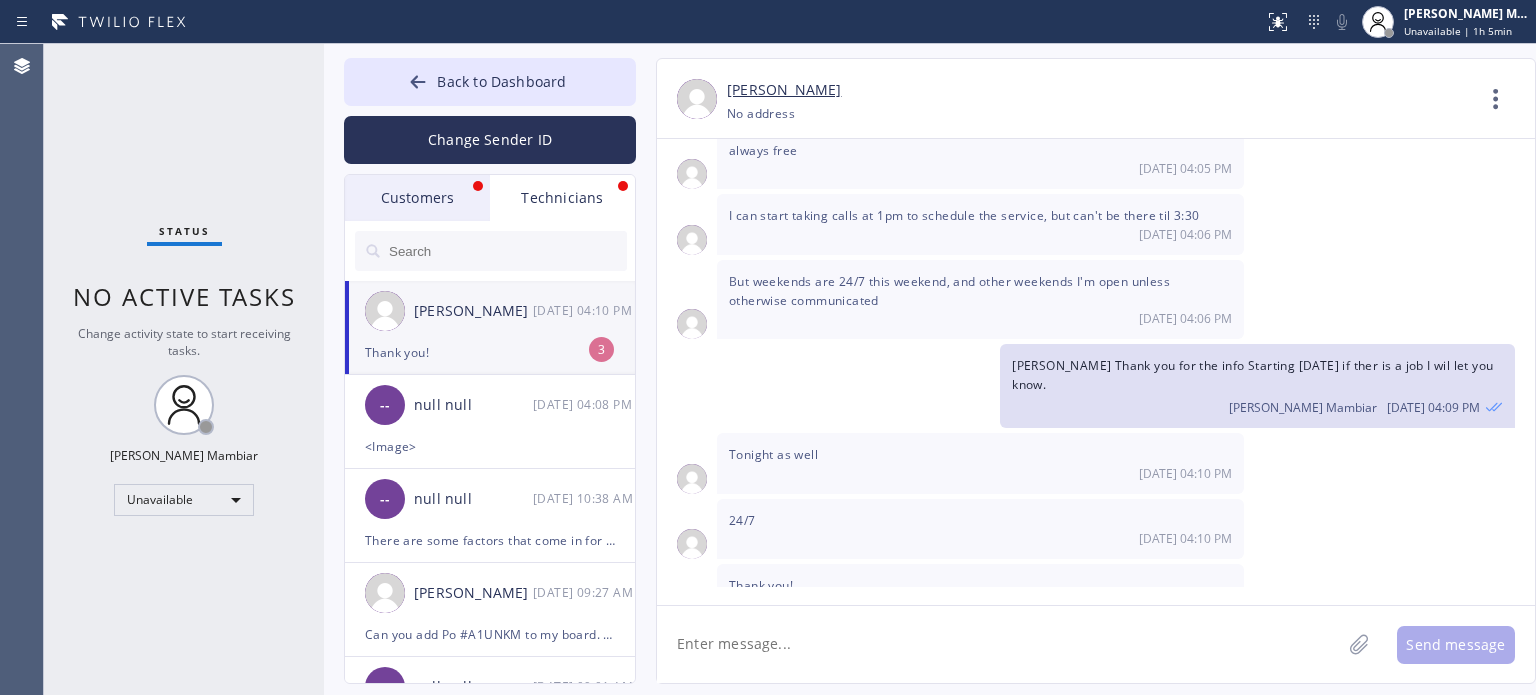 click on "Status   No active tasks     Change activity state to start receiving tasks.   [PERSON_NAME] Mambiar Unavailable" at bounding box center (184, 369) 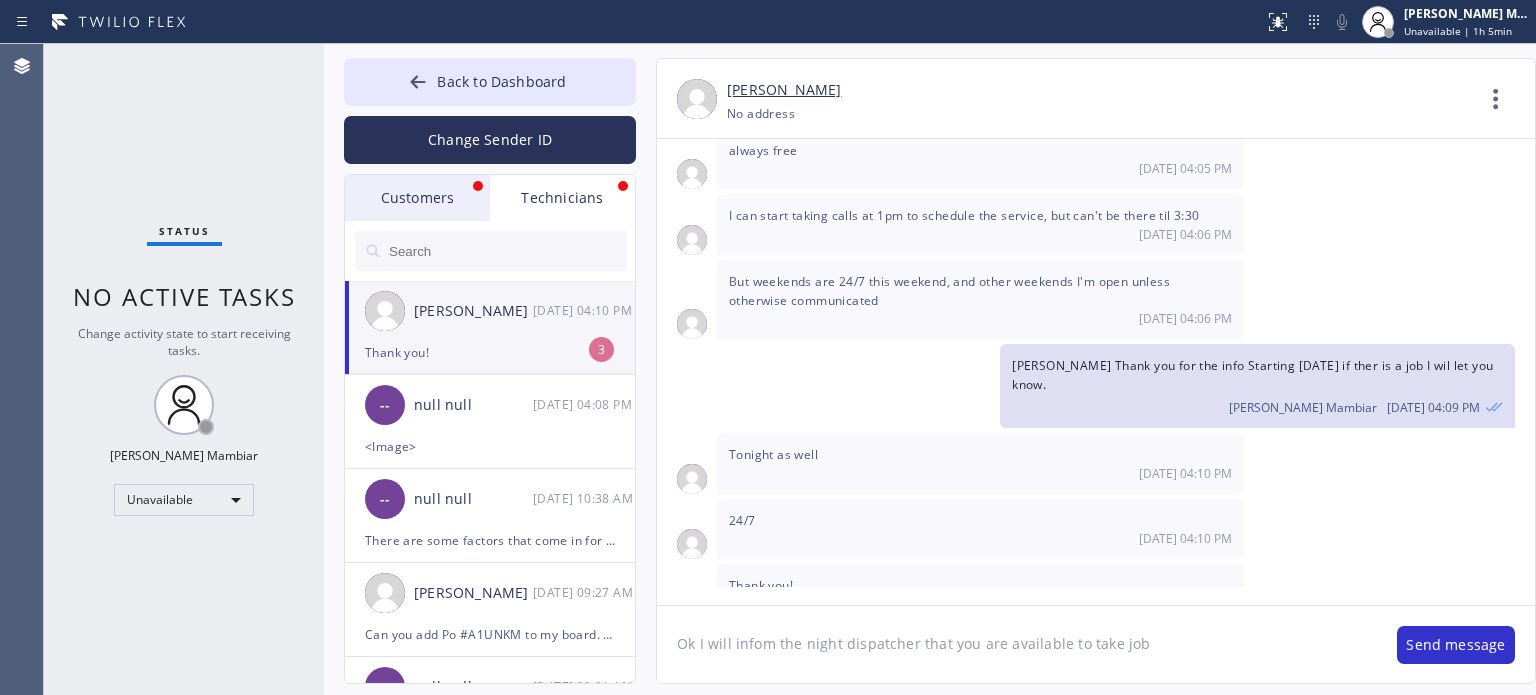 type on "Ok I will infom the night dispatcher that you are available to take jobs" 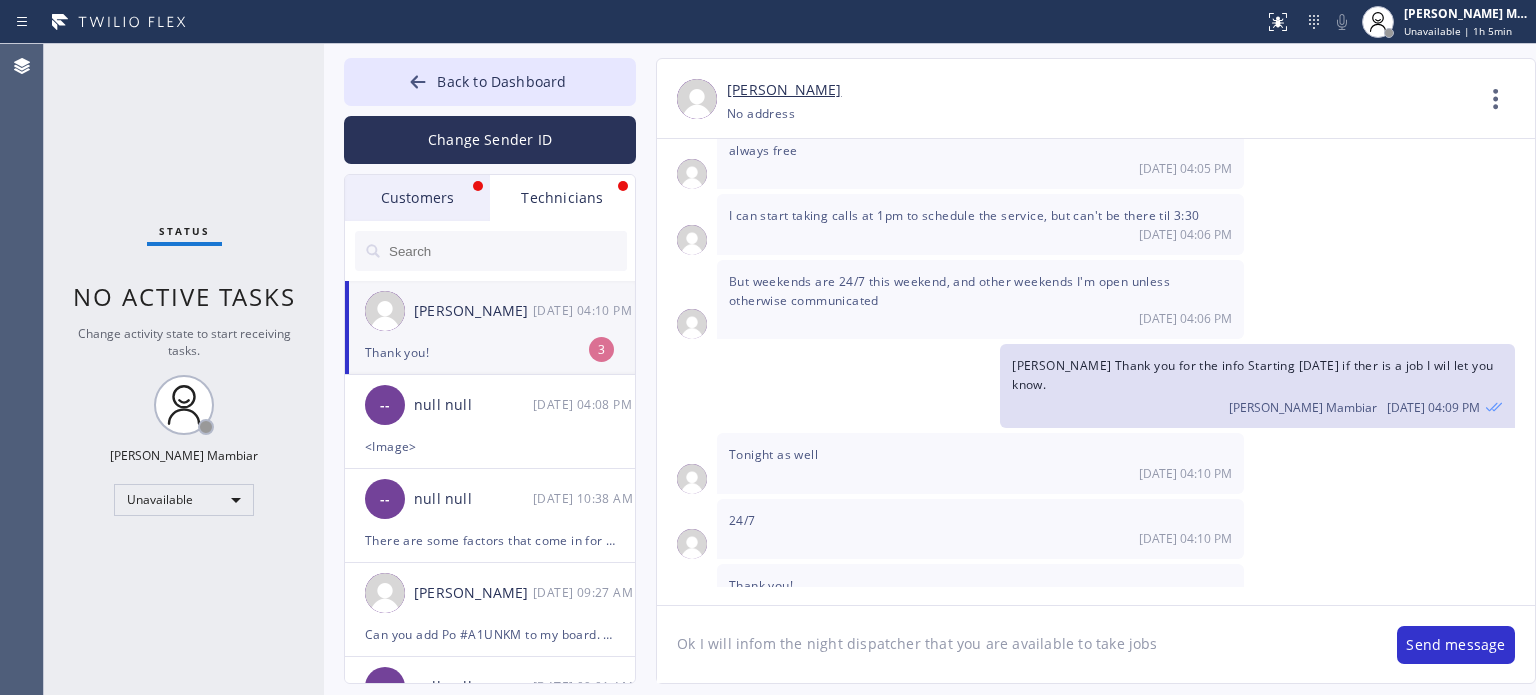 type 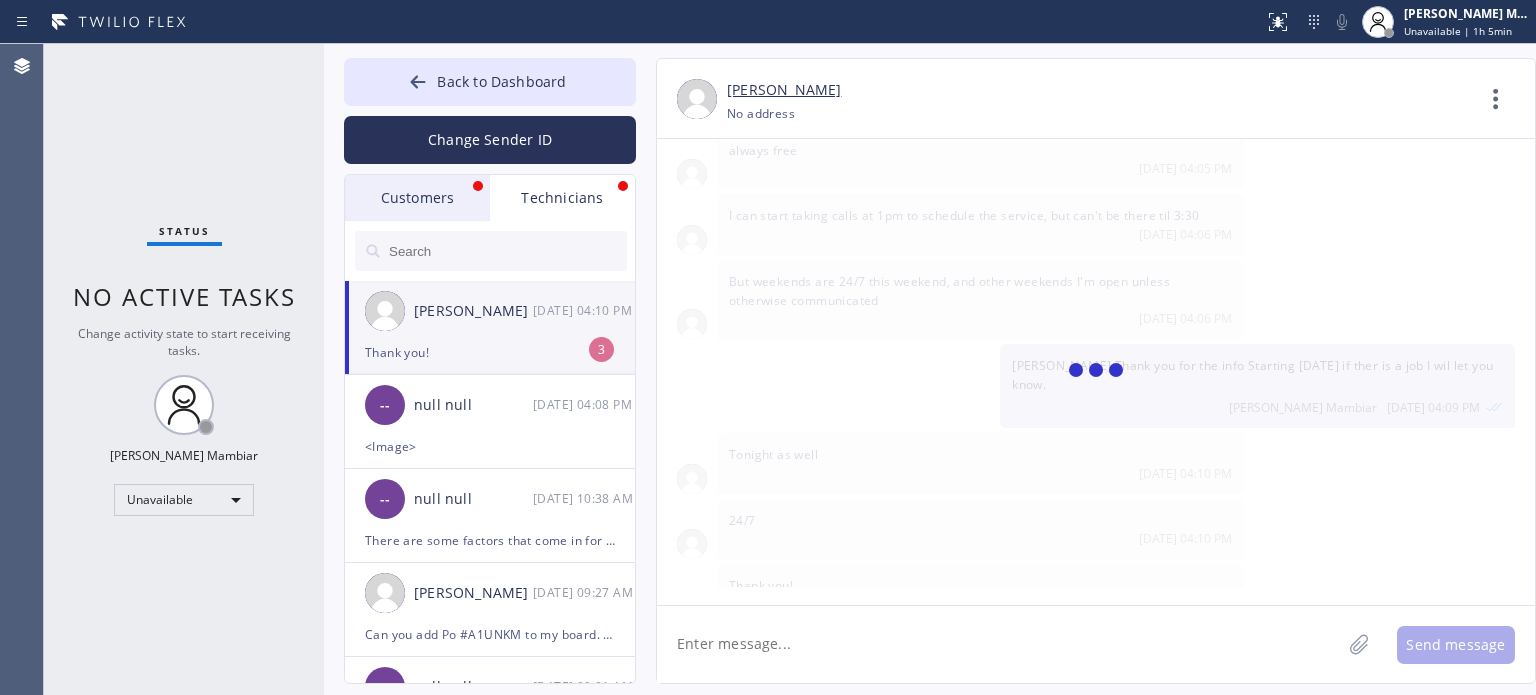 scroll, scrollTop: 1248, scrollLeft: 0, axis: vertical 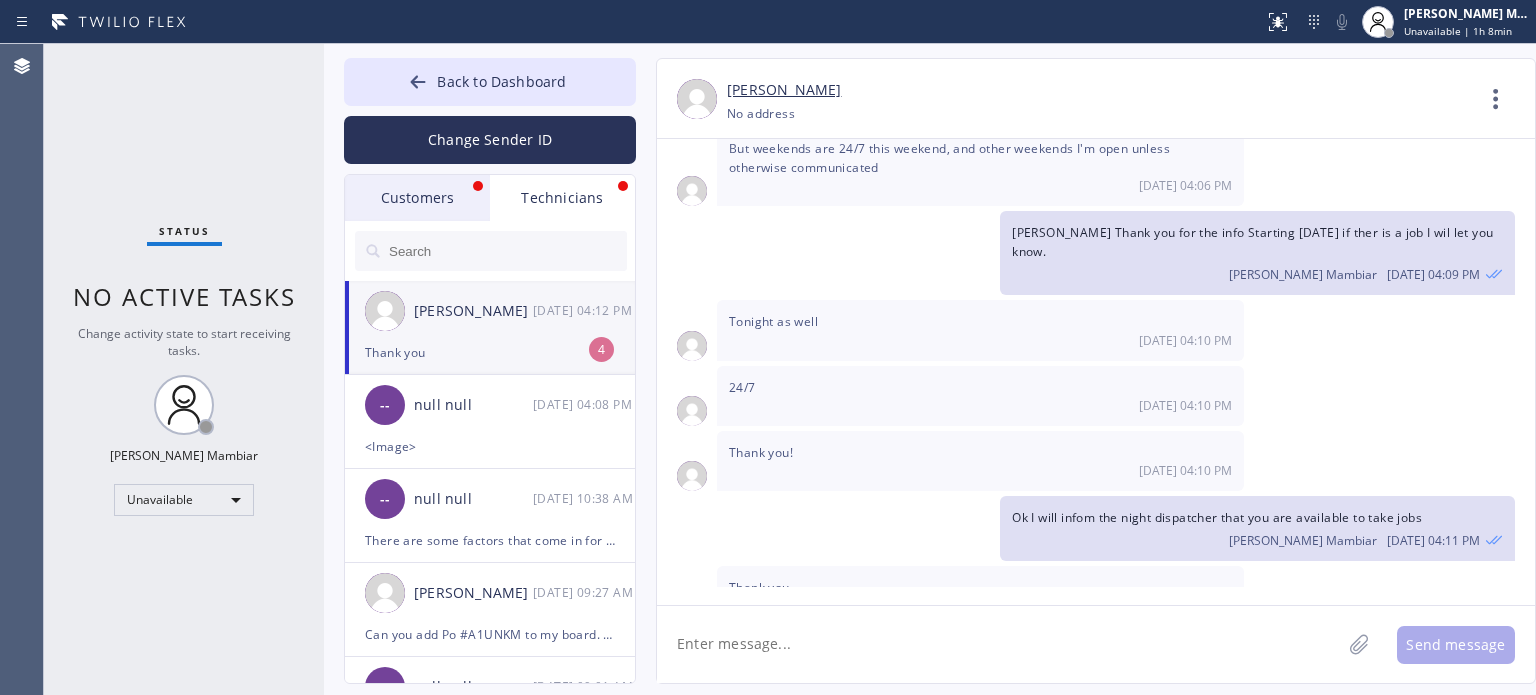 click at bounding box center (507, 251) 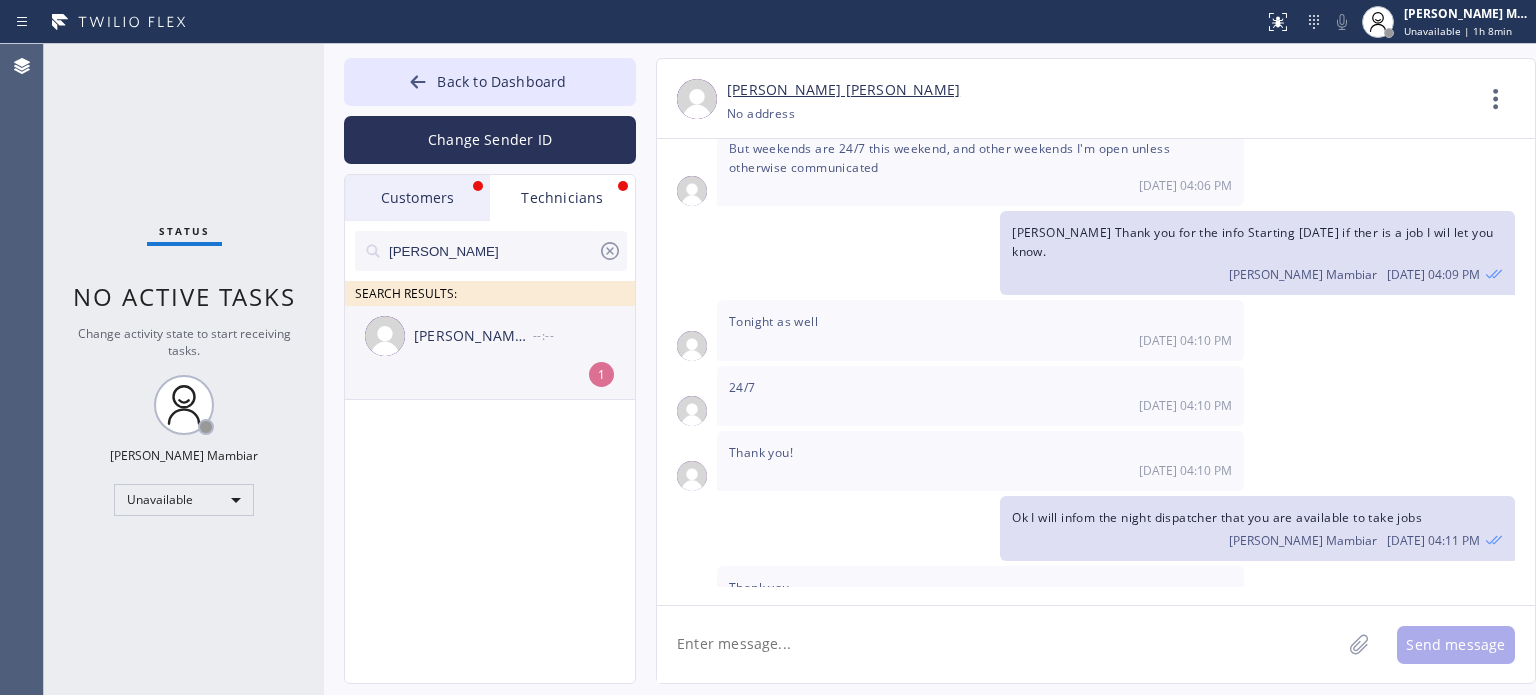 type on "[PERSON_NAME]" 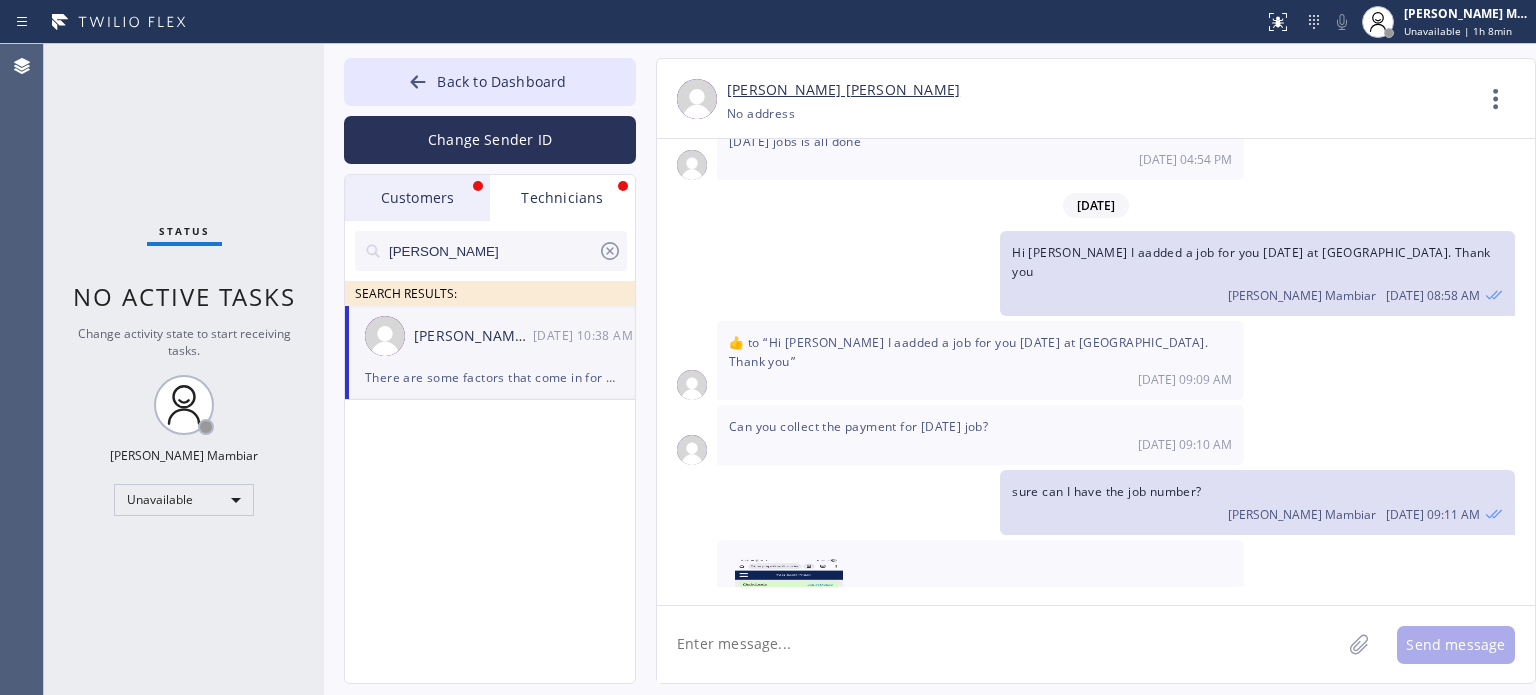 scroll, scrollTop: 4642, scrollLeft: 0, axis: vertical 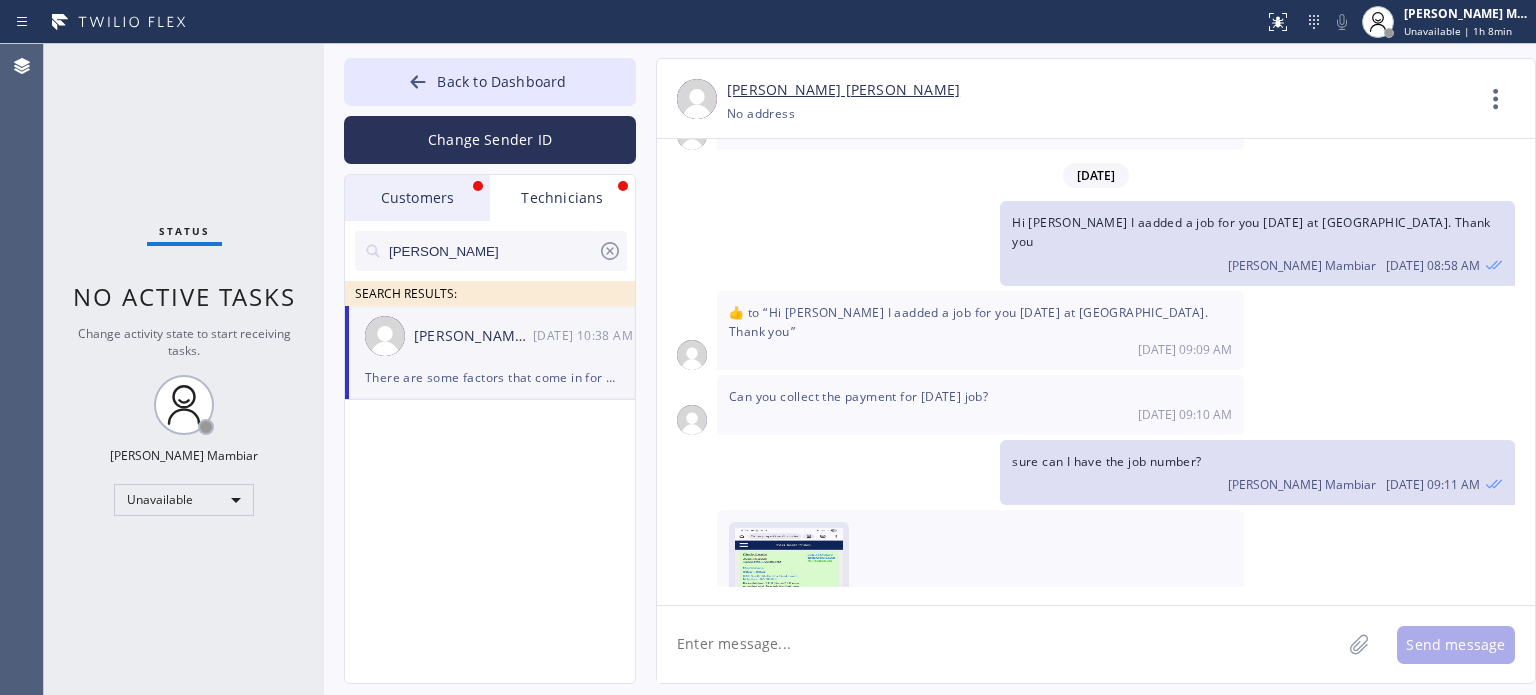 click at bounding box center [789, 588] 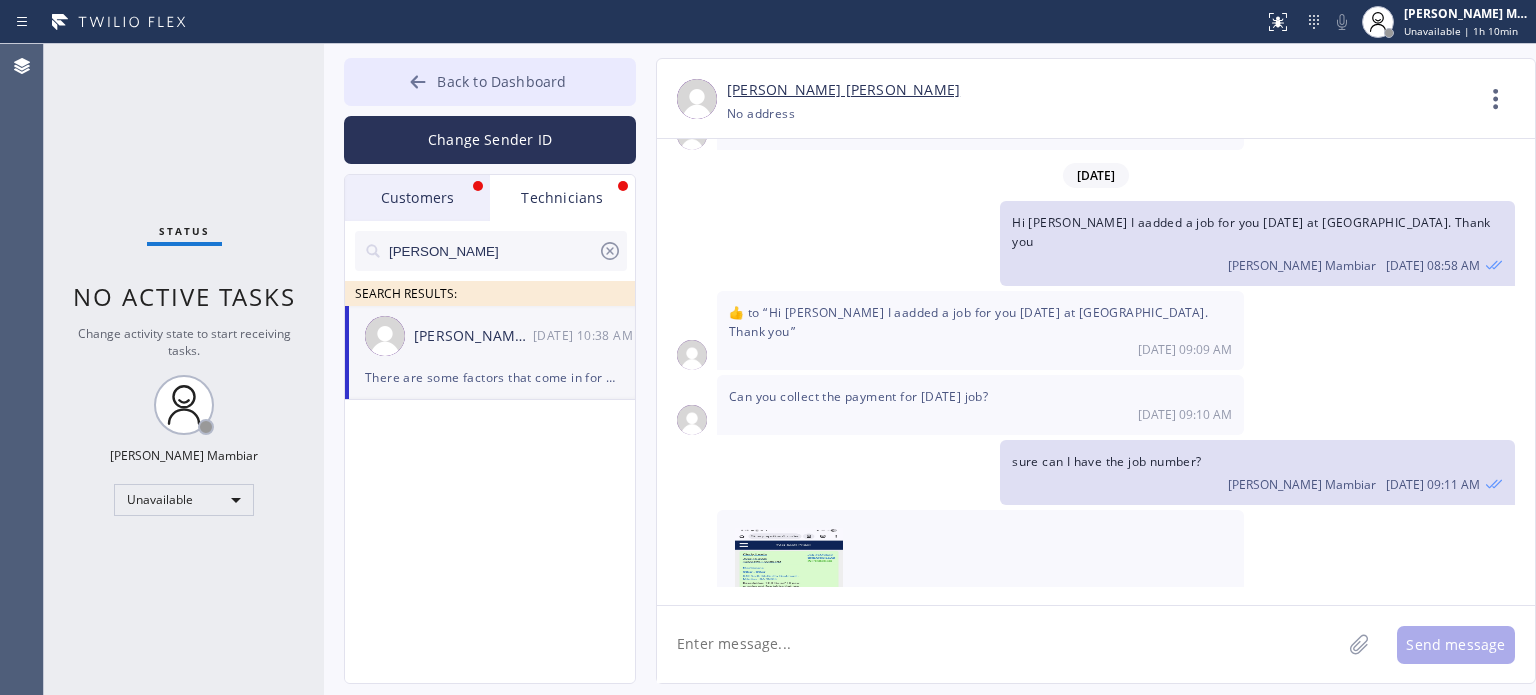 click on "Back to Dashboard" at bounding box center (501, 81) 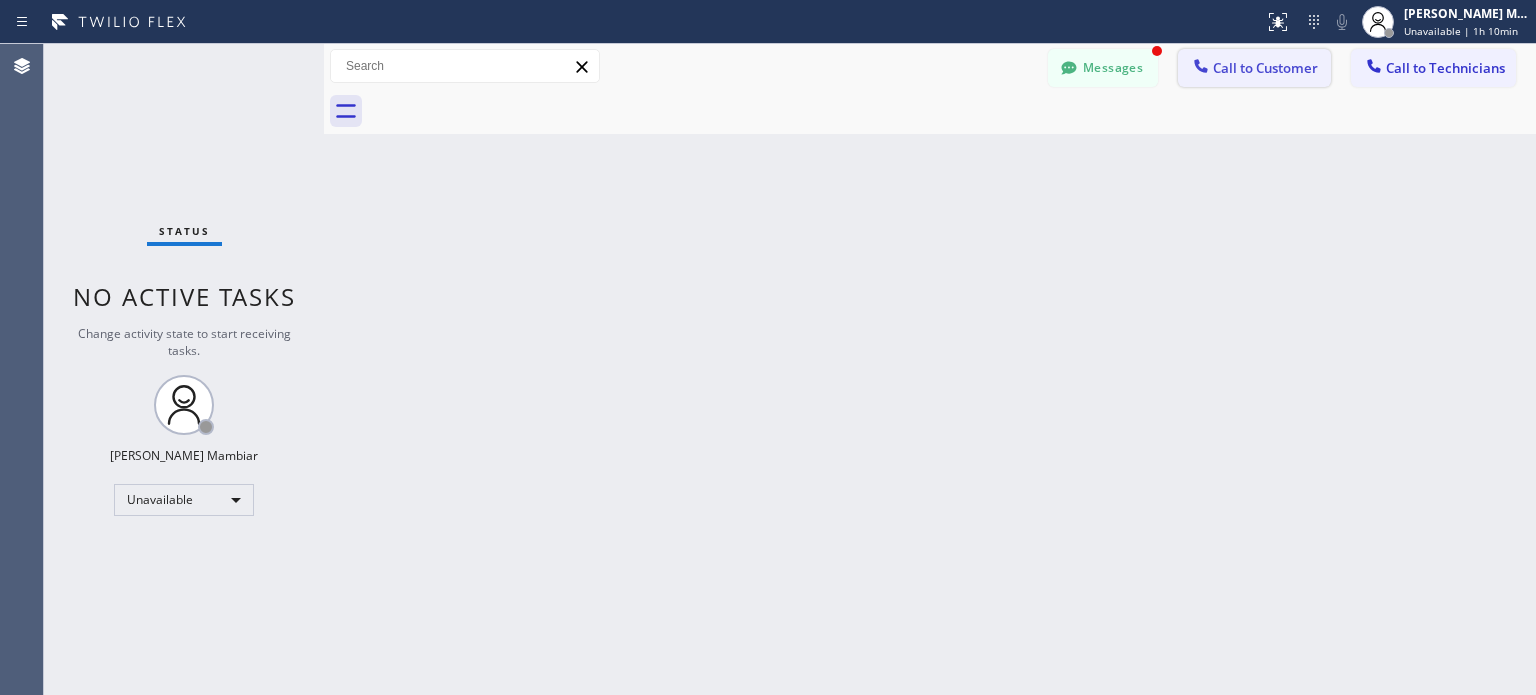 click on "Call to Customer" at bounding box center [1265, 68] 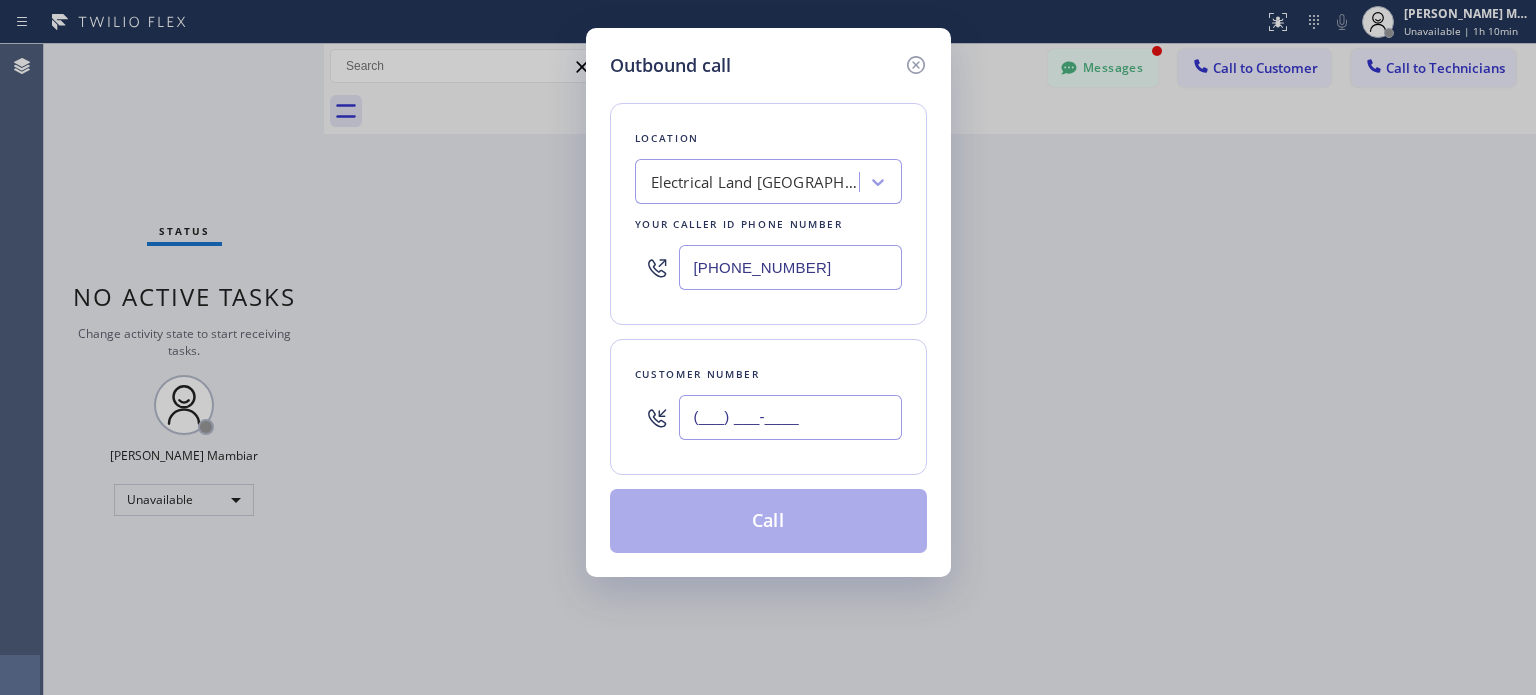 click on "(___) ___-____" at bounding box center (790, 417) 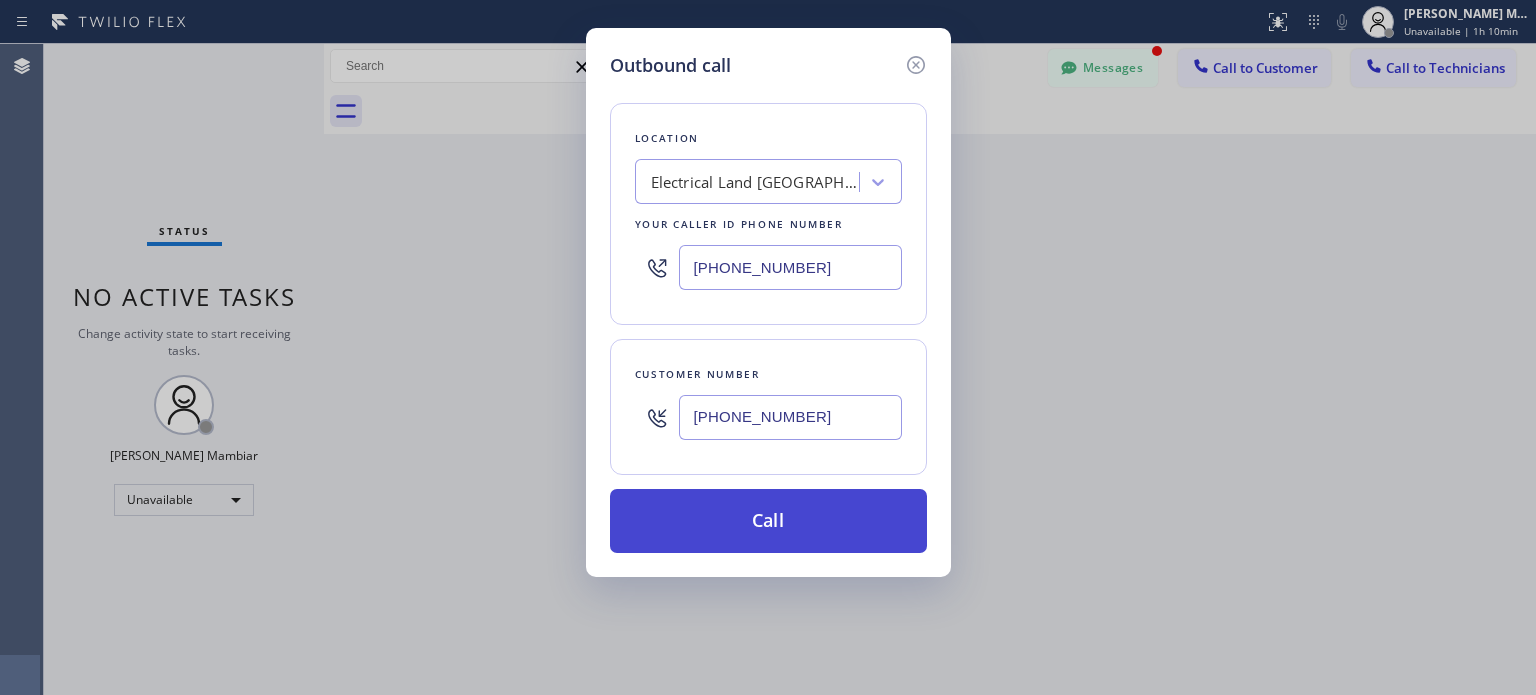 type on "[PHONE_NUMBER]" 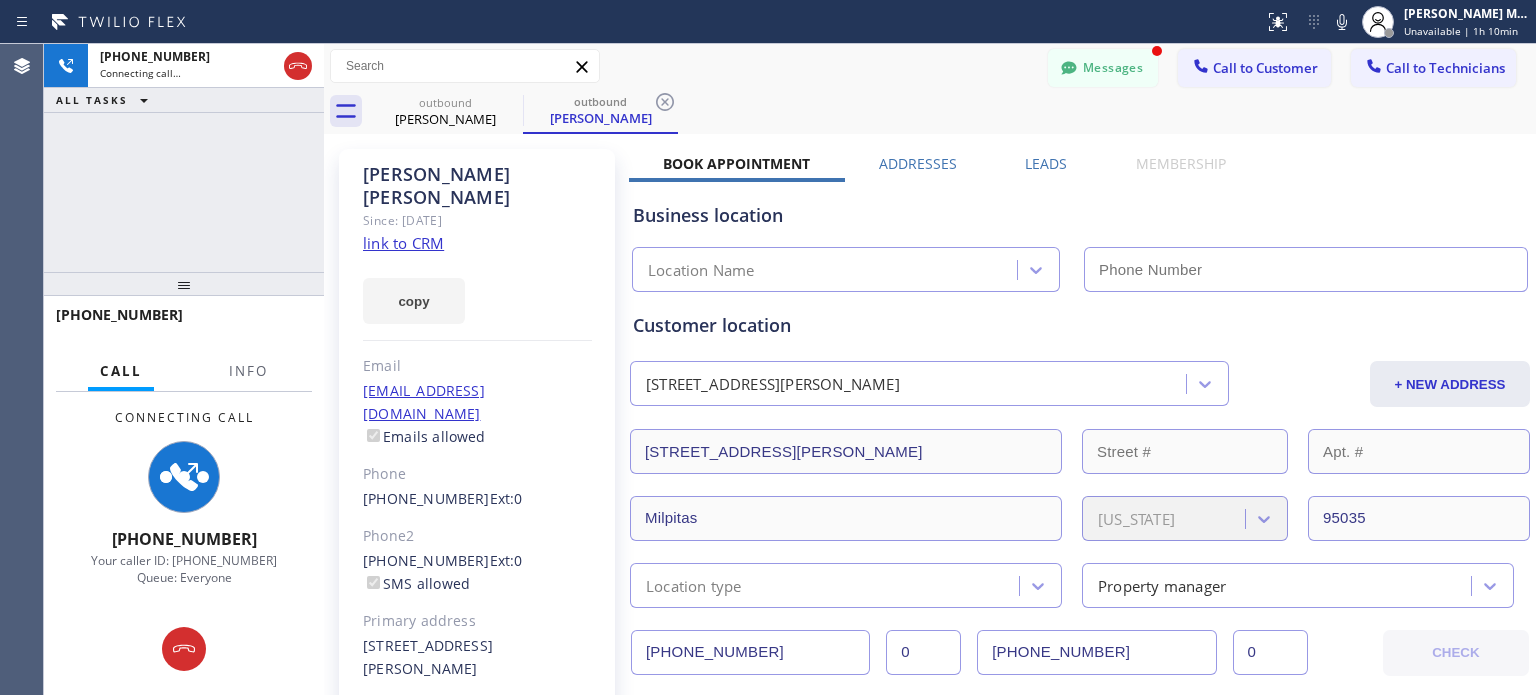 type on "[PHONE_NUMBER]" 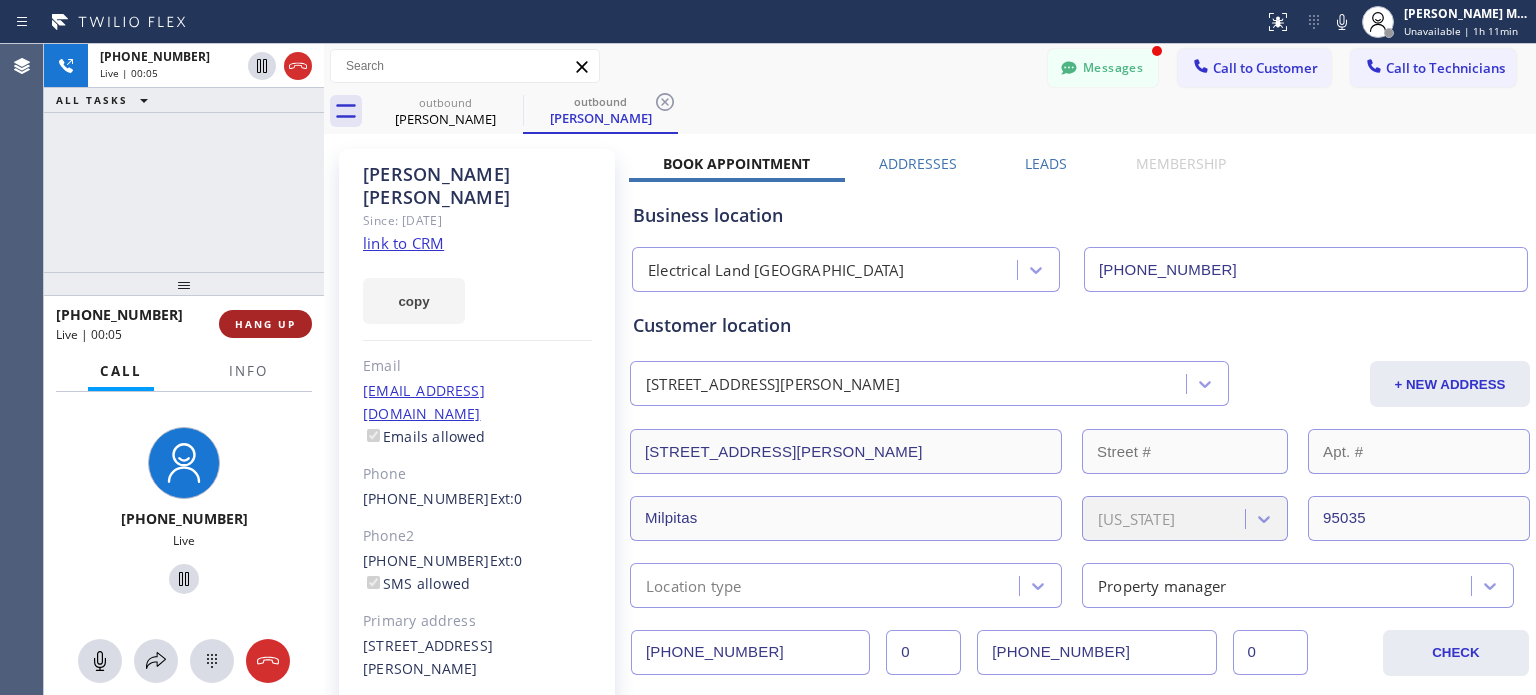 click on "HANG UP" at bounding box center (265, 324) 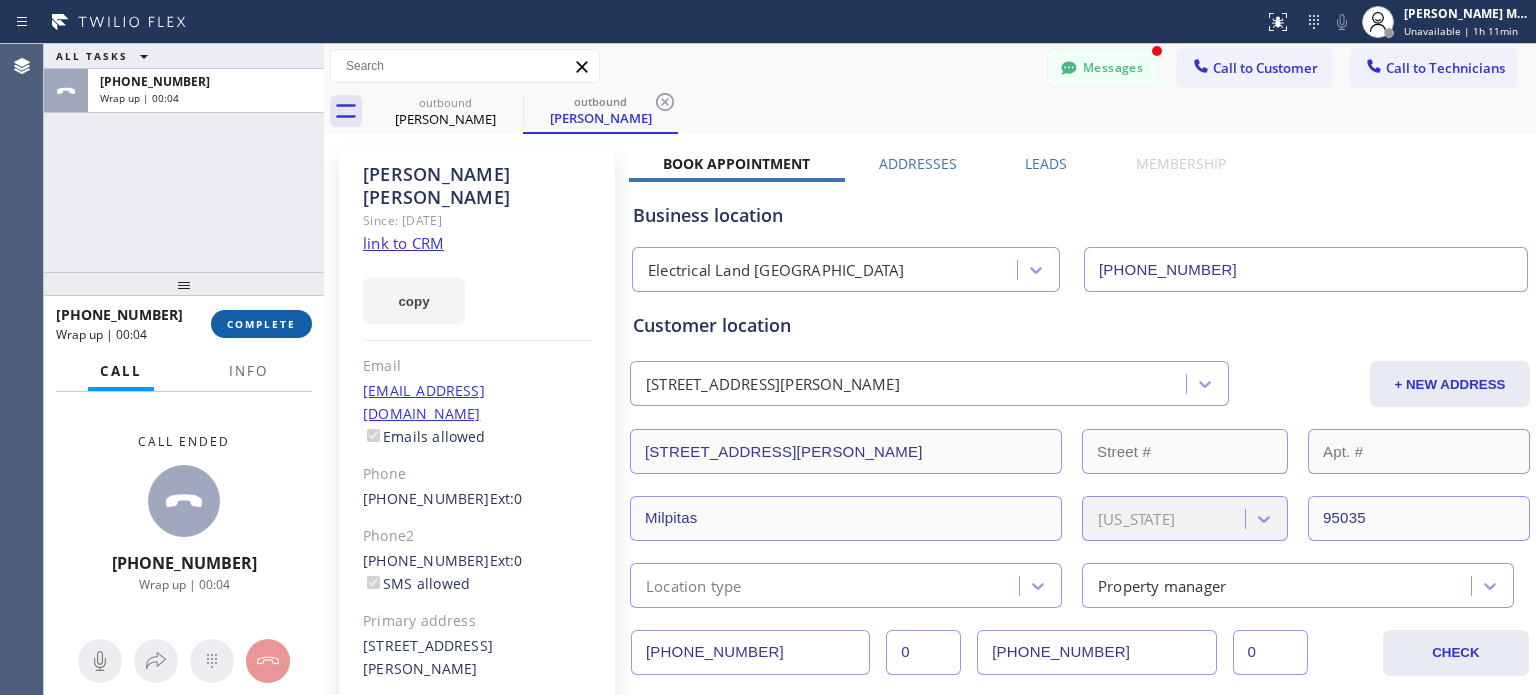 click on "COMPLETE" at bounding box center (261, 324) 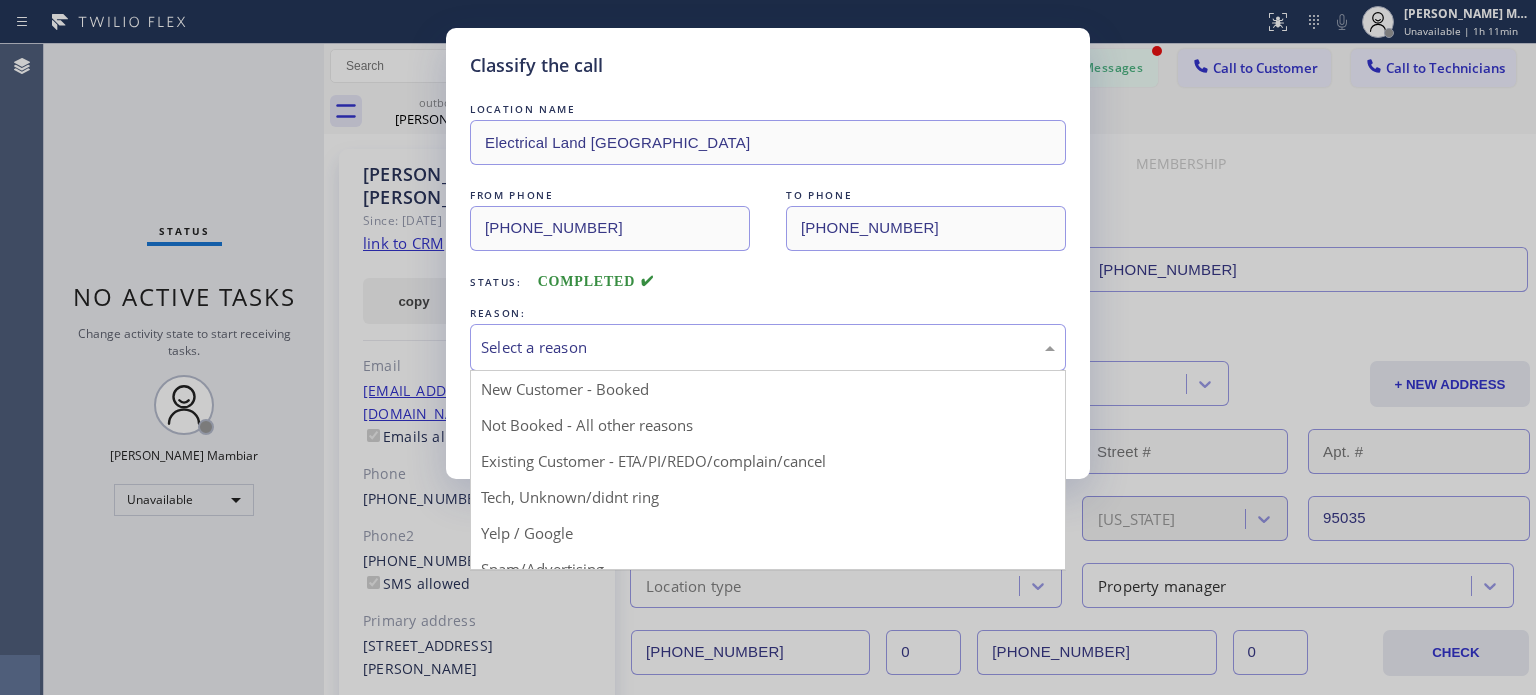 click on "Select a reason" at bounding box center (768, 347) 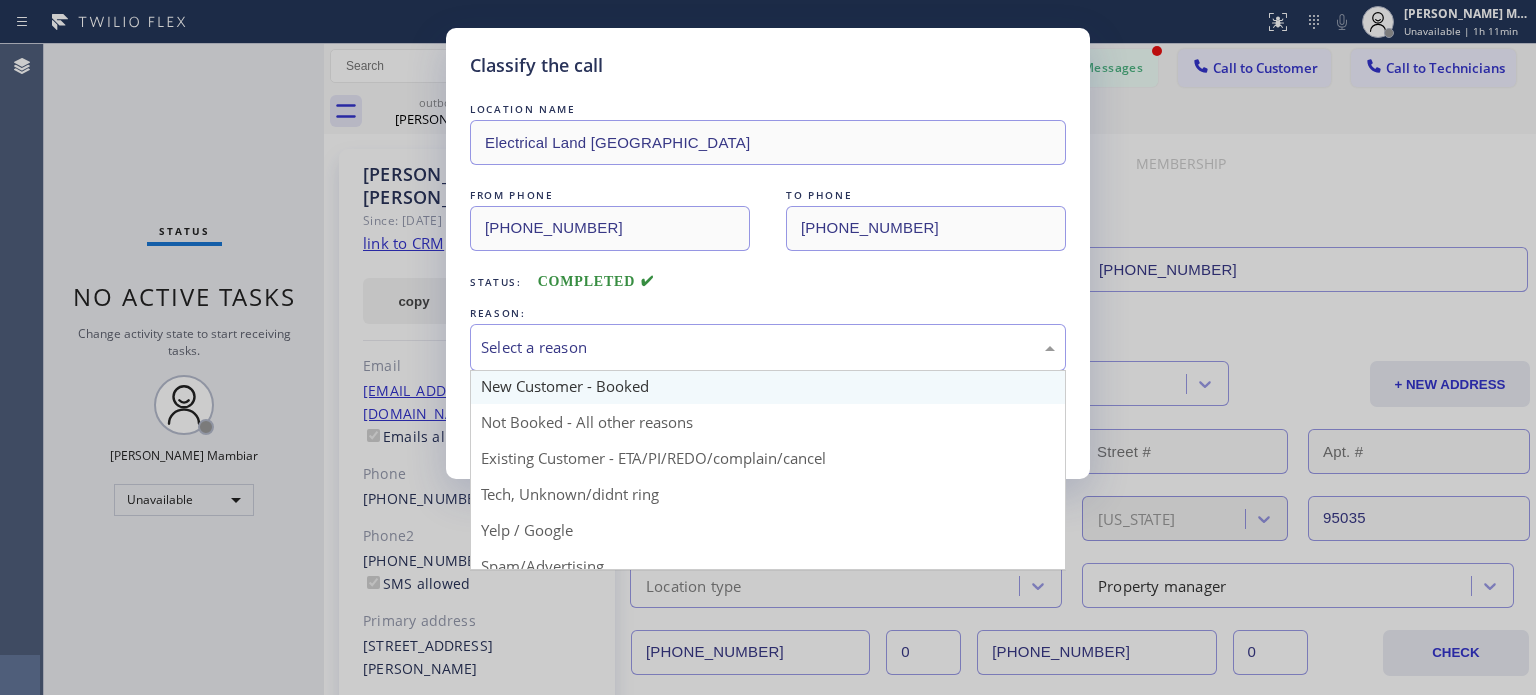 scroll, scrollTop: 0, scrollLeft: 0, axis: both 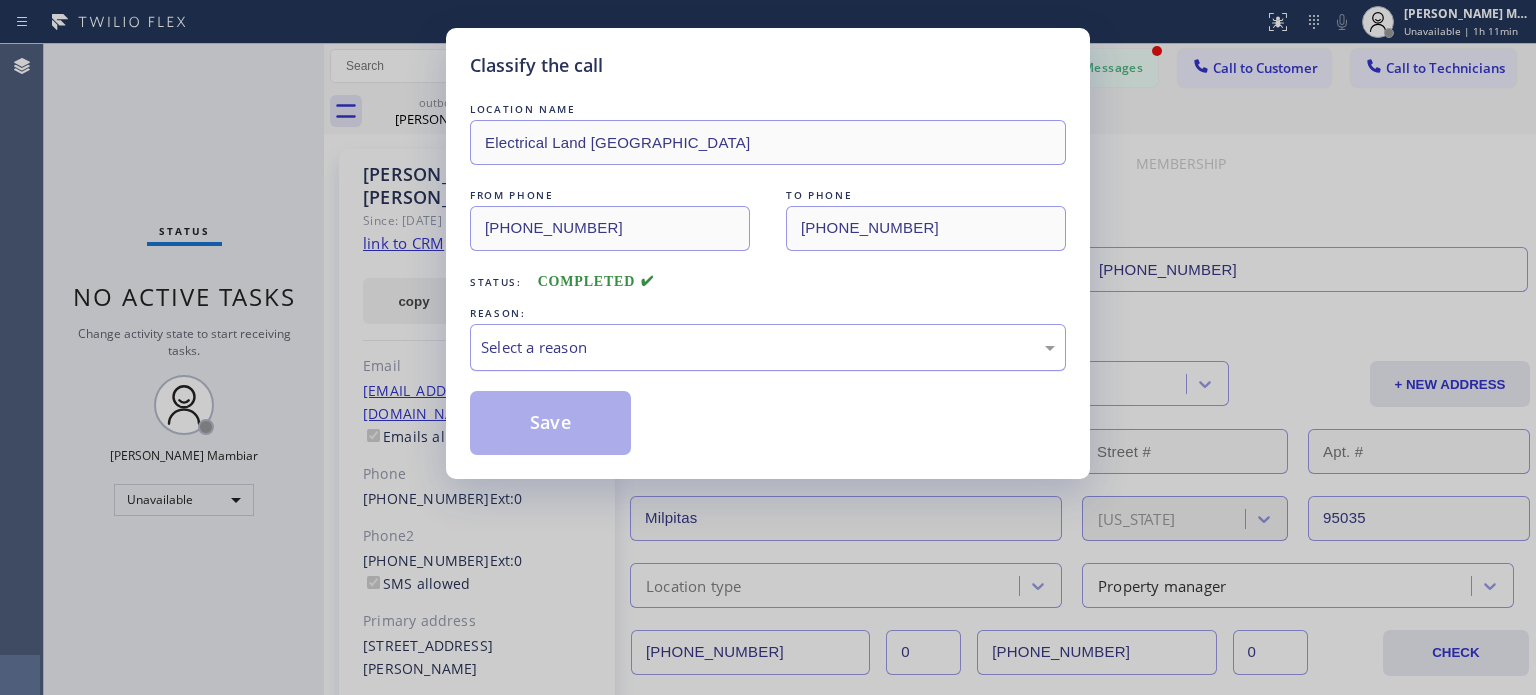 click on "Select a reason" at bounding box center [768, 347] 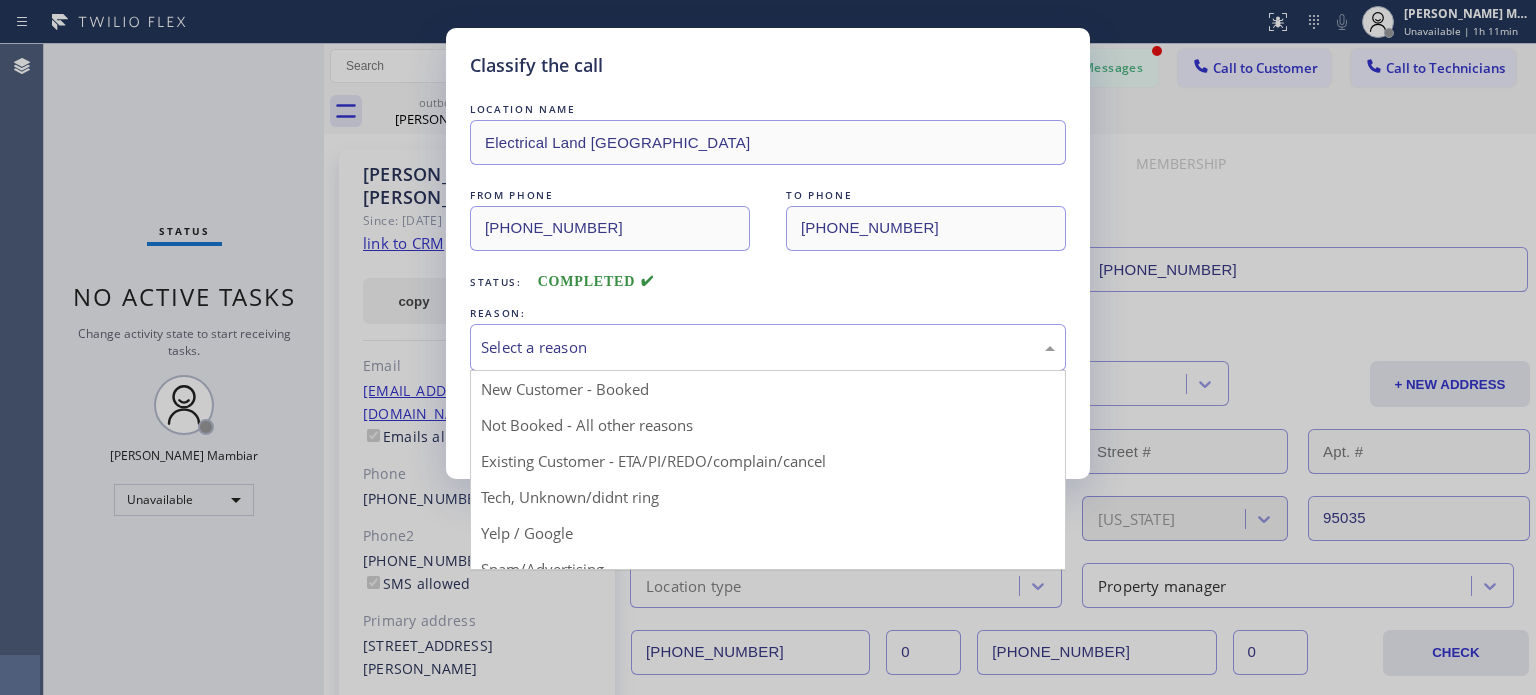 click on "Select a reason" at bounding box center [768, 347] 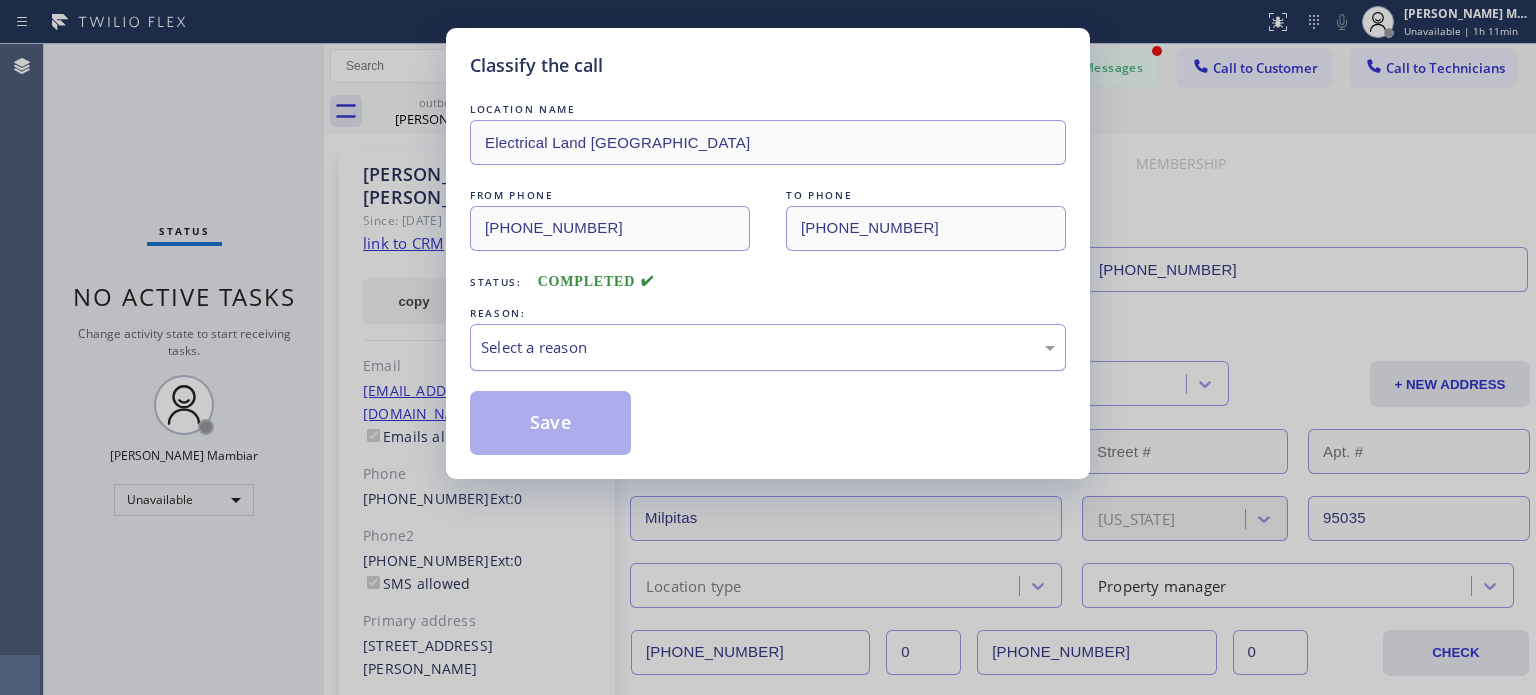 click on "Select a reason" at bounding box center [768, 347] 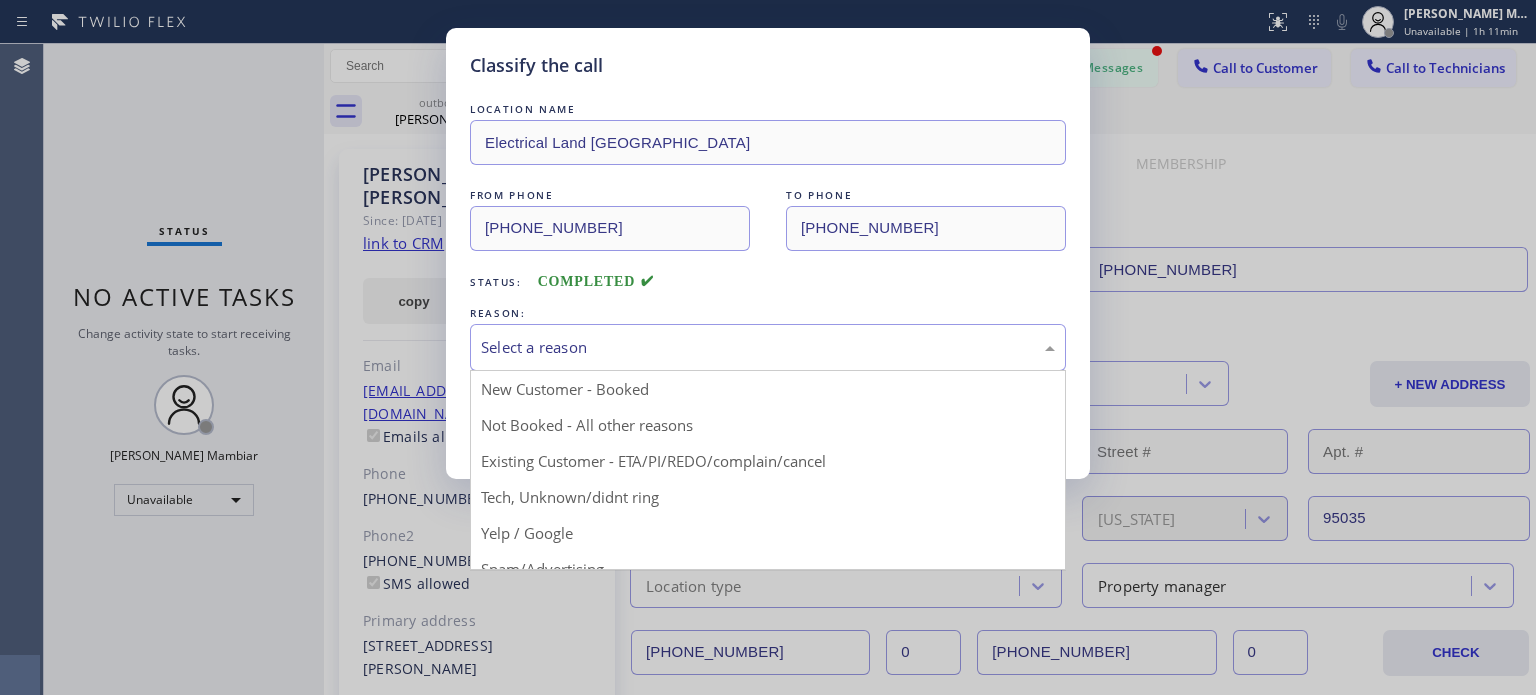 click on "Select a reason" at bounding box center [768, 347] 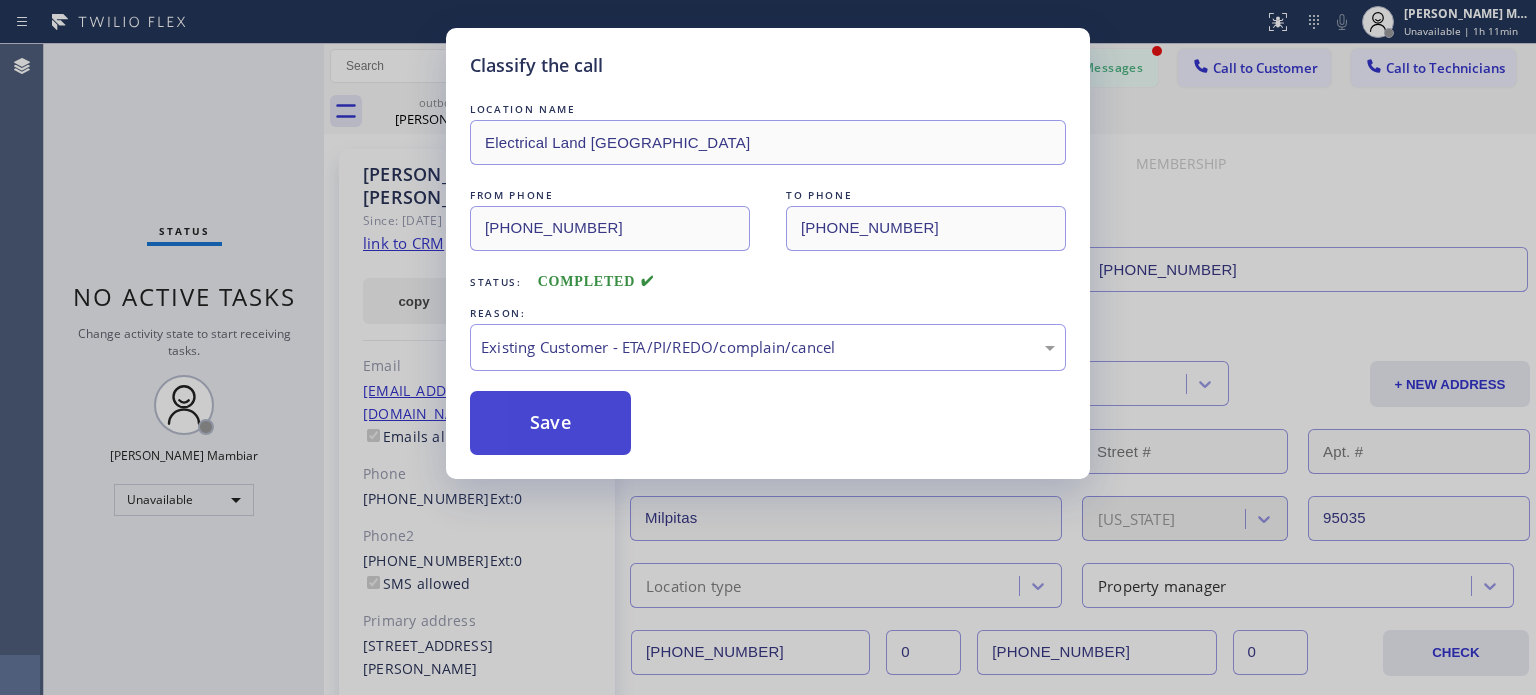 click on "Save" at bounding box center (550, 423) 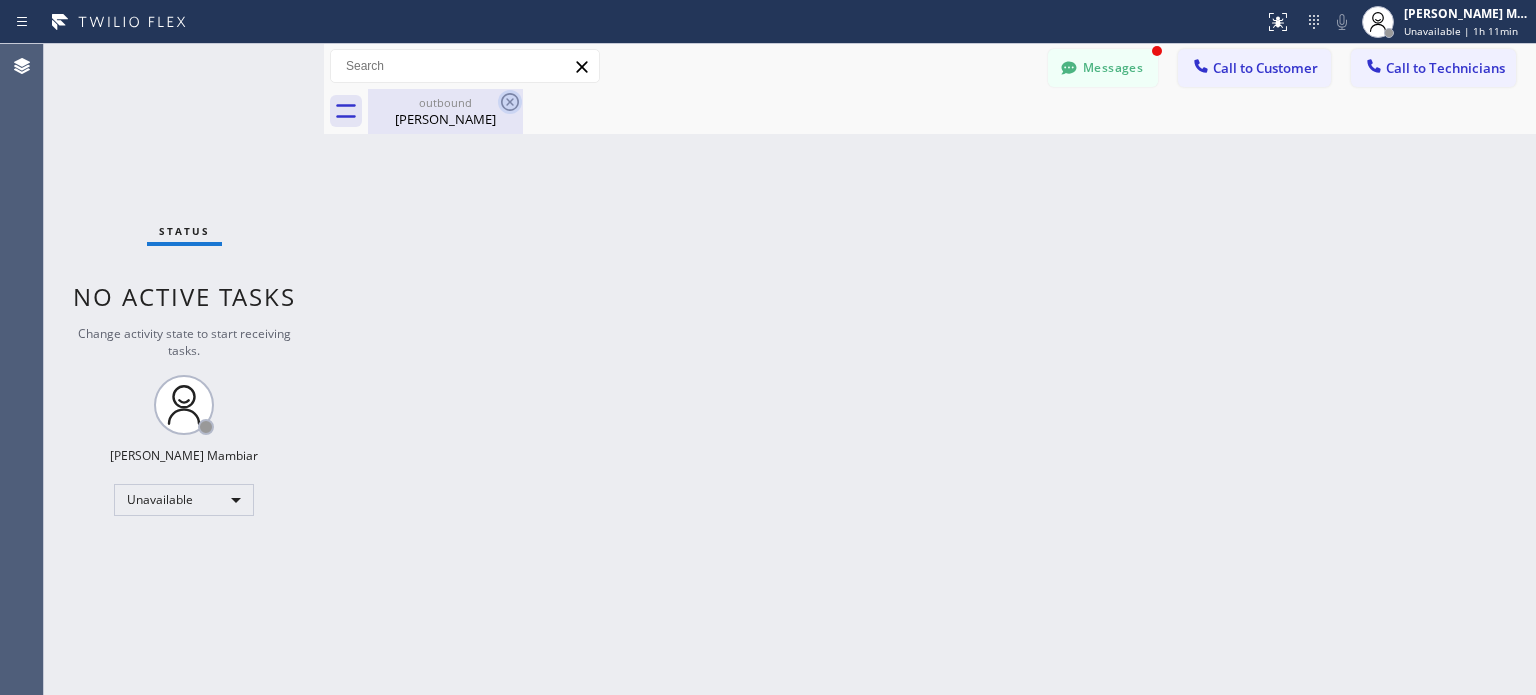 click 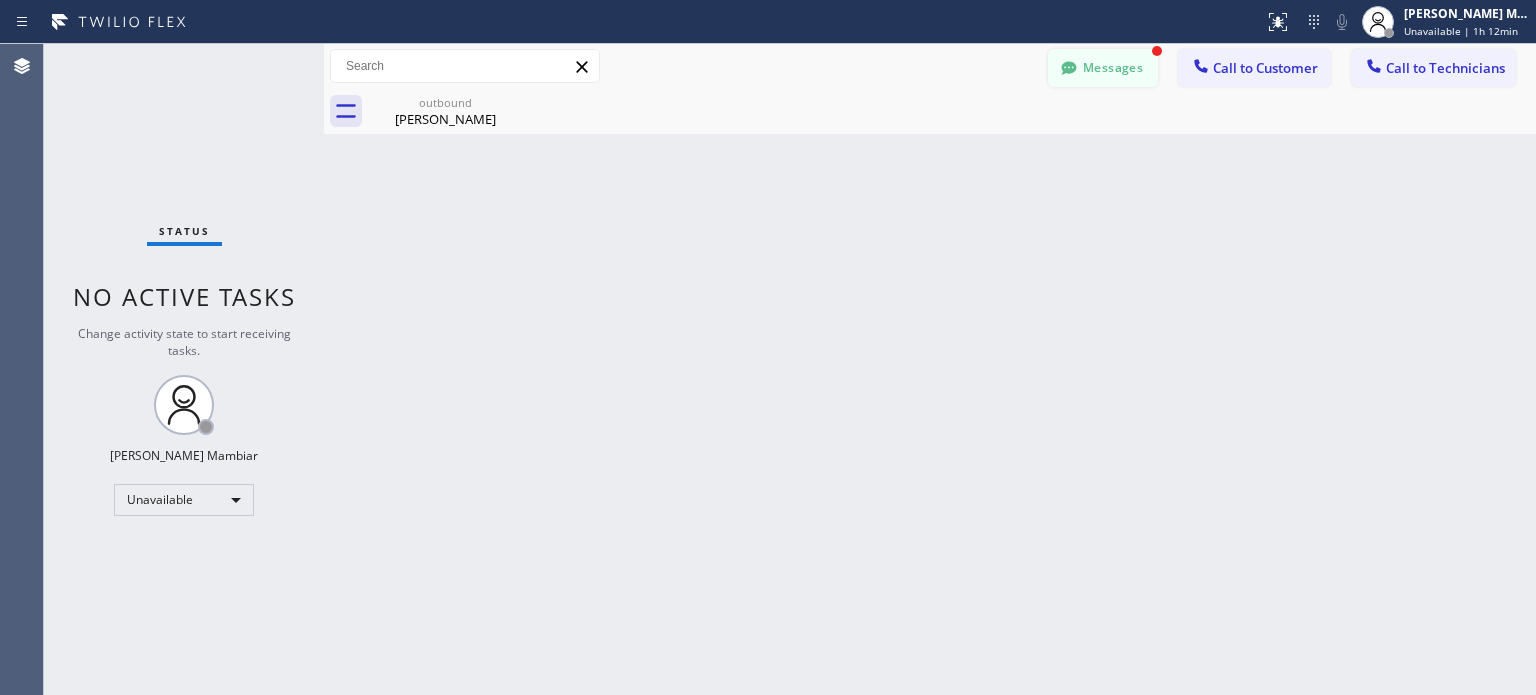 click on "Messages" at bounding box center (1103, 68) 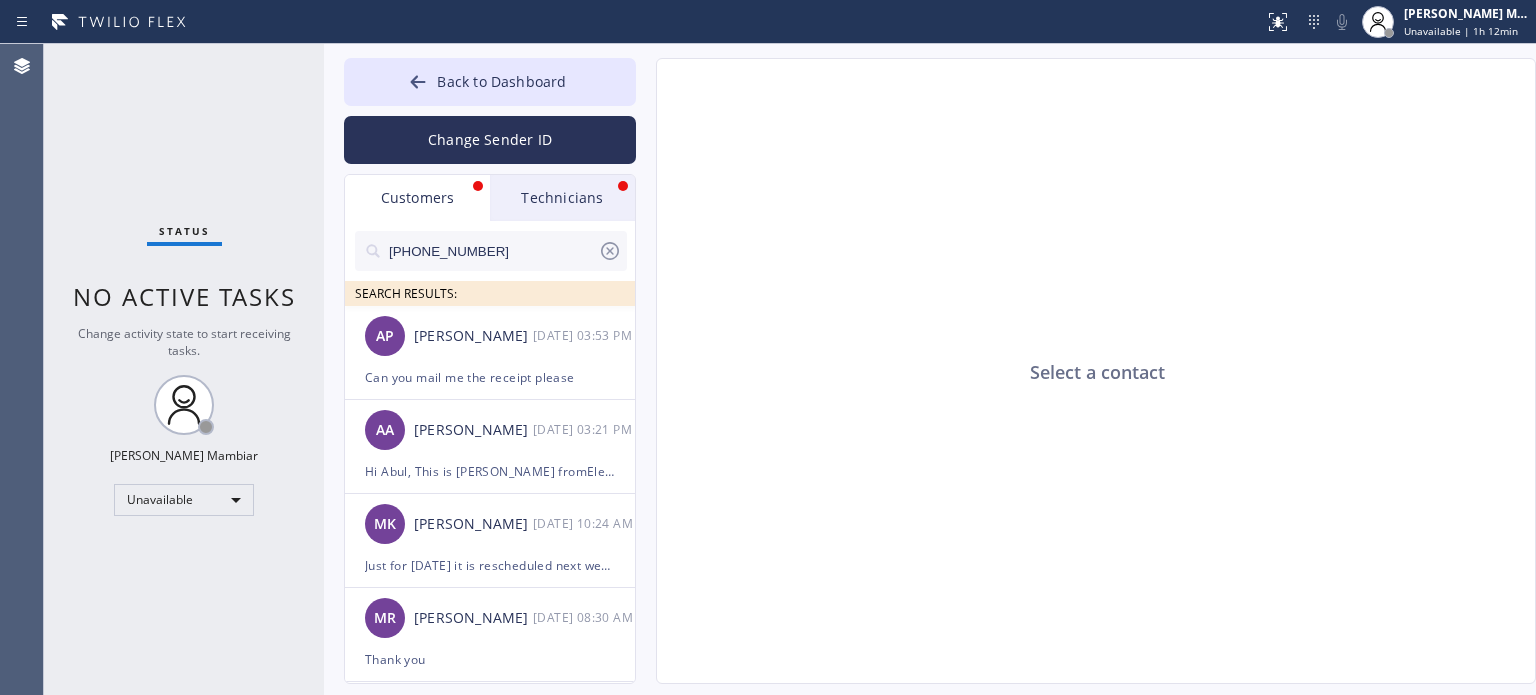 click on "Customers" at bounding box center (417, 198) 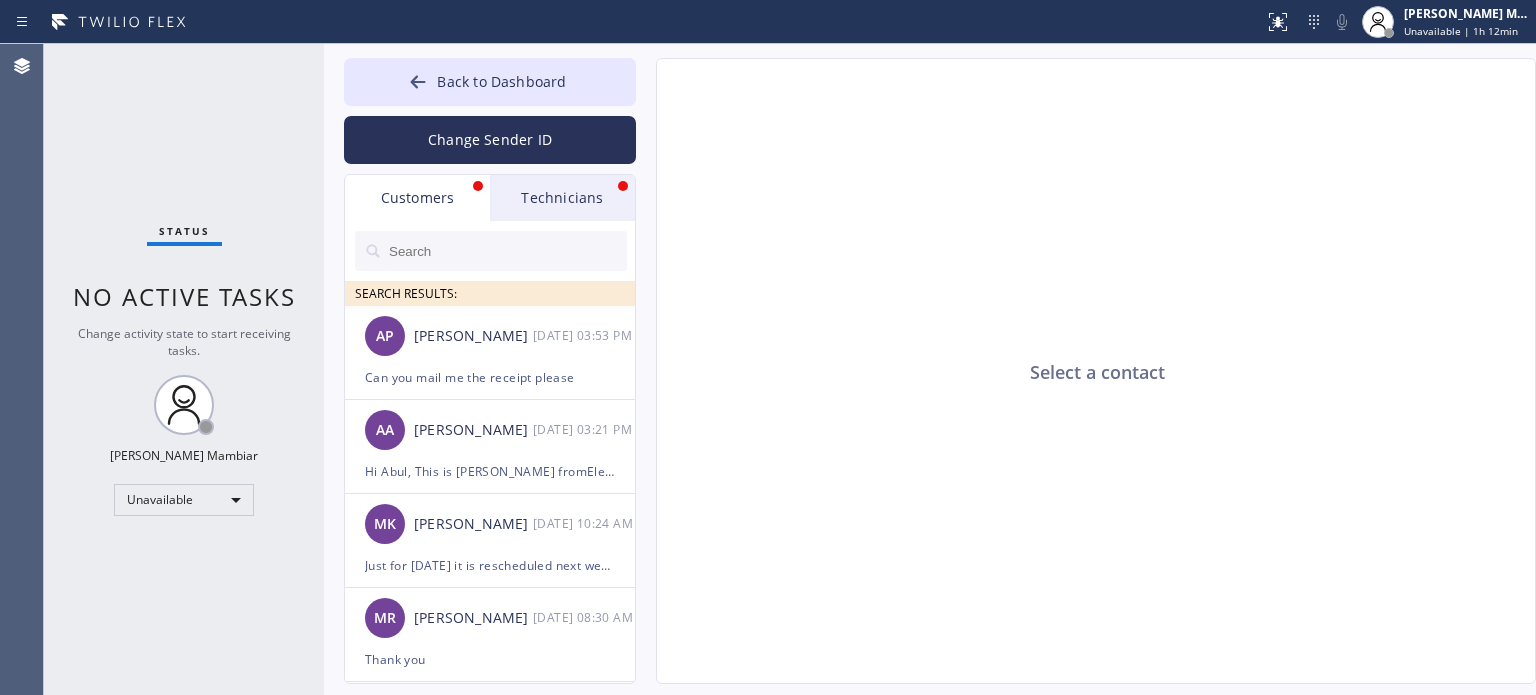 click at bounding box center (507, 251) 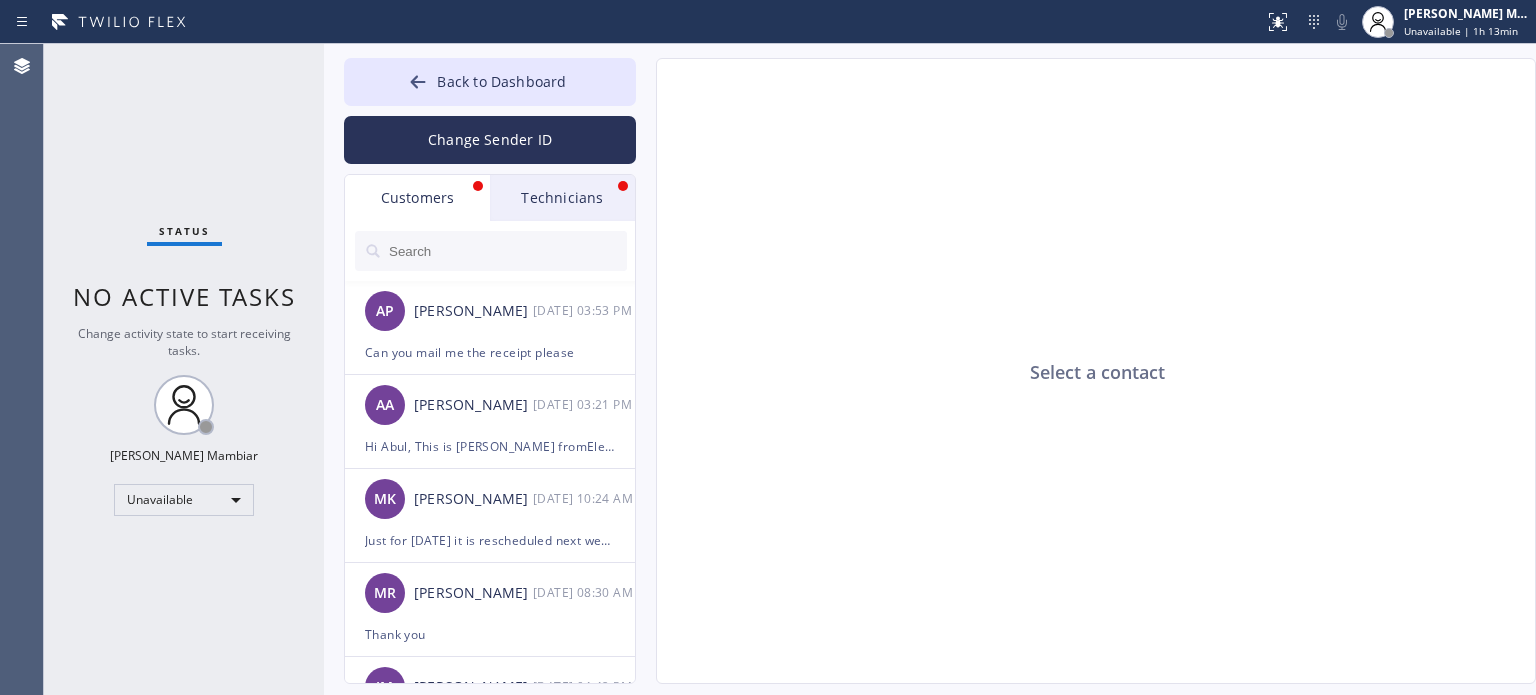 click on "Status   No active tasks     Change activity state to start receiving tasks.   [PERSON_NAME] Mambiar Unavailable" at bounding box center (184, 369) 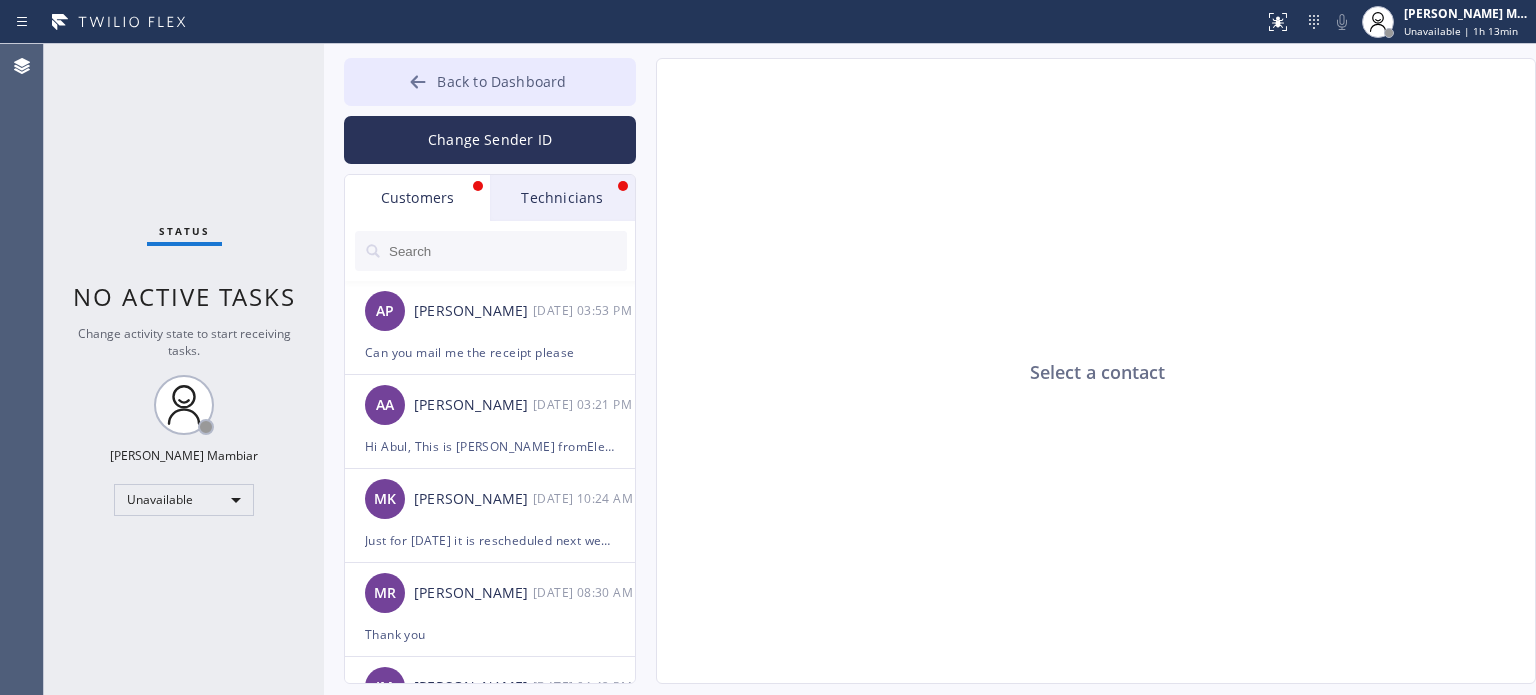 click on "Back to Dashboard" at bounding box center [490, 82] 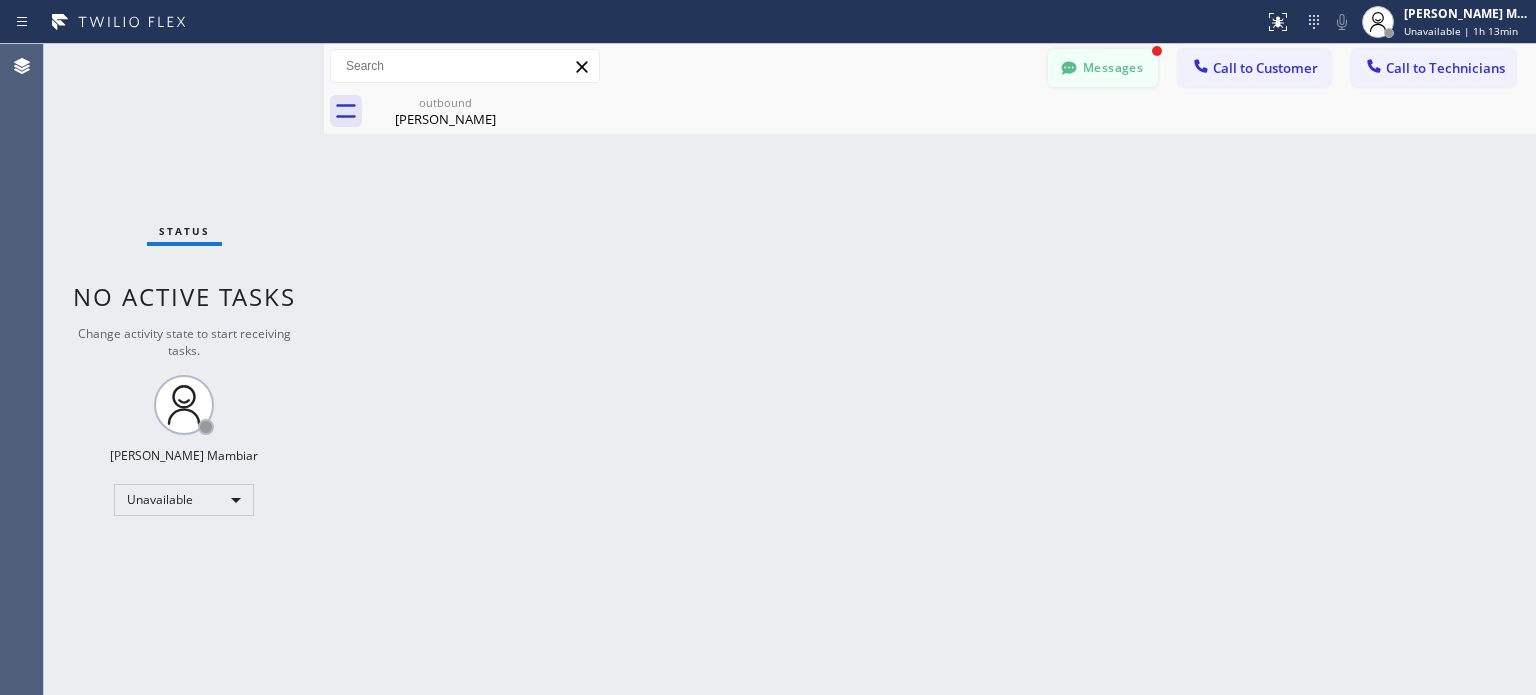 click on "Messages" at bounding box center [1103, 68] 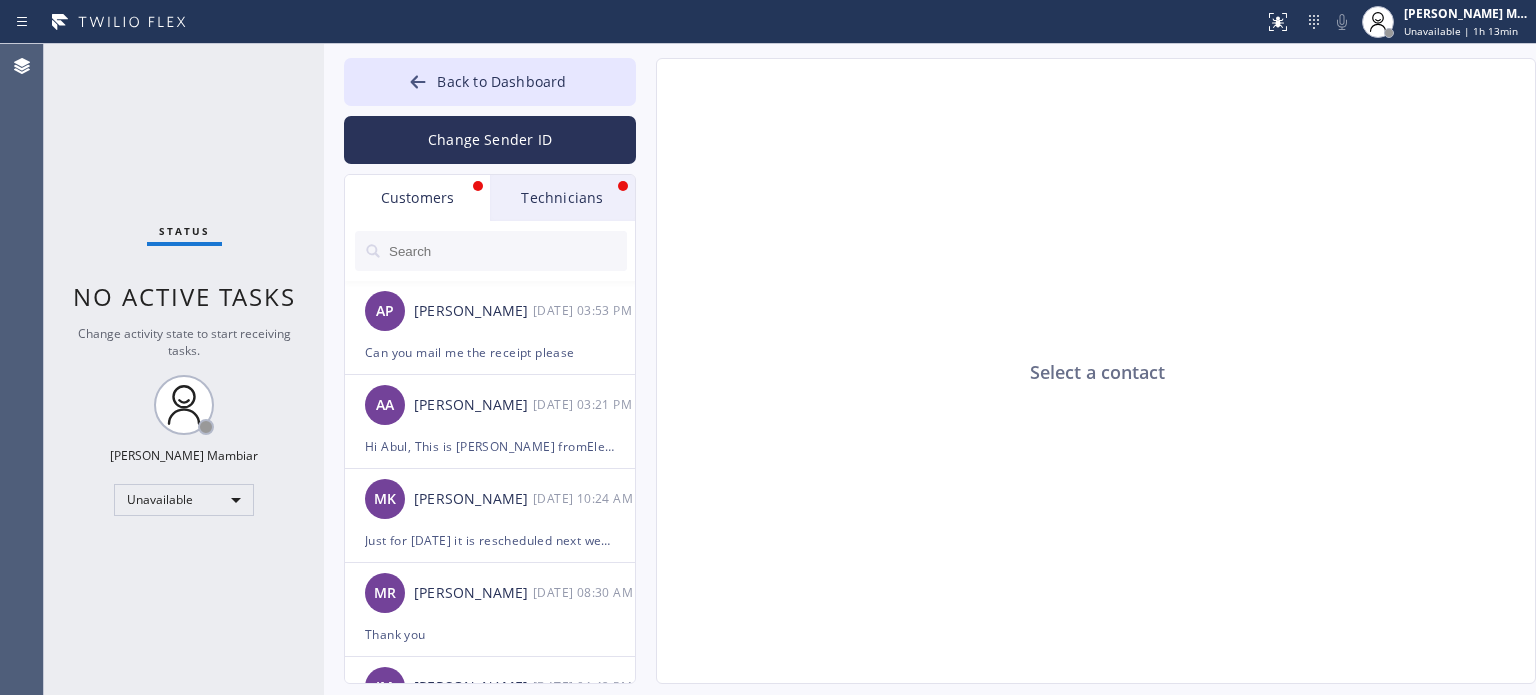 click at bounding box center [507, 251] 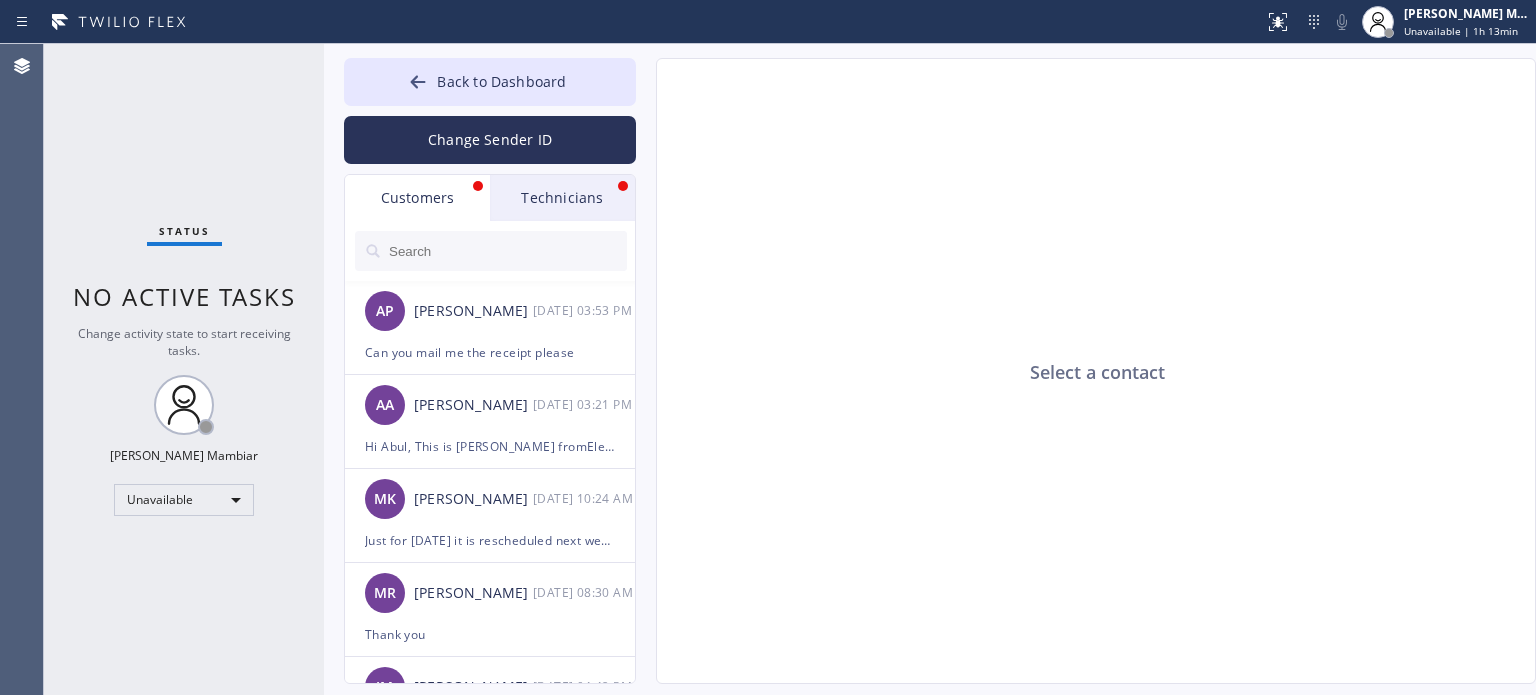 paste on "443) 852-4911" 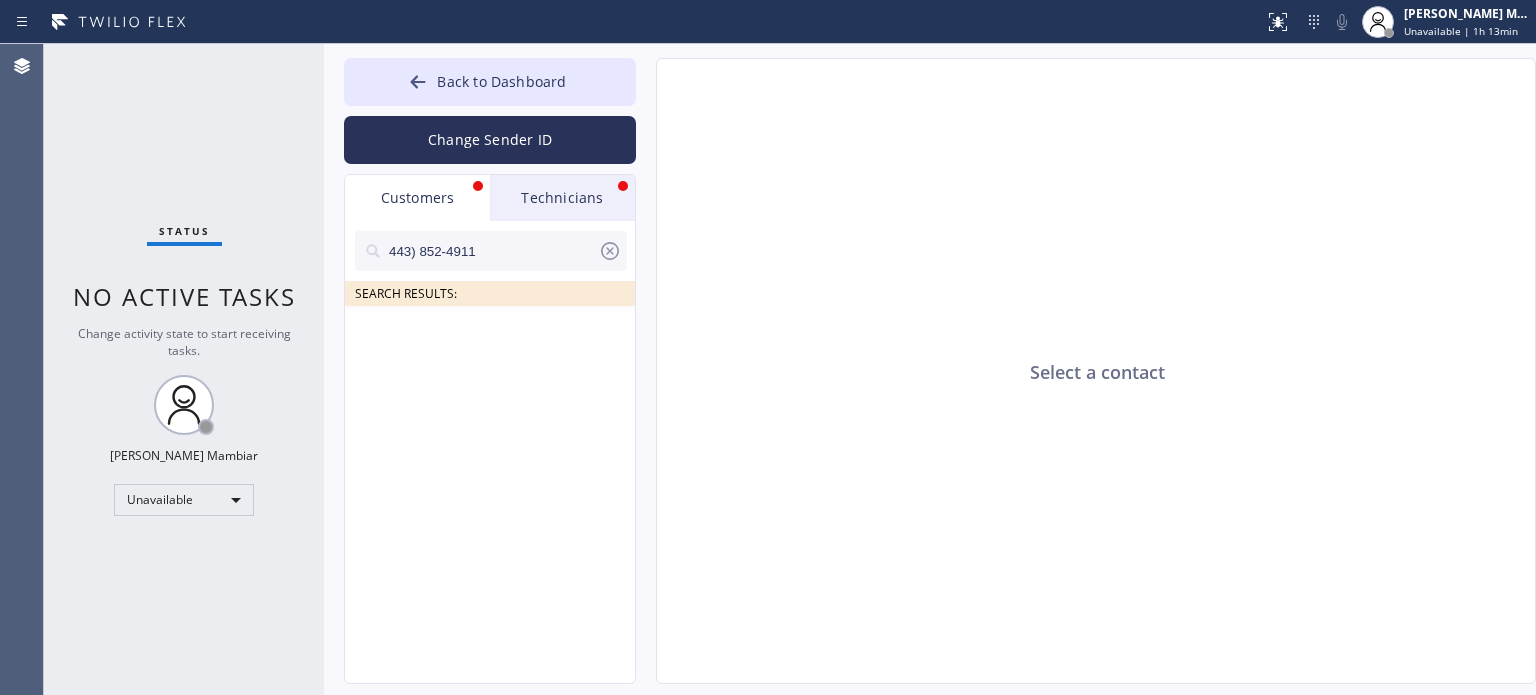 click on "443) 852-4911" at bounding box center [492, 251] 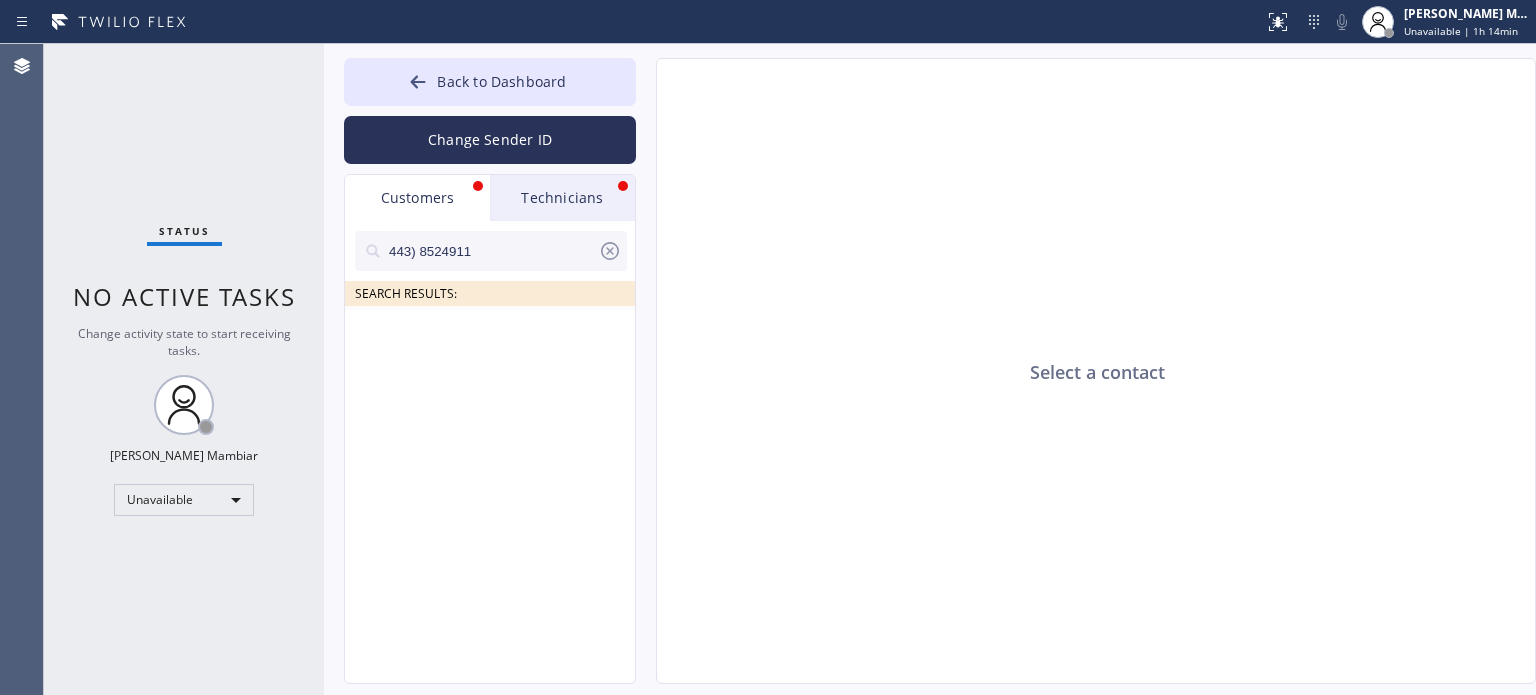 type on "443)8524911" 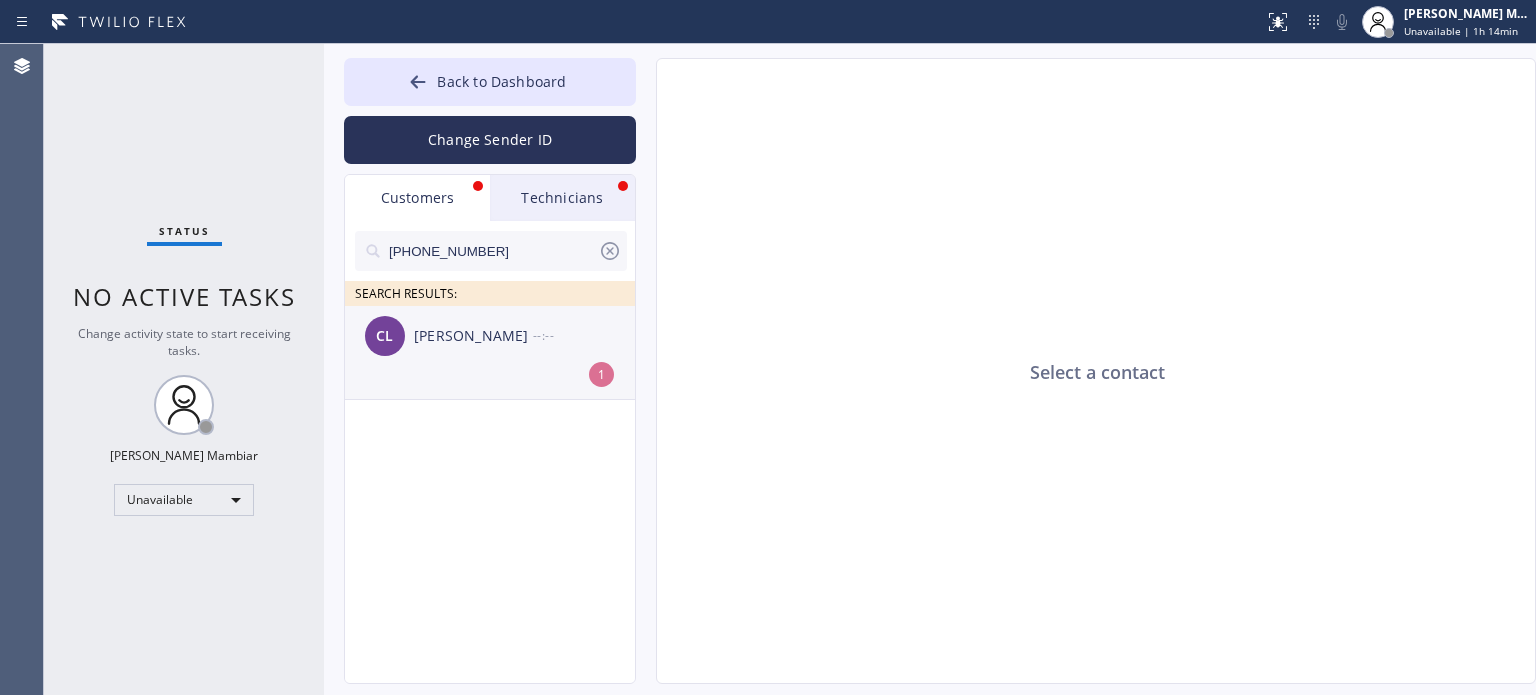 click on "CL [PERSON_NAME] --:--" at bounding box center (491, 336) 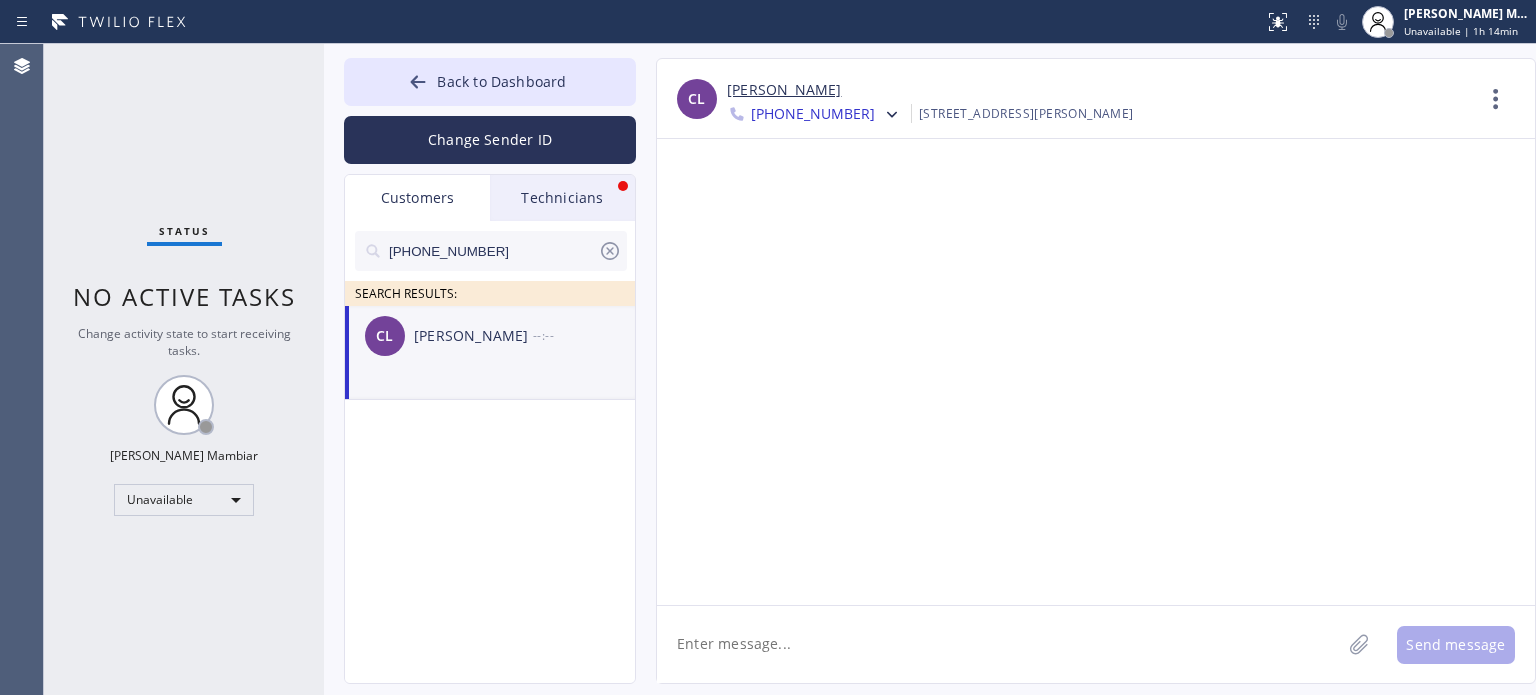click 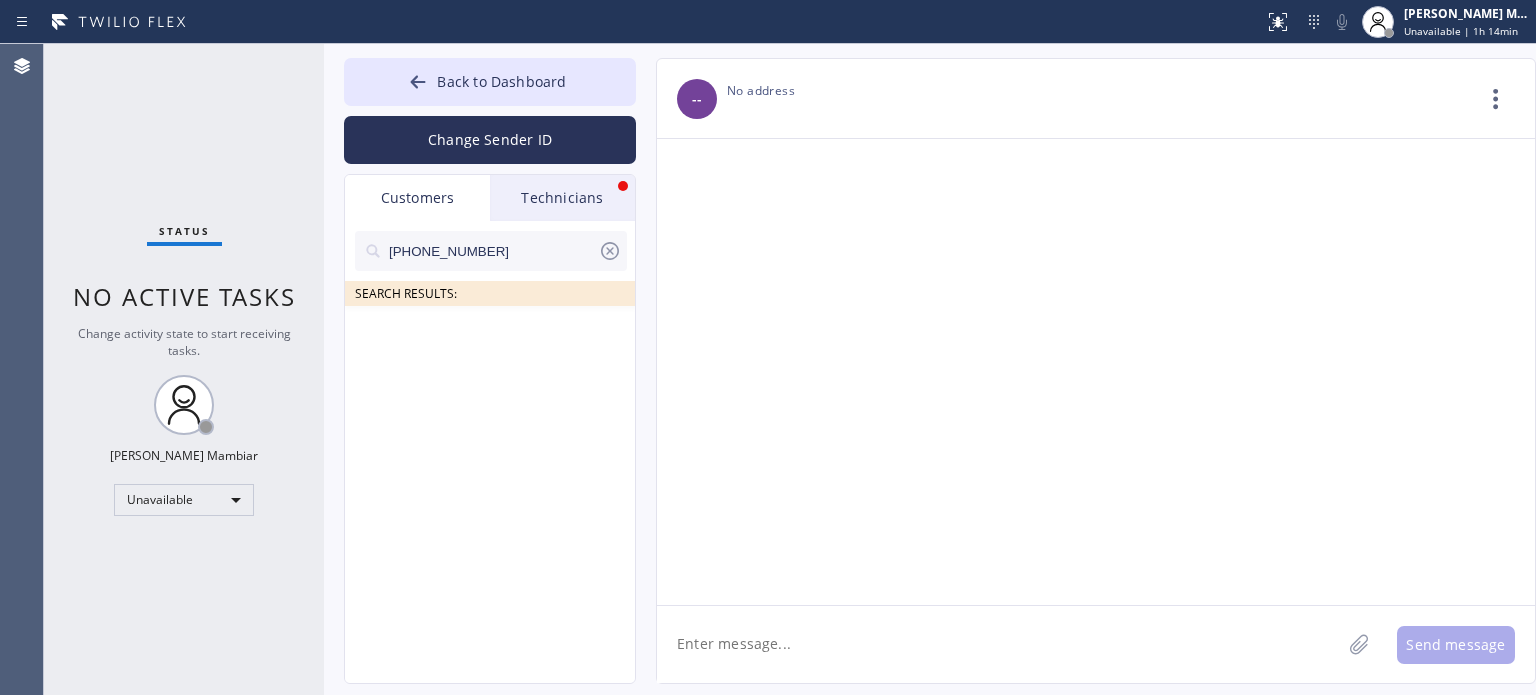 click on "[PHONE_NUMBER]" at bounding box center [492, 251] 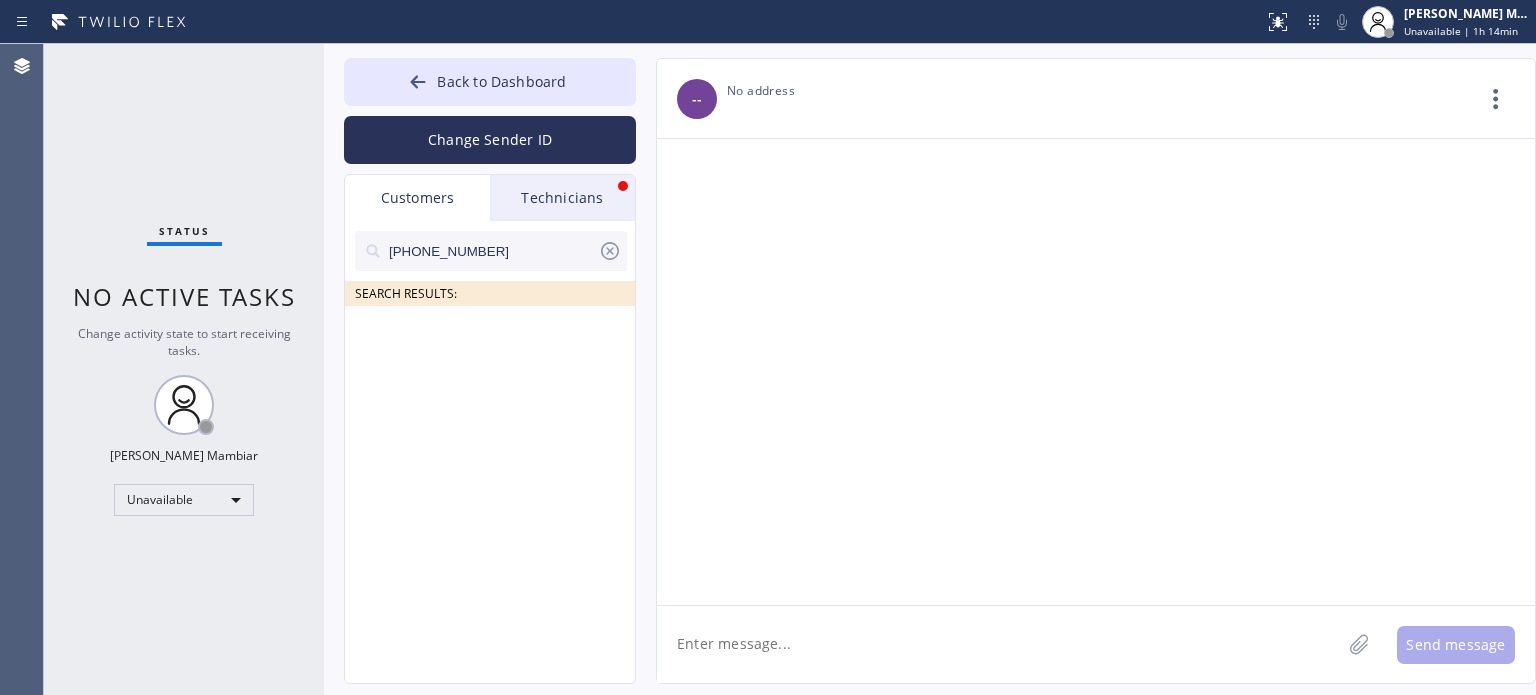 type on "[PHONE_NUMBER]" 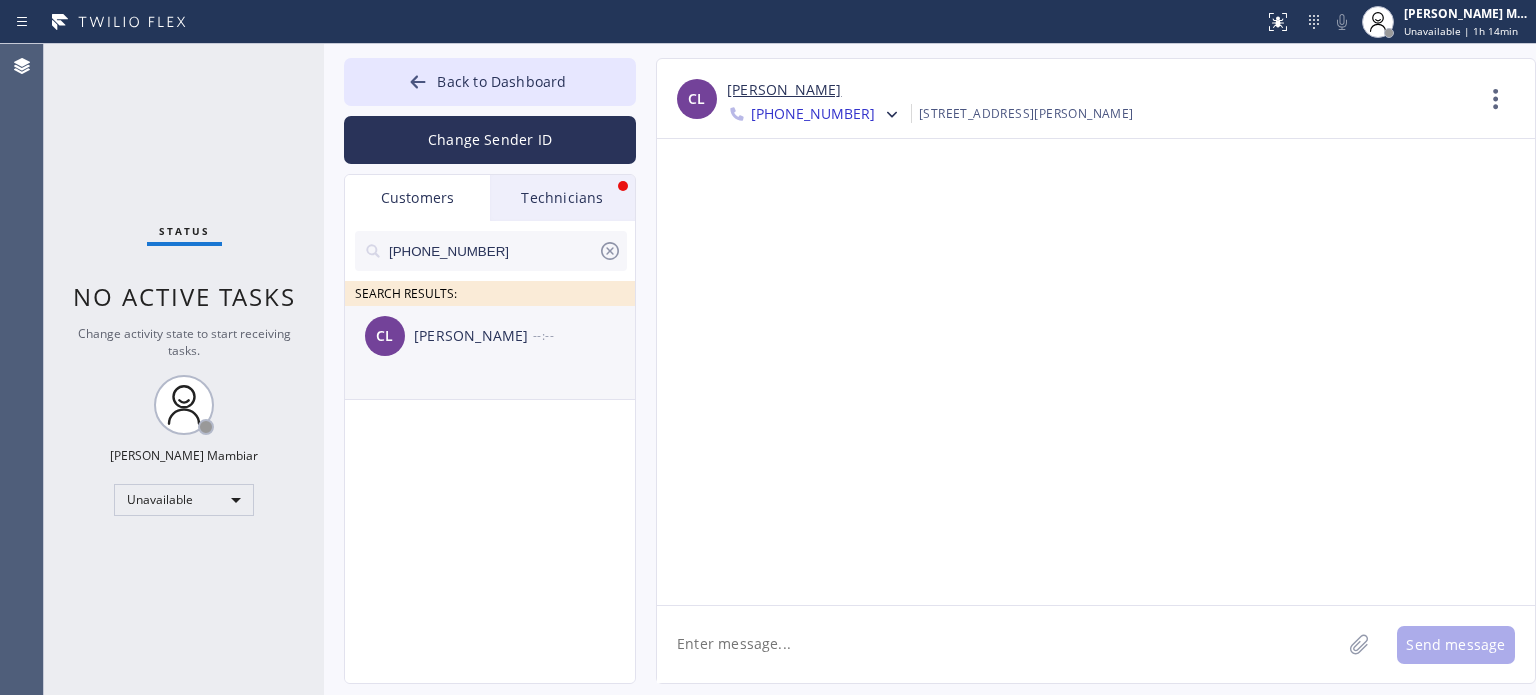 click on "CL [PERSON_NAME] --:--" at bounding box center [491, 336] 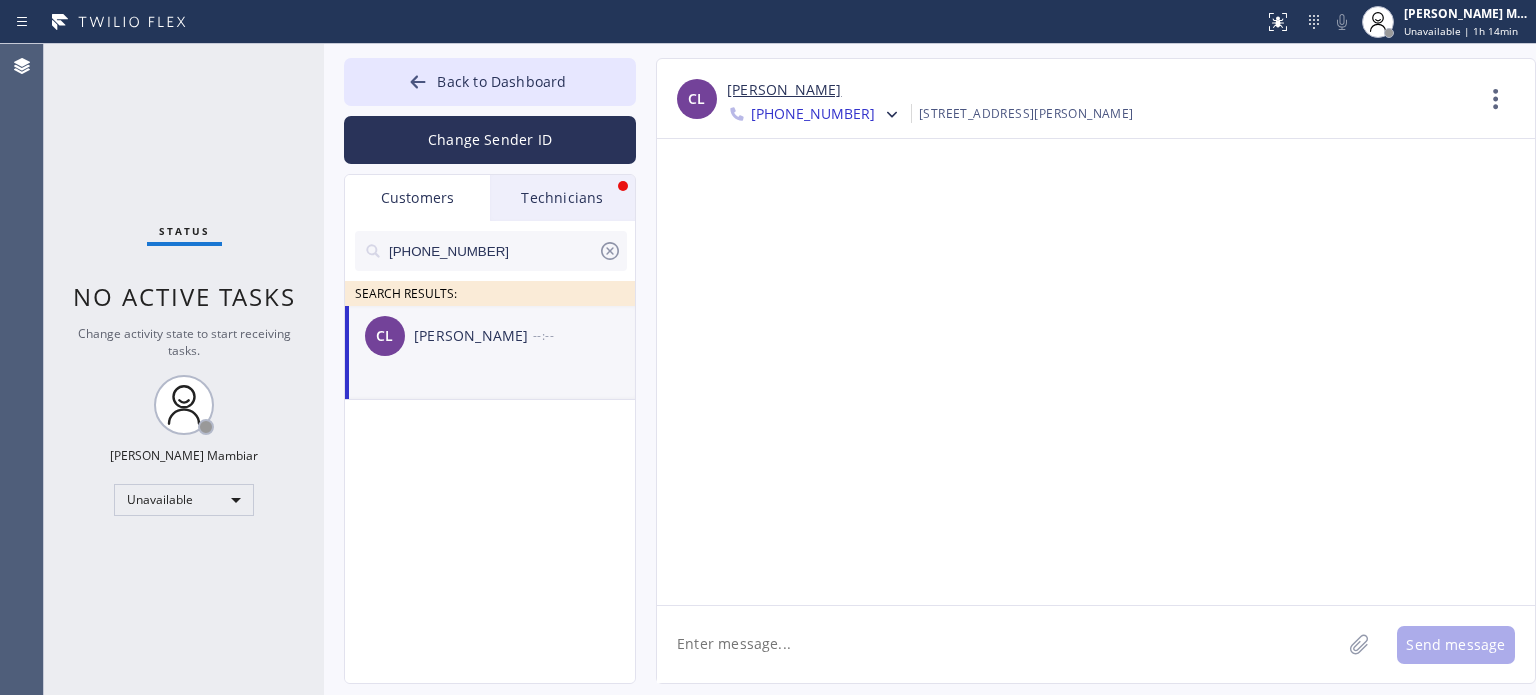 click 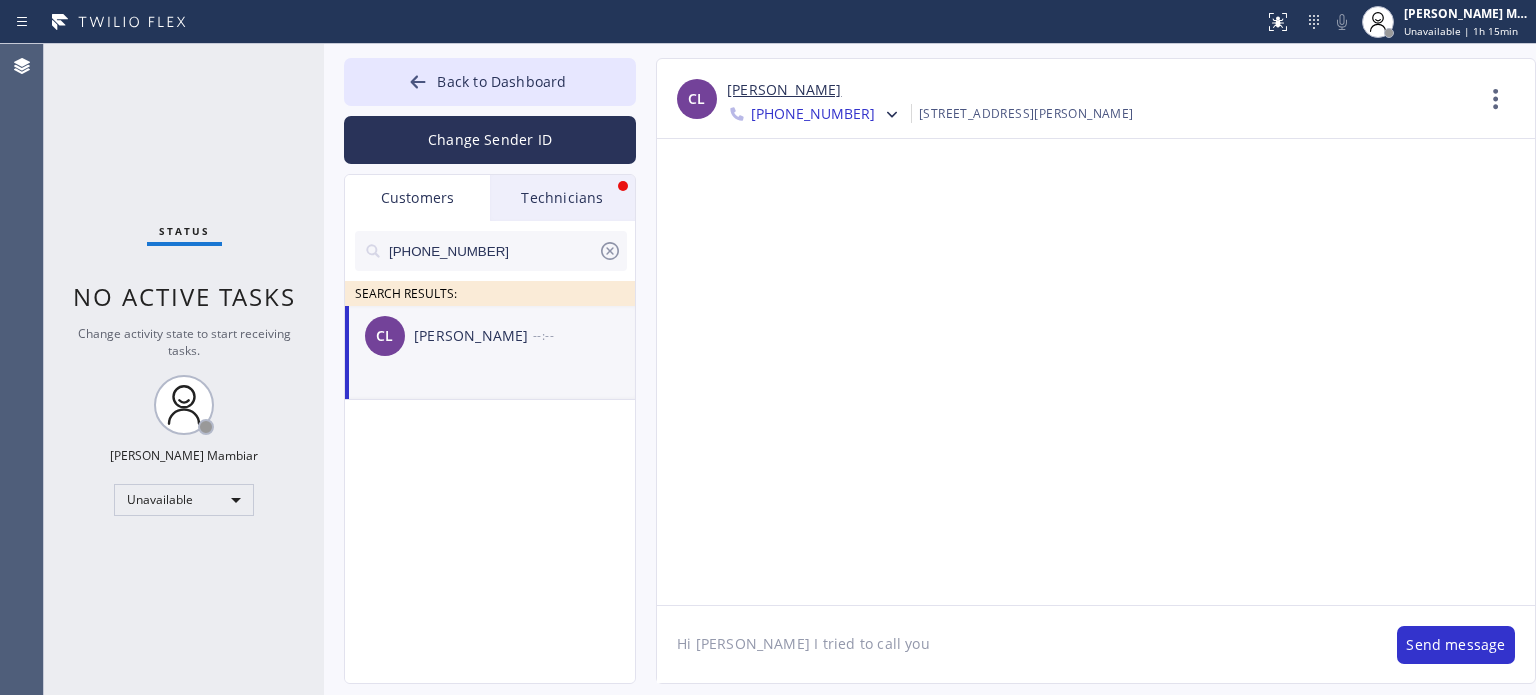 click on "Hi [PERSON_NAME] I tried to call you" 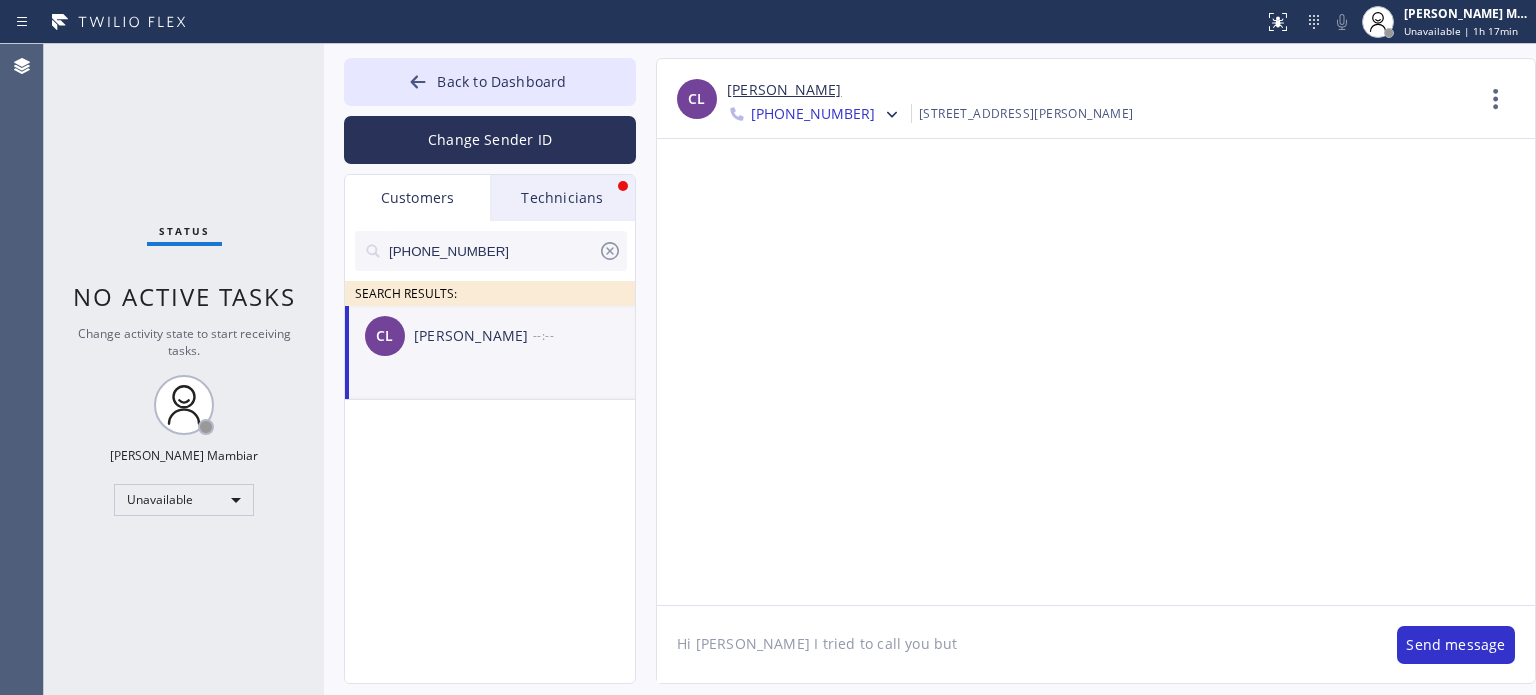 click on "Hi [PERSON_NAME] I tried to call you but" 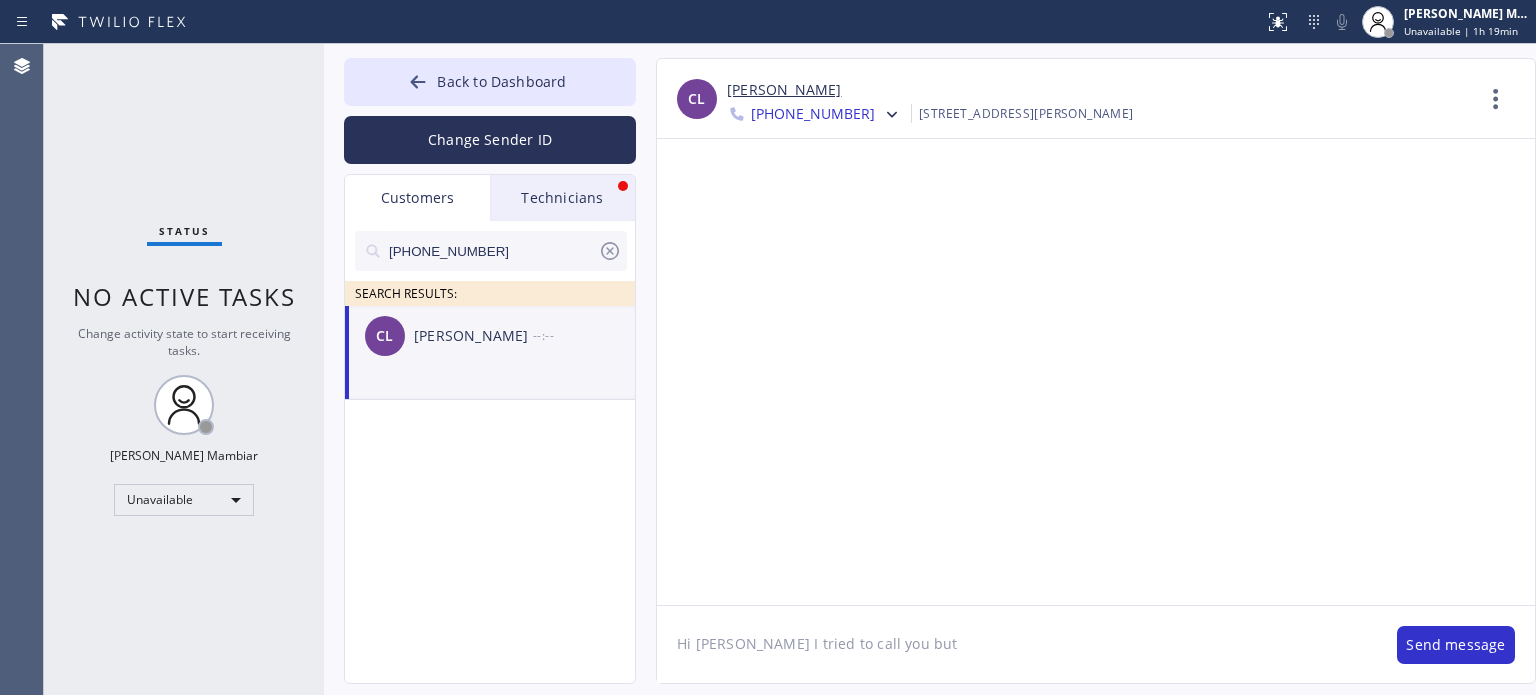 click on "Hi [PERSON_NAME] I tried to call you but" 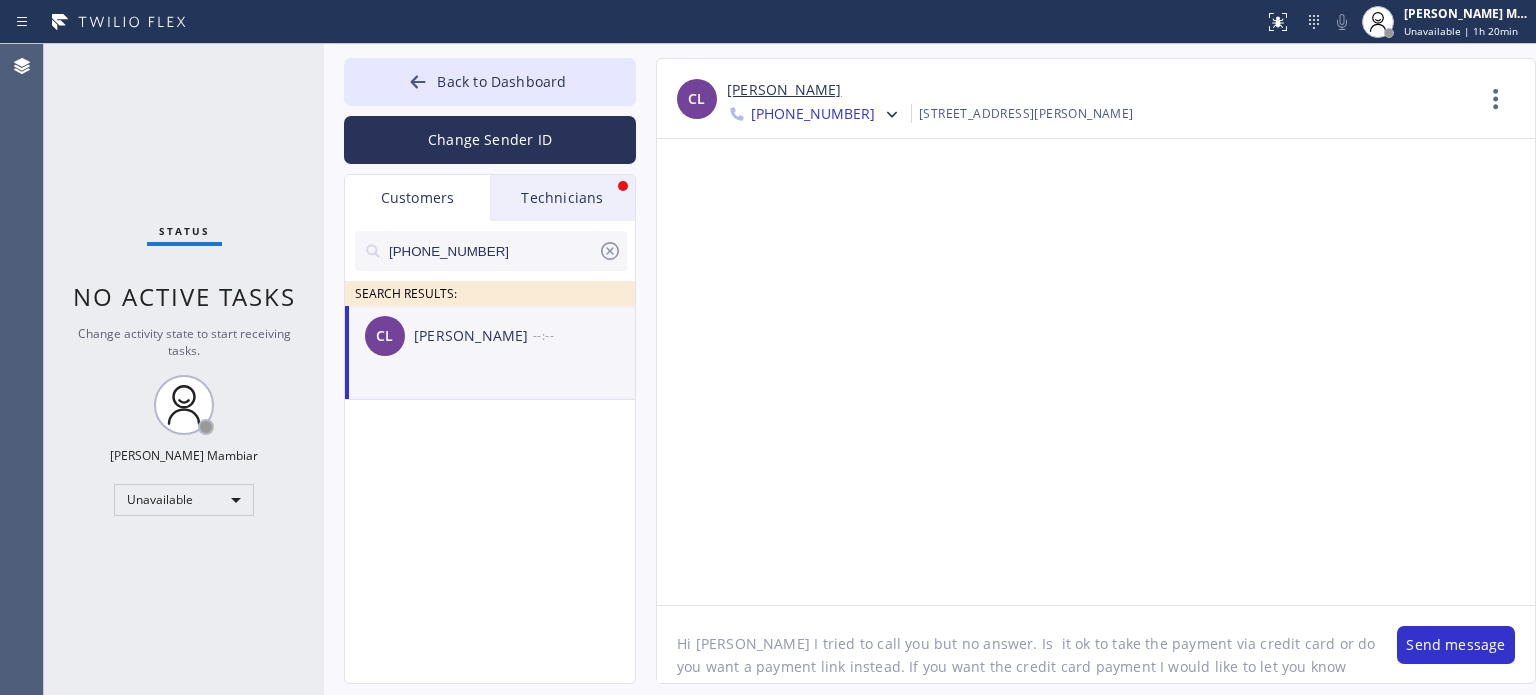click on "Hi [PERSON_NAME] I tried to call you but no answer. Is  it ok to take the payment via credit card or do you want a payment link instead. If you want the credit card payment I would like to let you know that ther is a 3%" 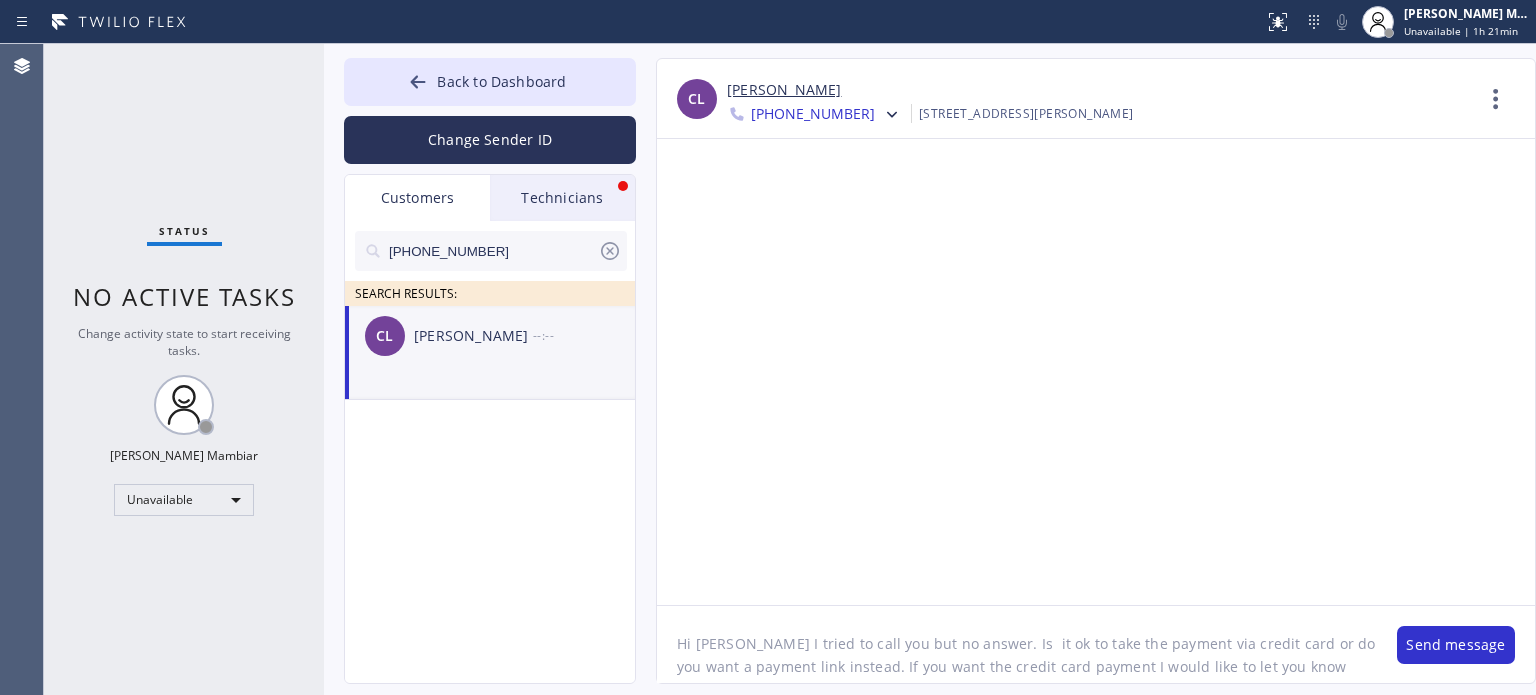 scroll, scrollTop: 16, scrollLeft: 0, axis: vertical 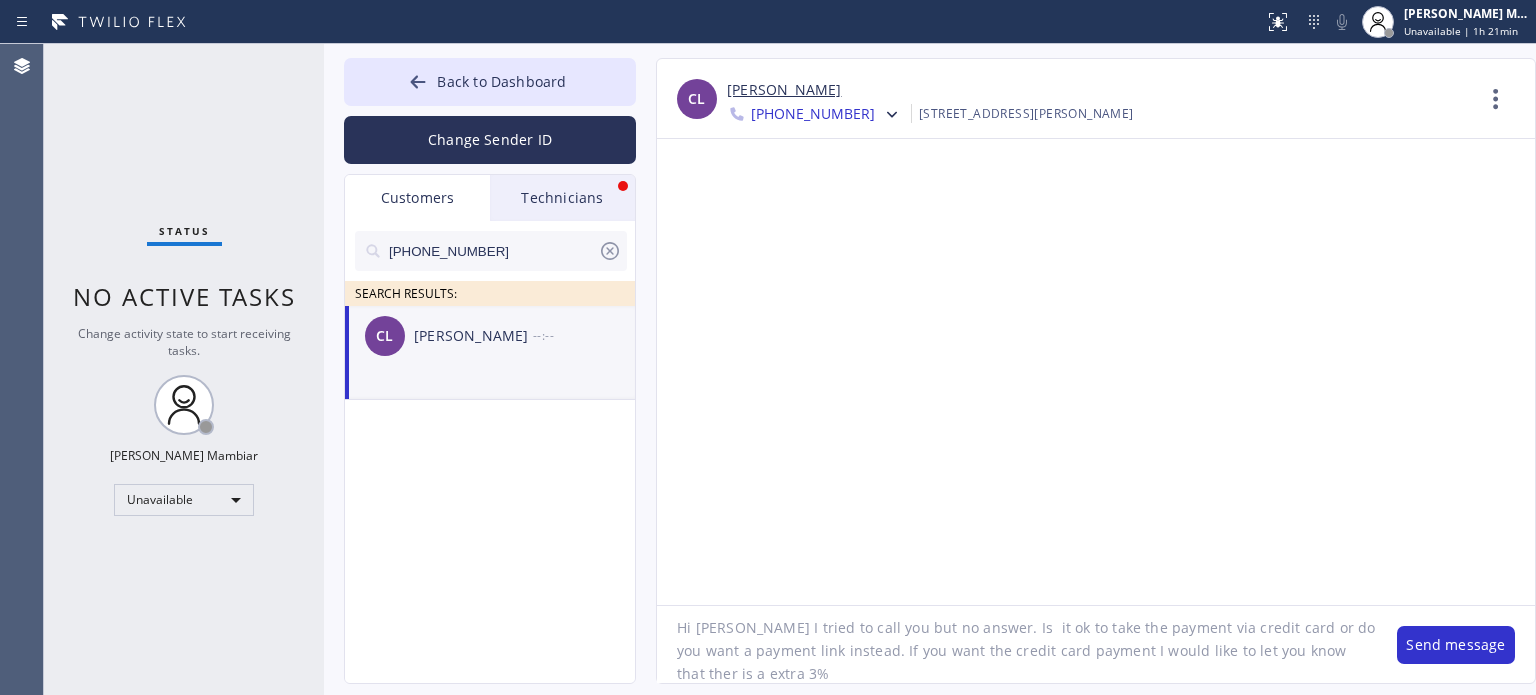 click on "Hi [PERSON_NAME] I tried to call you but no answer. Is  it ok to take the payment via credit card or do you want a payment link instead. If you want the credit card payment I would like to let you know that ther is a extra 3%" 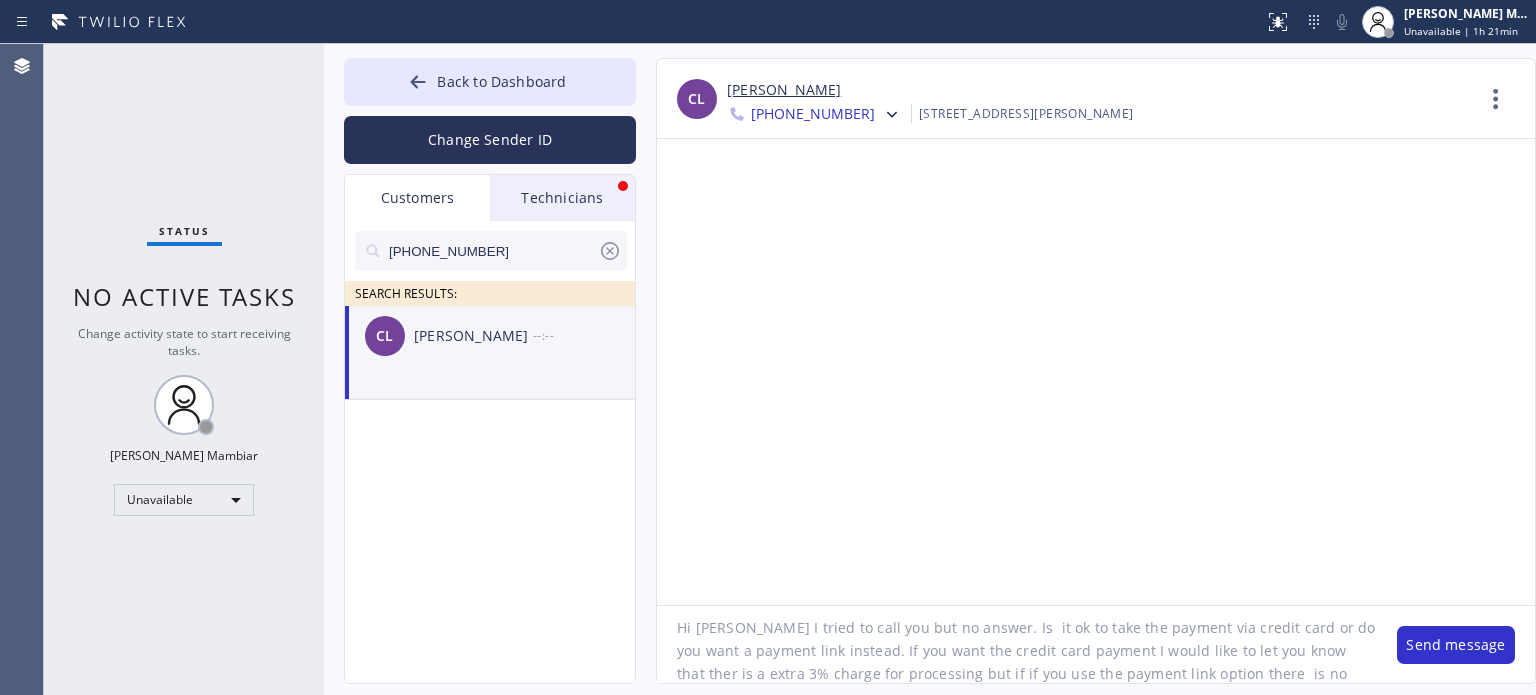 click on "Hi [PERSON_NAME] I tried to call you but no answer. Is  it ok to take the payment via credit card or do you want a payment link instead. If you want the credit card payment I would like to let you know that ther is a extra 3% charge for processing but if if you use the payment link option there  is no extra fee." 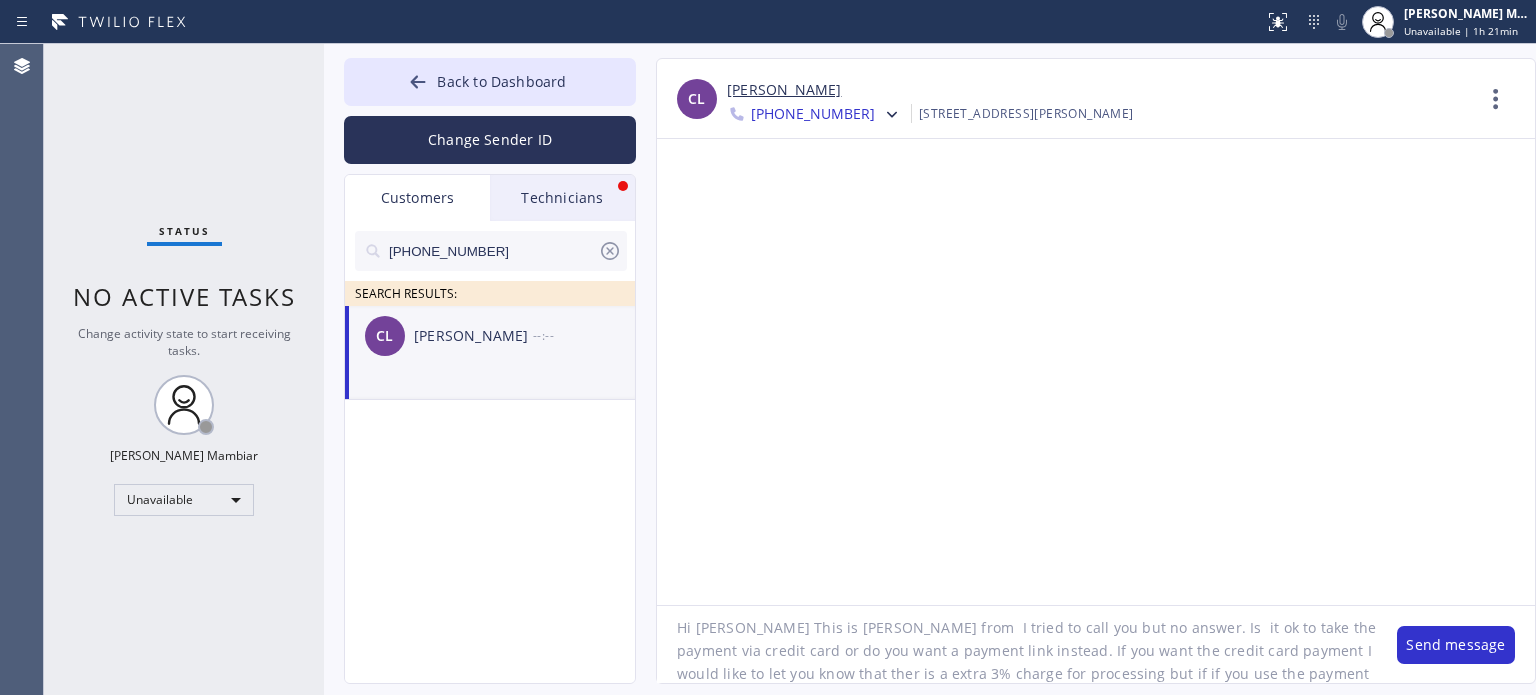 click on "Hi [PERSON_NAME] This is [PERSON_NAME] from  I tried to call you but no answer. Is  it ok to take the payment via credit card or do you want a payment link instead. If you want the credit card payment I would like to let you know that ther is a extra 3% charge for processing but if if you use the payment link option there  is no extra fee." 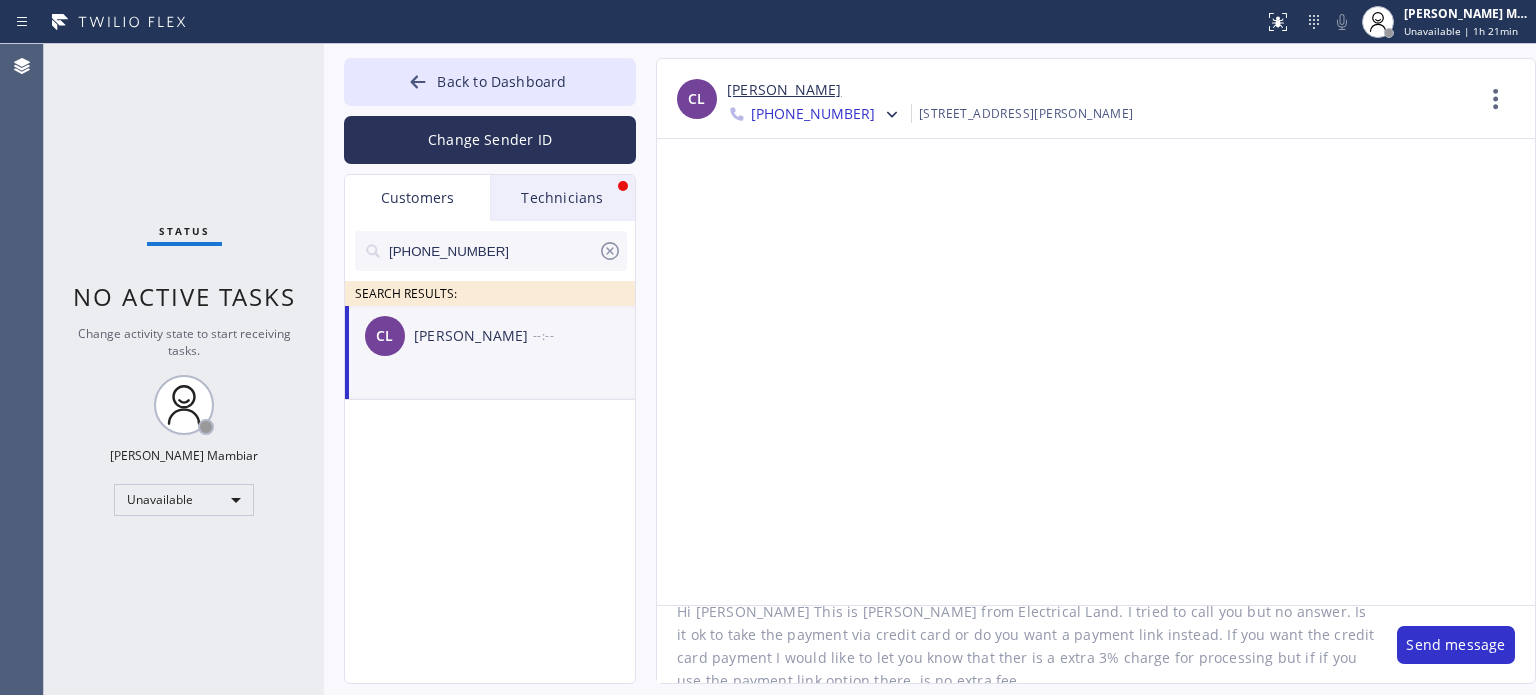 scroll, scrollTop: 41, scrollLeft: 0, axis: vertical 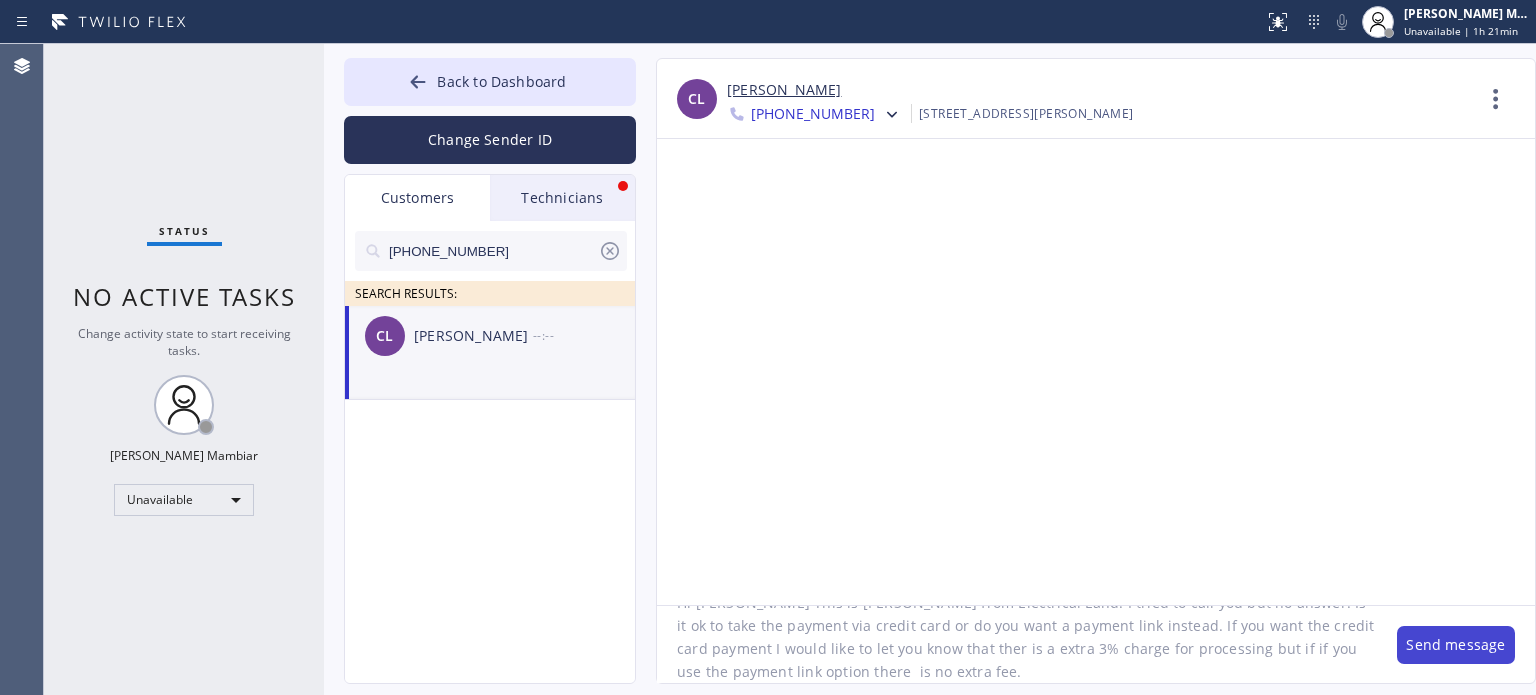 type on "Hi [PERSON_NAME] This is [PERSON_NAME] from Electrical Land. I tried to call you but no answer. Is  it ok to take the payment via credit card or do you want a payment link instead. If you want the credit card payment I would like to let you know that ther is a extra 3% charge for processing but if if you use the payment link option there  is no extra fee." 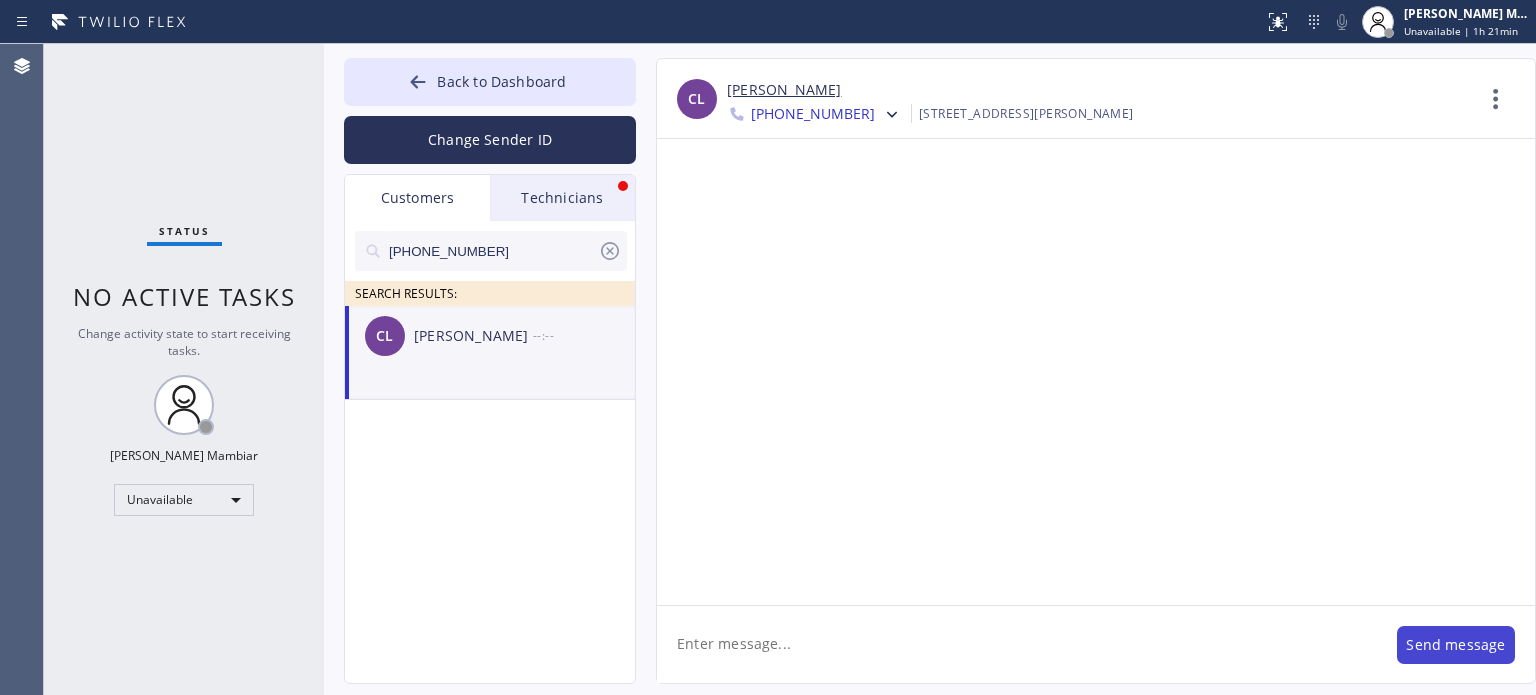 scroll, scrollTop: 0, scrollLeft: 0, axis: both 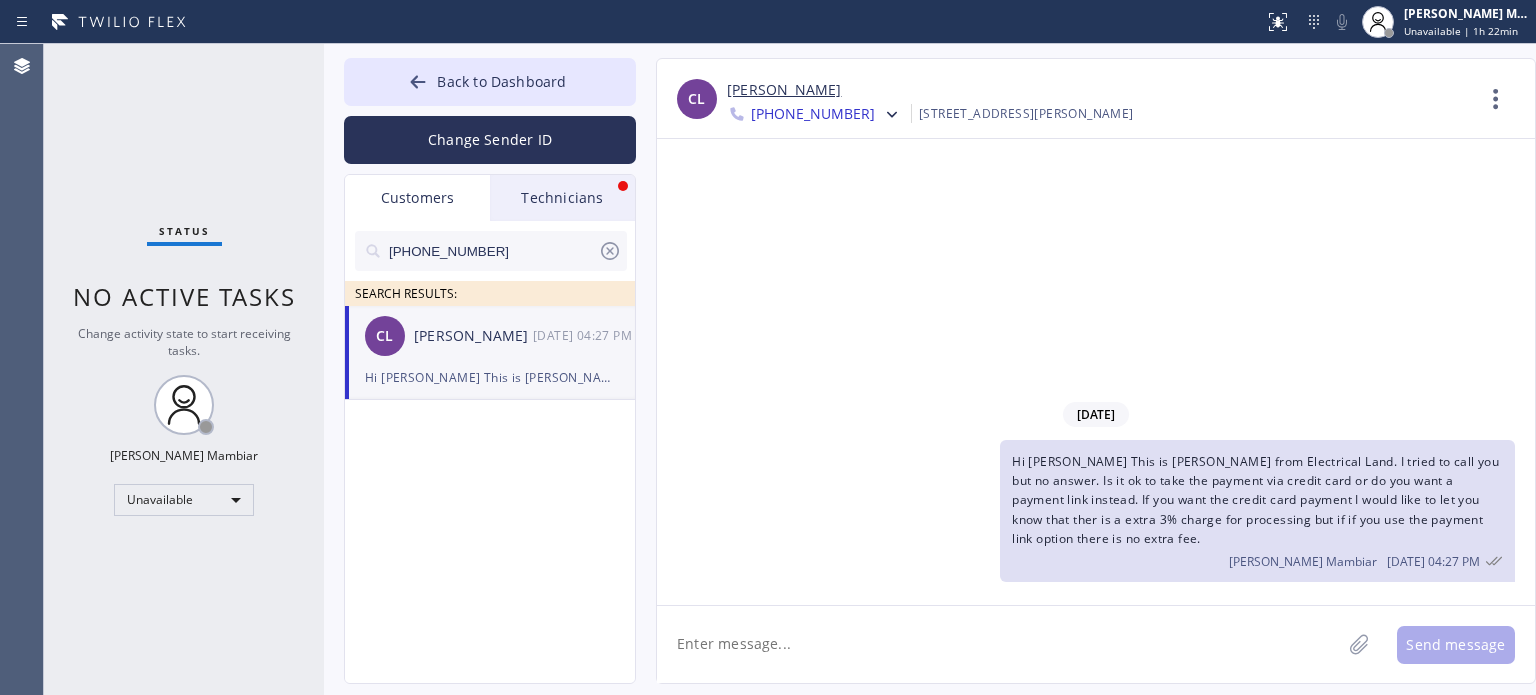 click on "Technicians" at bounding box center [562, 198] 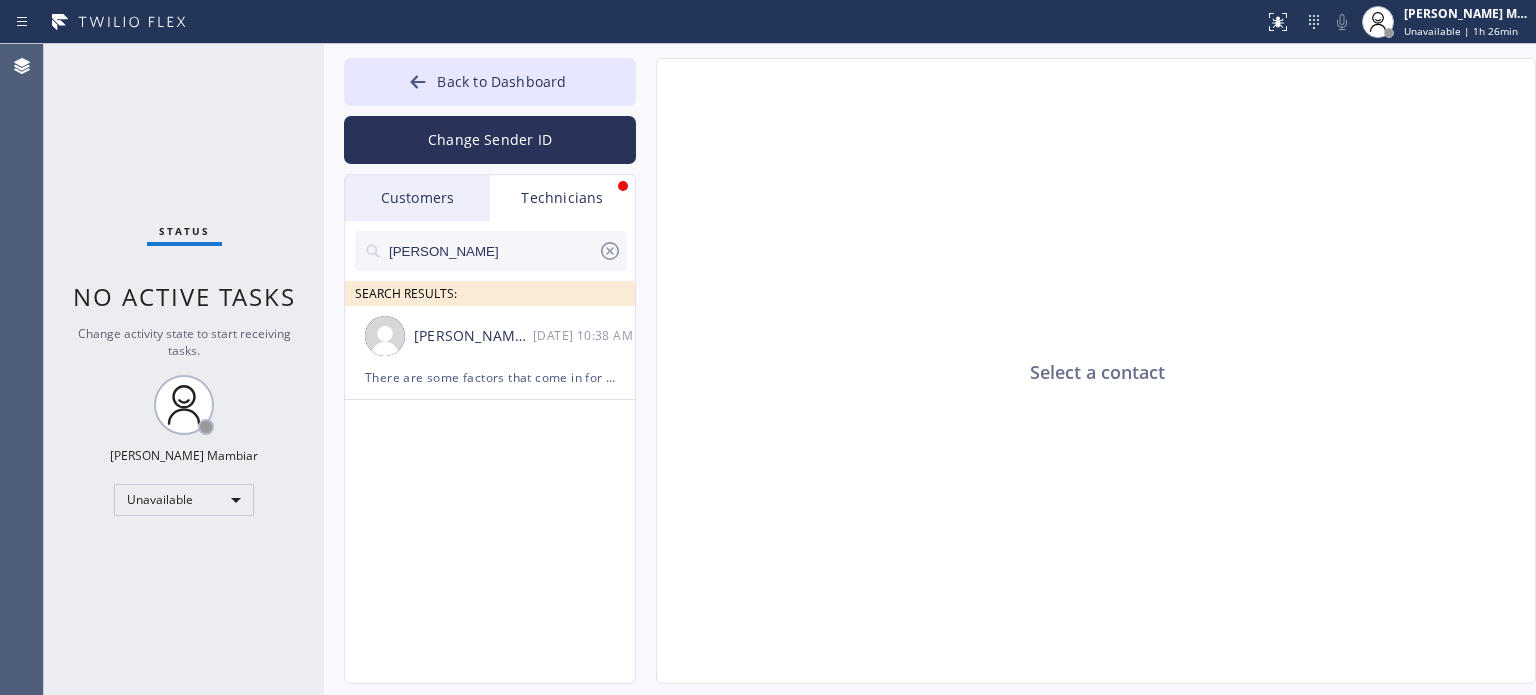 click on "Customers" at bounding box center [417, 198] 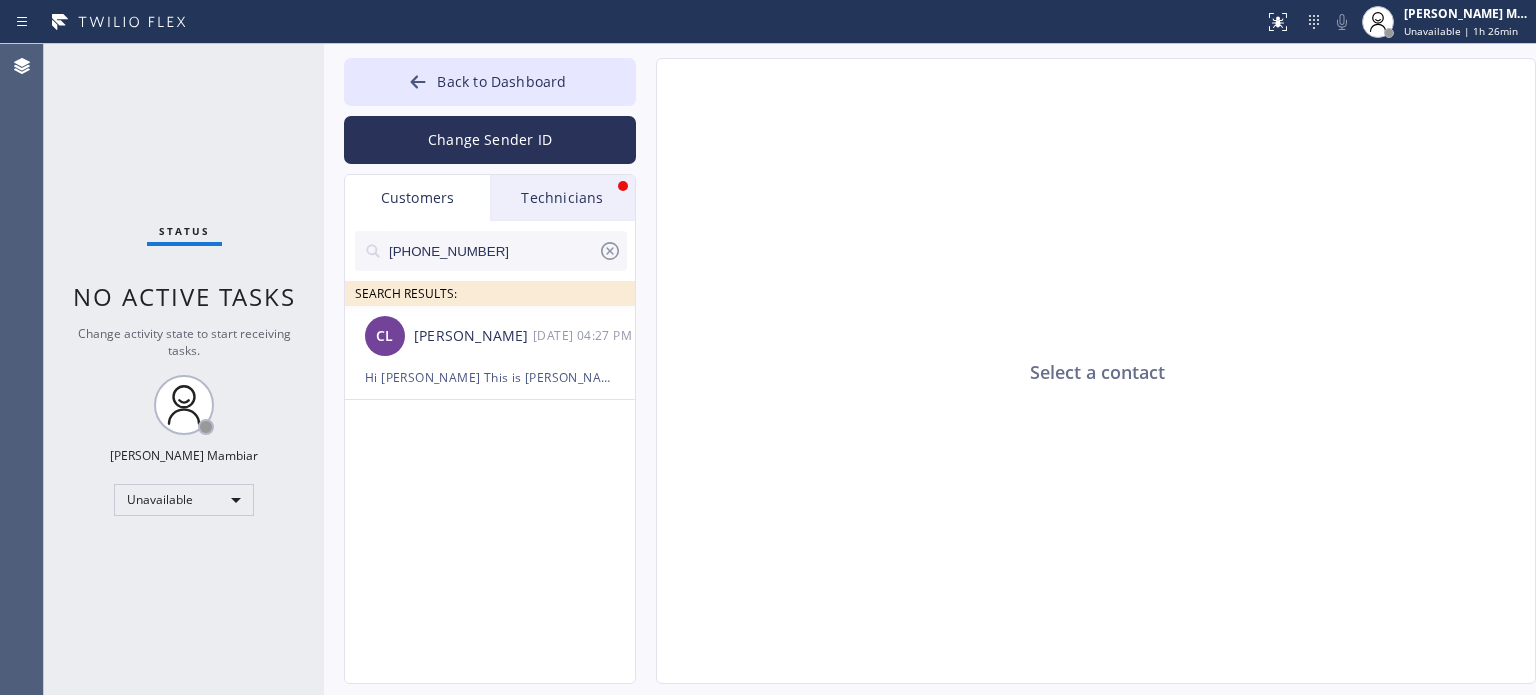 click on "Technicians" at bounding box center (562, 198) 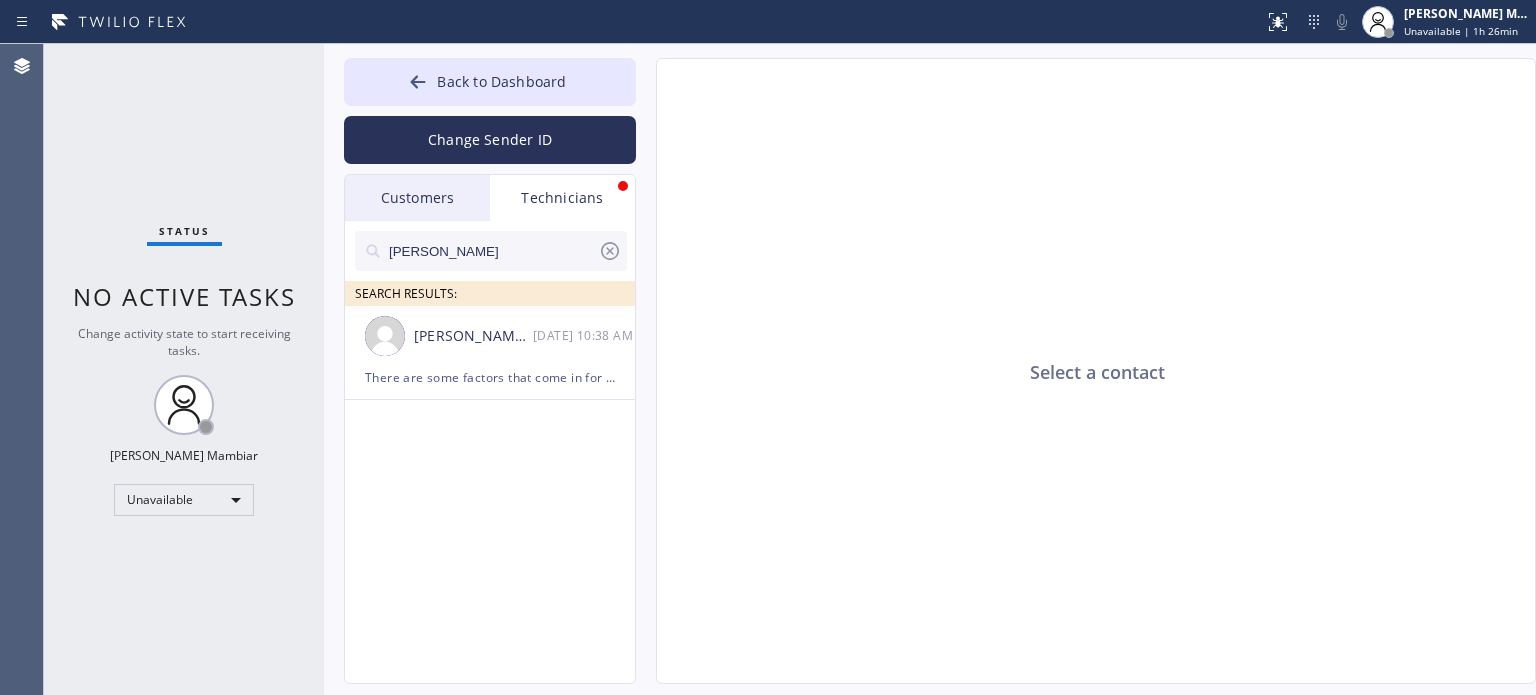 click 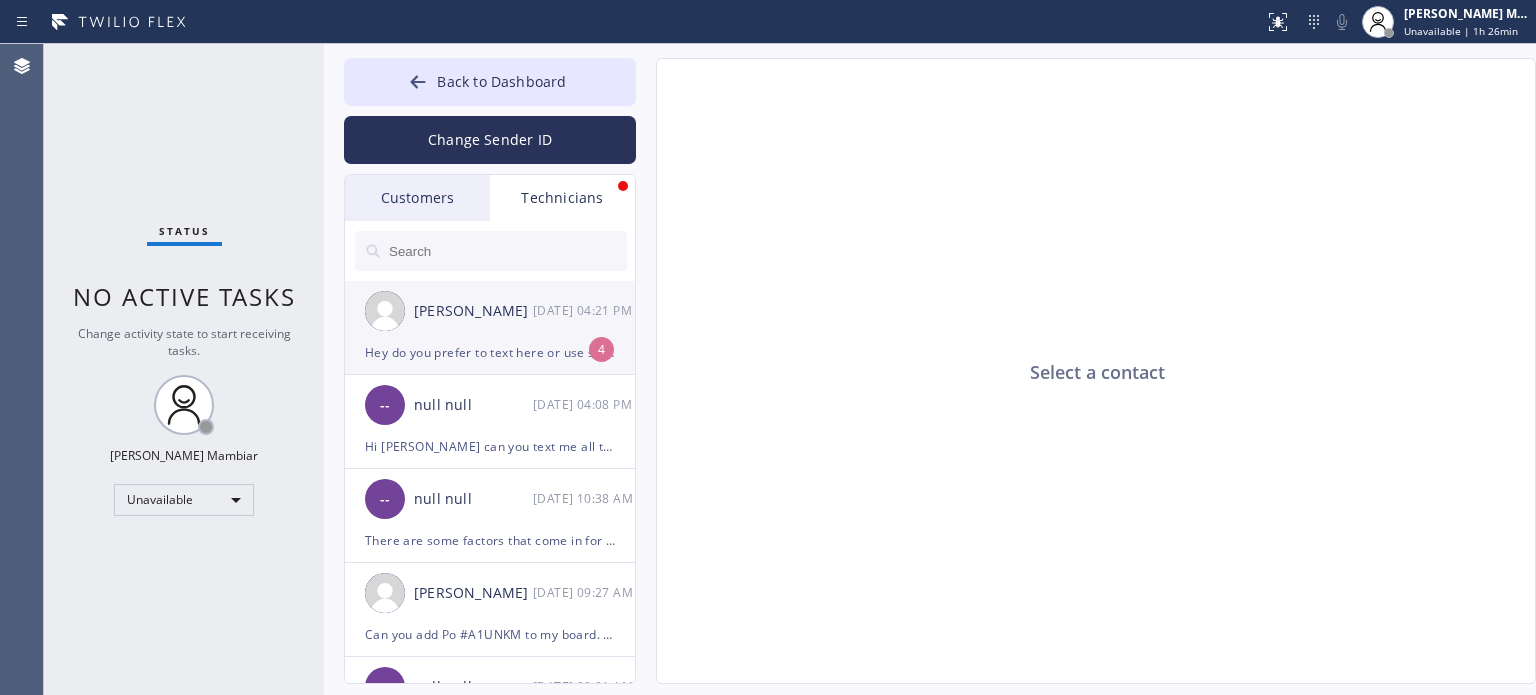 click on "Hey do you prefer to text here or use slack" at bounding box center [490, 352] 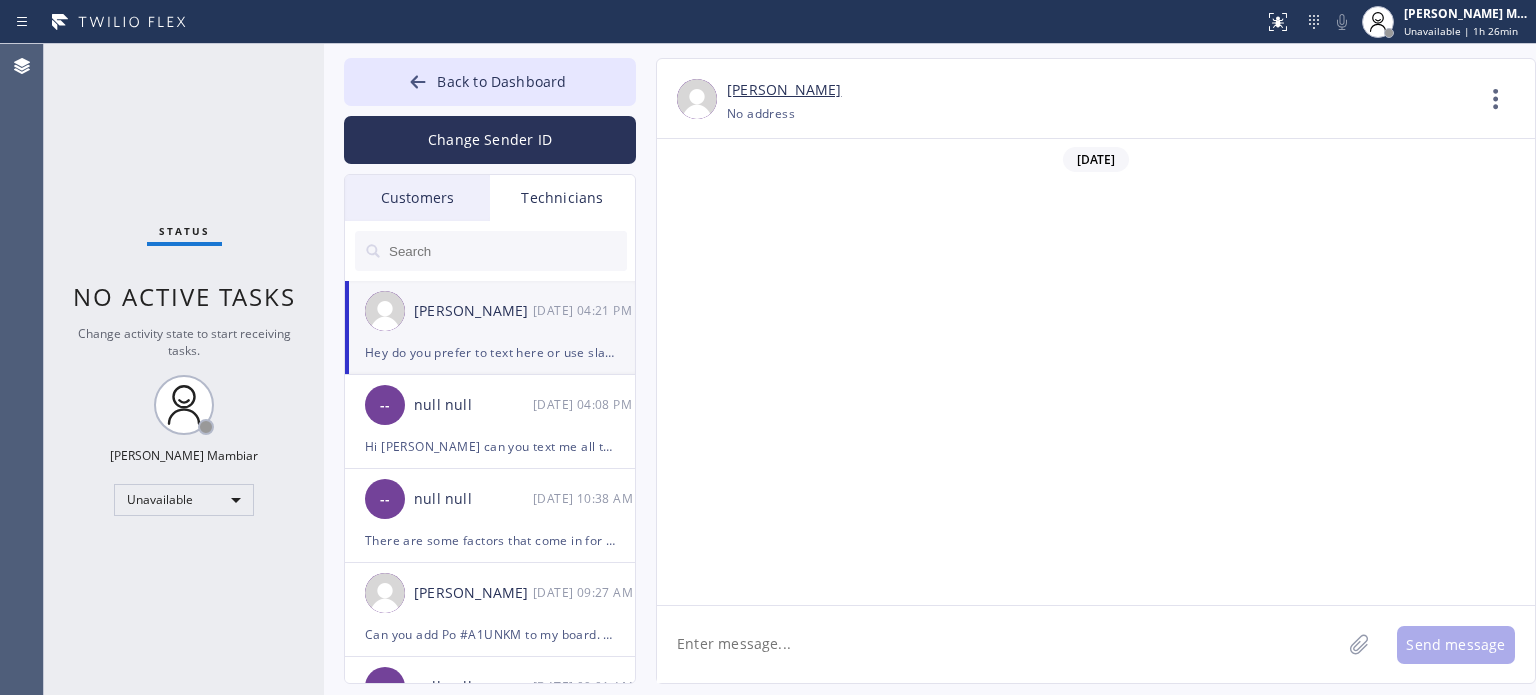 scroll, scrollTop: 1377, scrollLeft: 0, axis: vertical 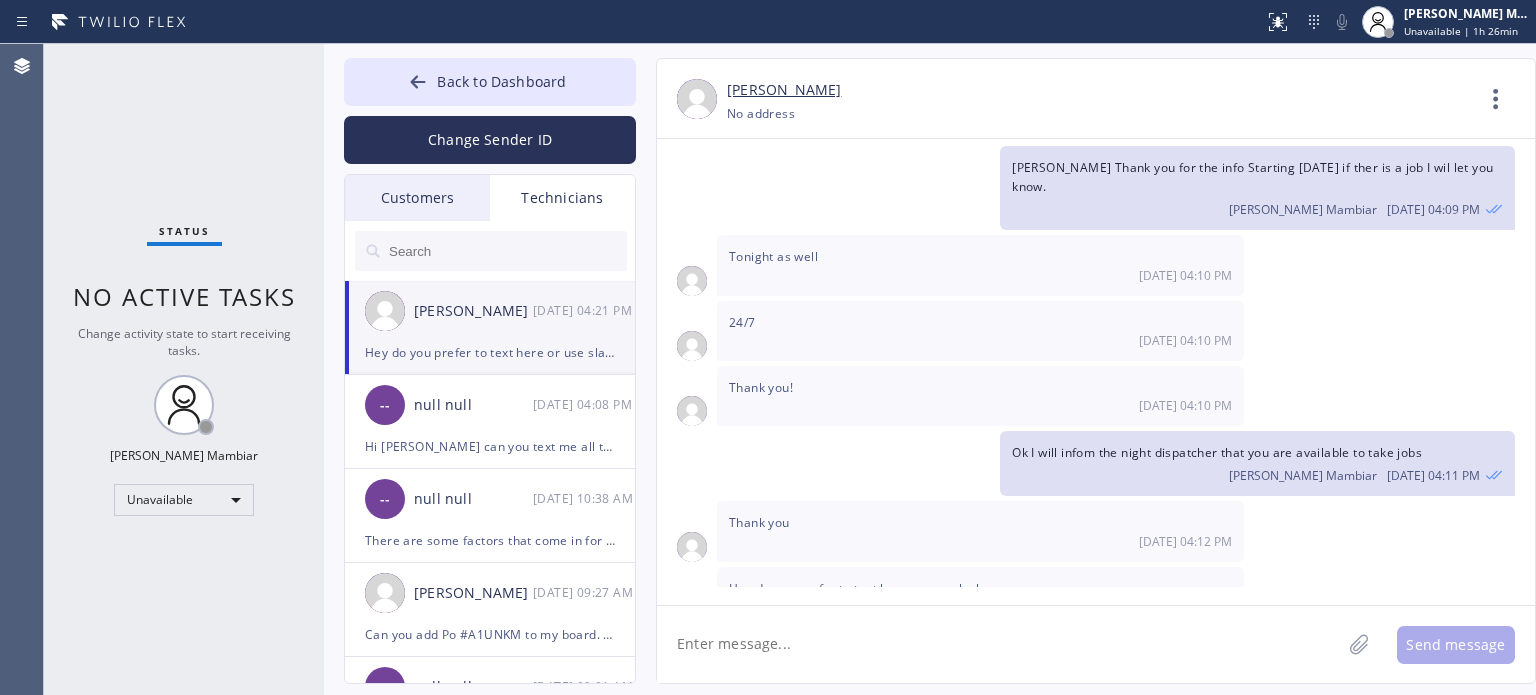 click 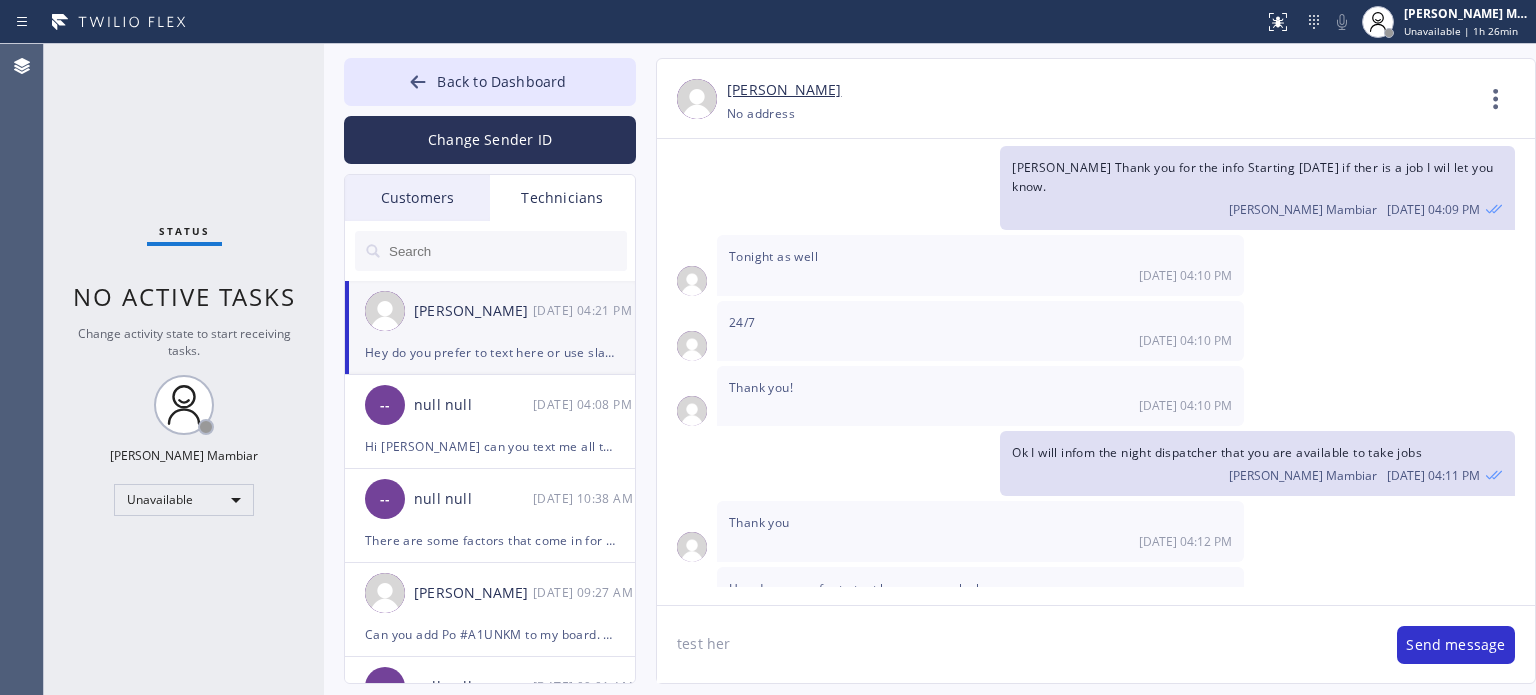 type on "test here" 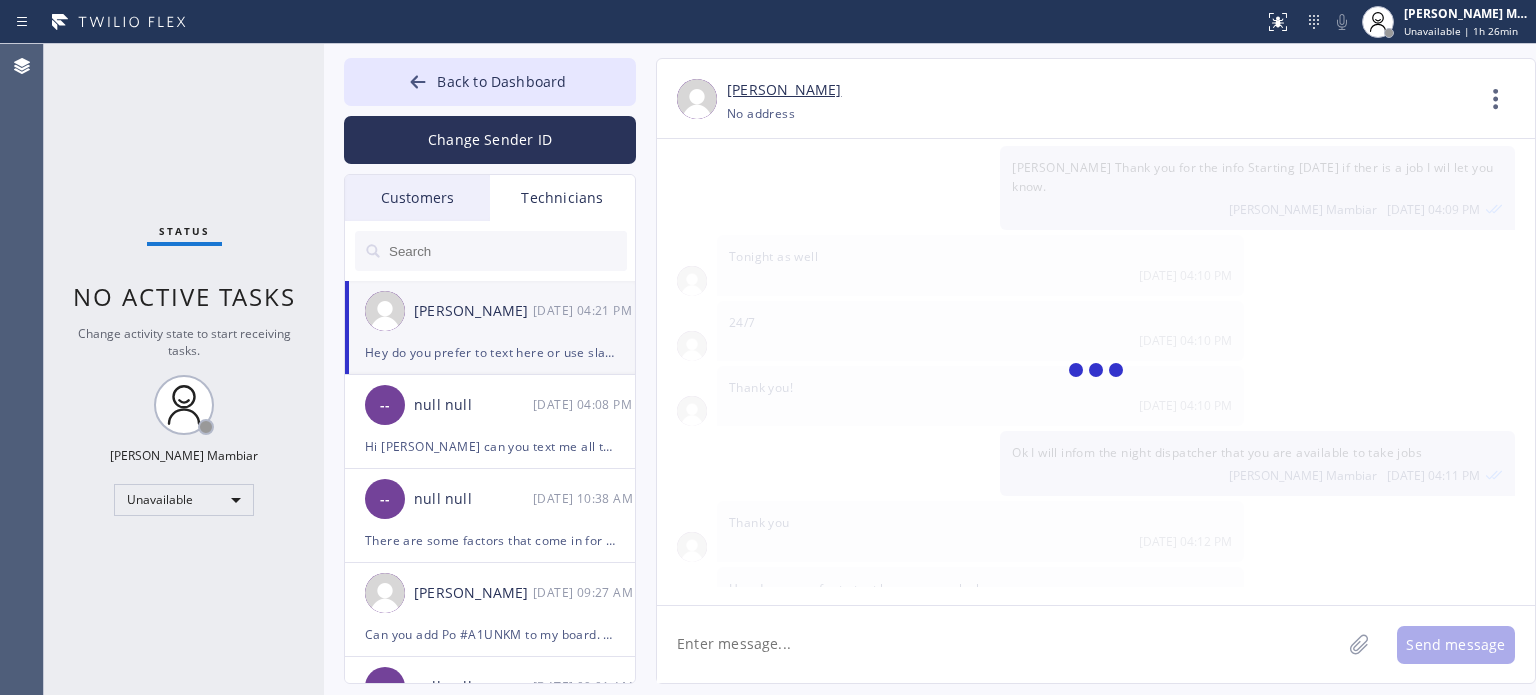 scroll, scrollTop: 1446, scrollLeft: 0, axis: vertical 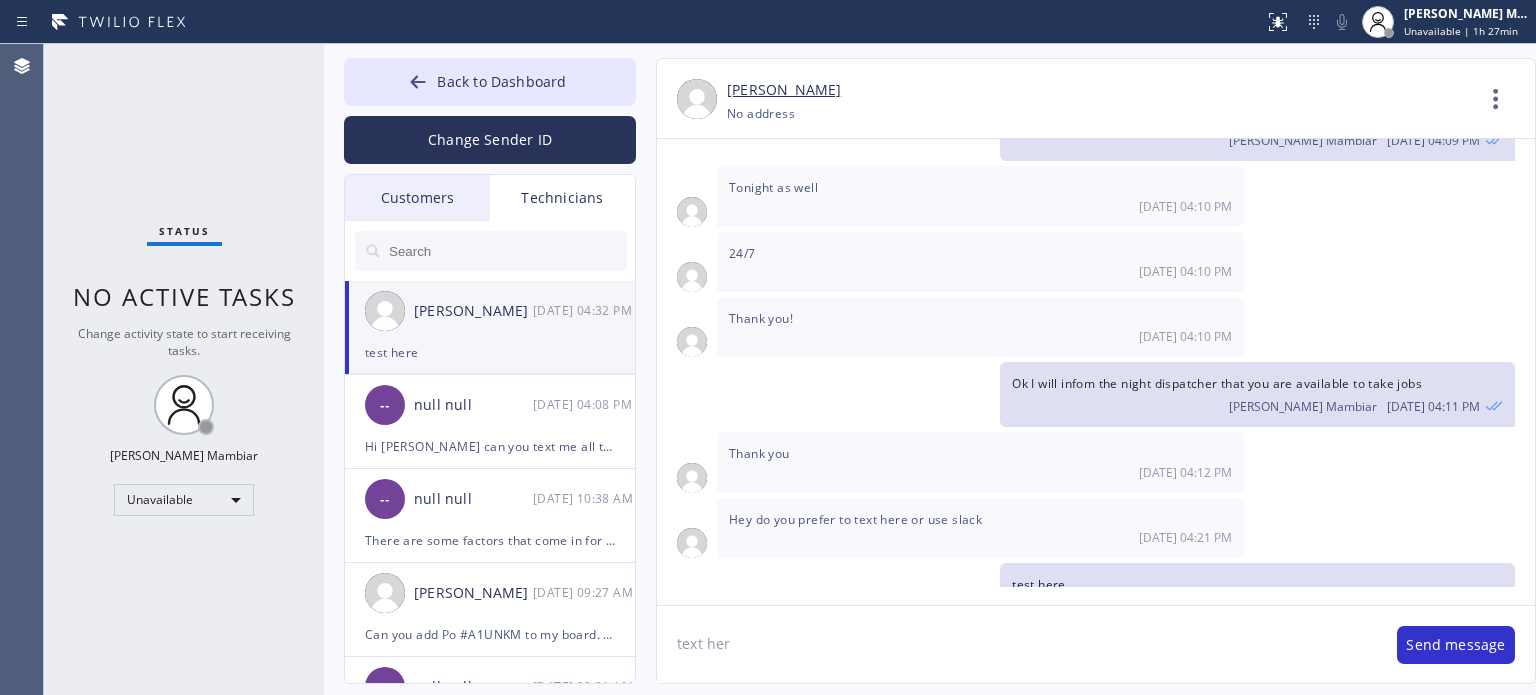 type on "text here" 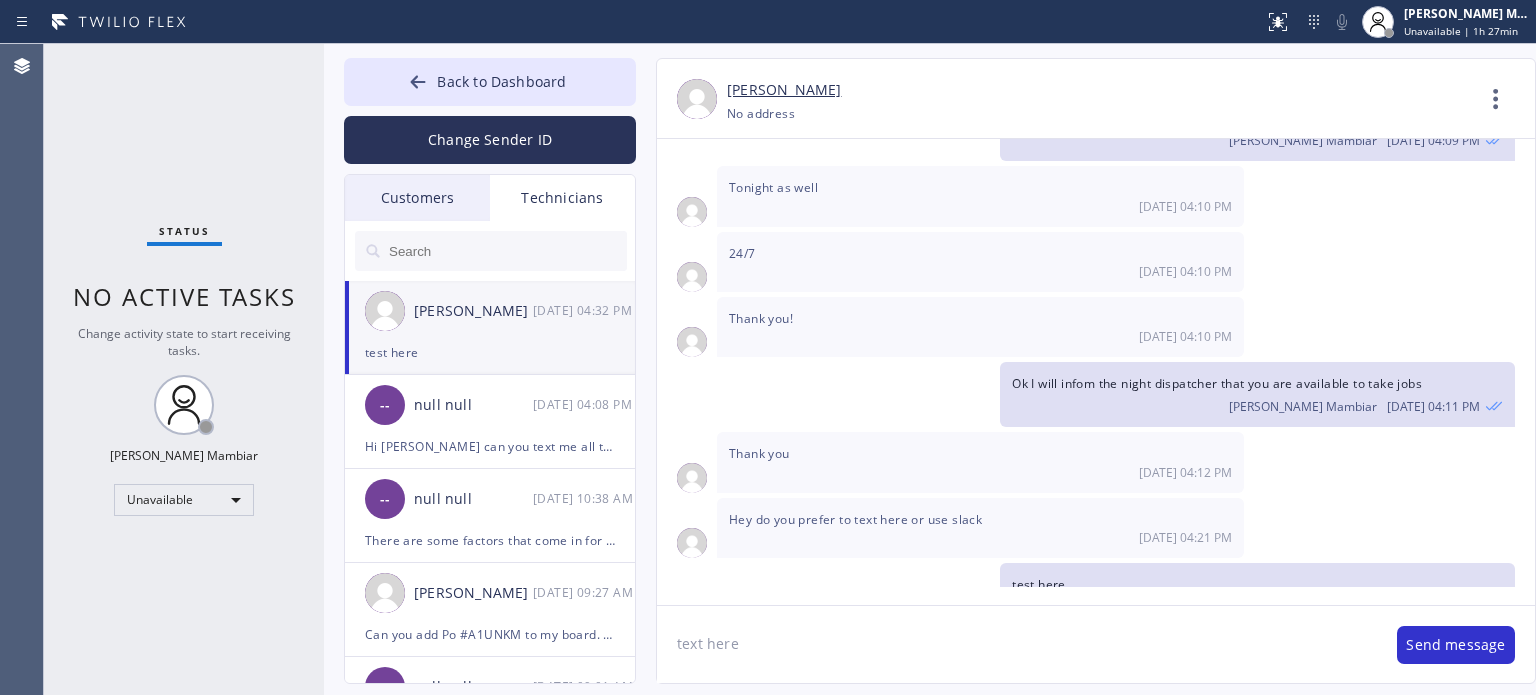 type 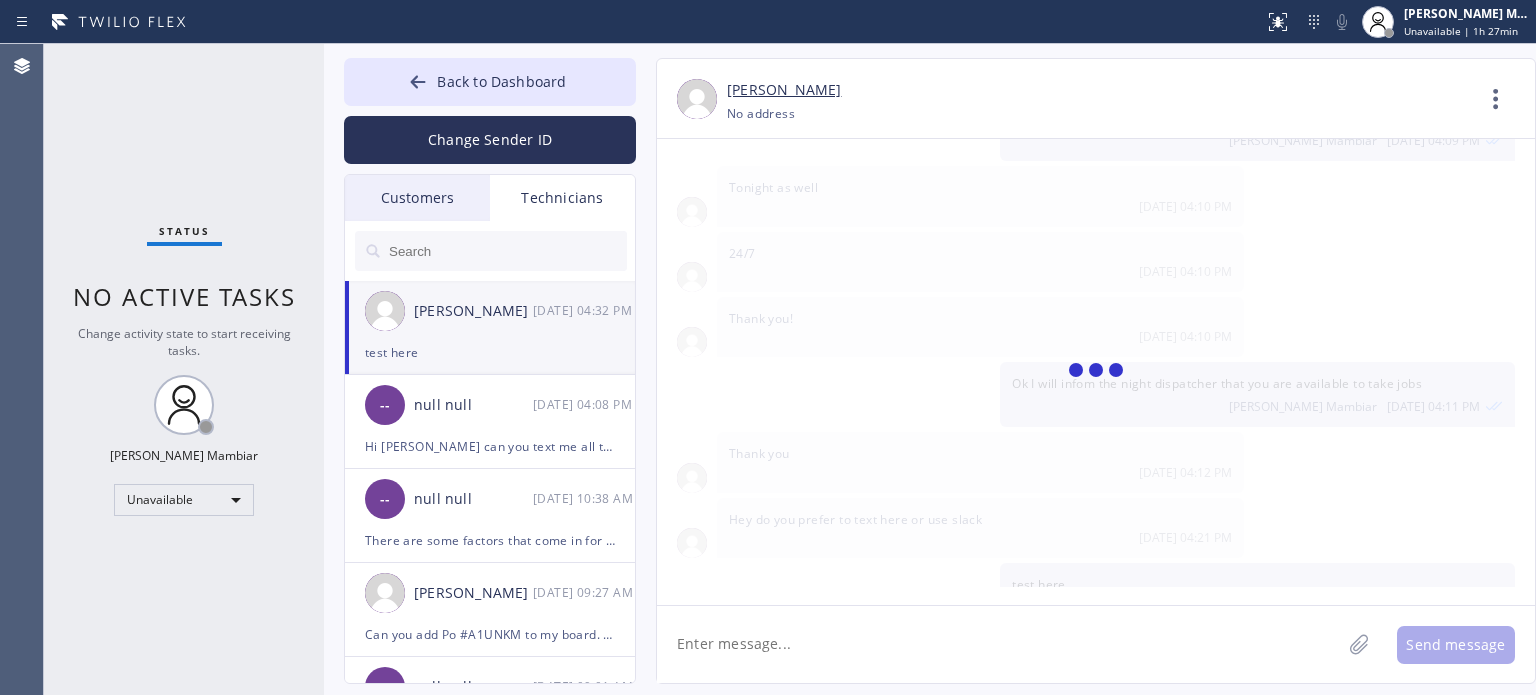 scroll, scrollTop: 1516, scrollLeft: 0, axis: vertical 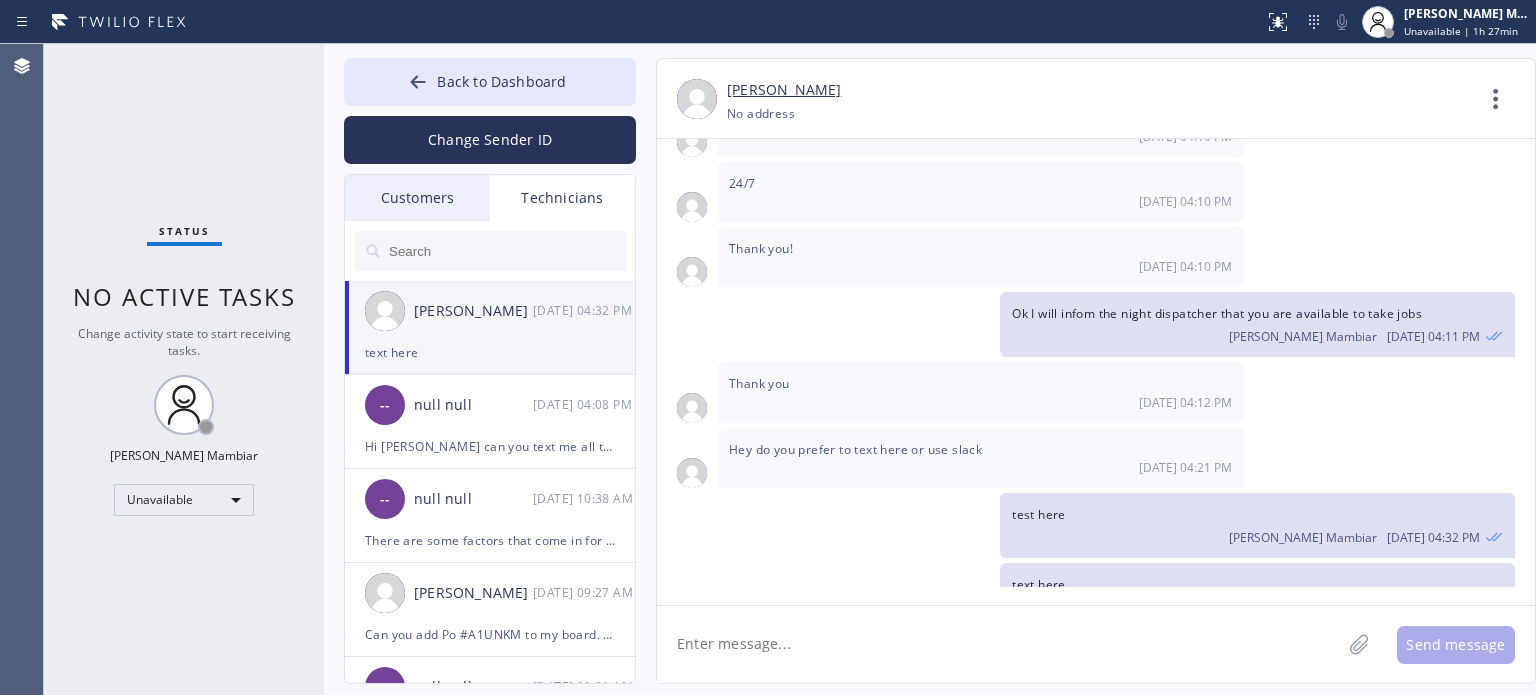 click 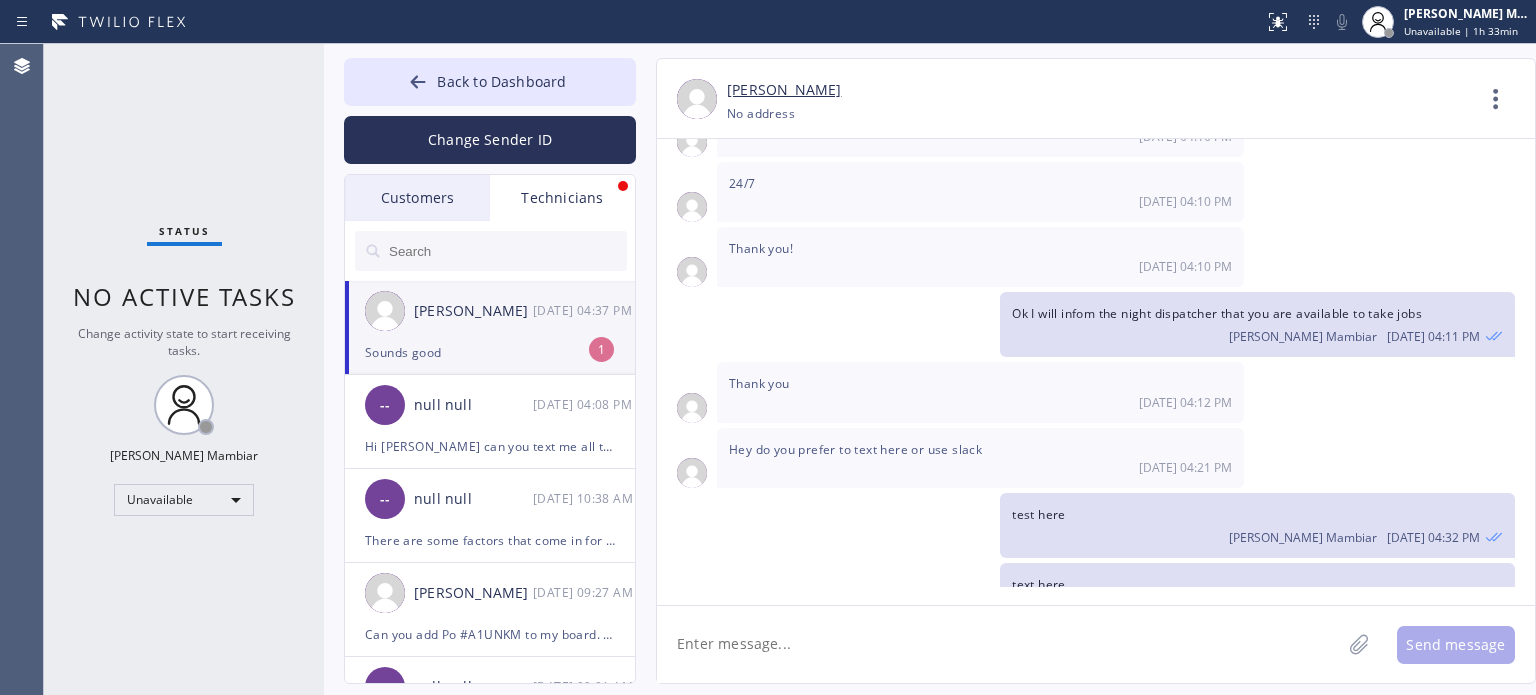 scroll, scrollTop: 1580, scrollLeft: 0, axis: vertical 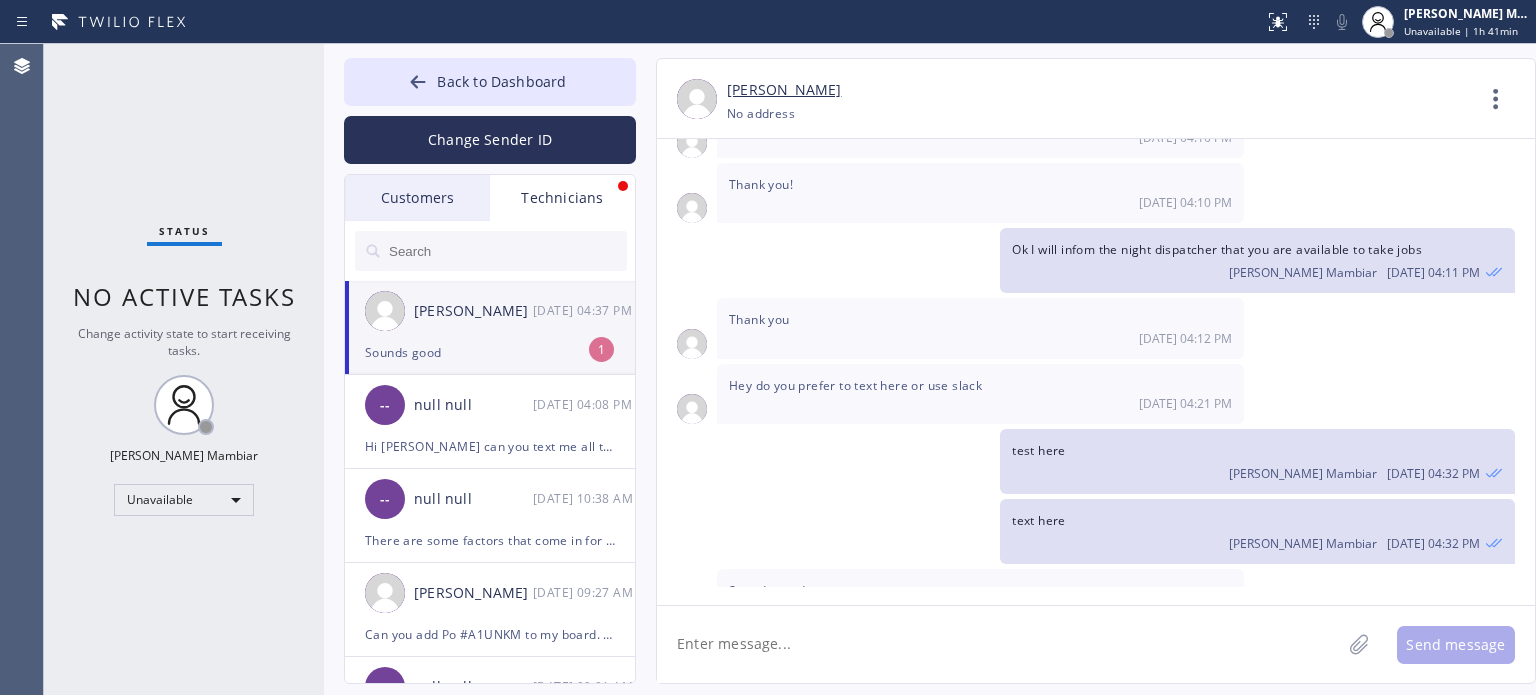 click on "Customers" at bounding box center [417, 198] 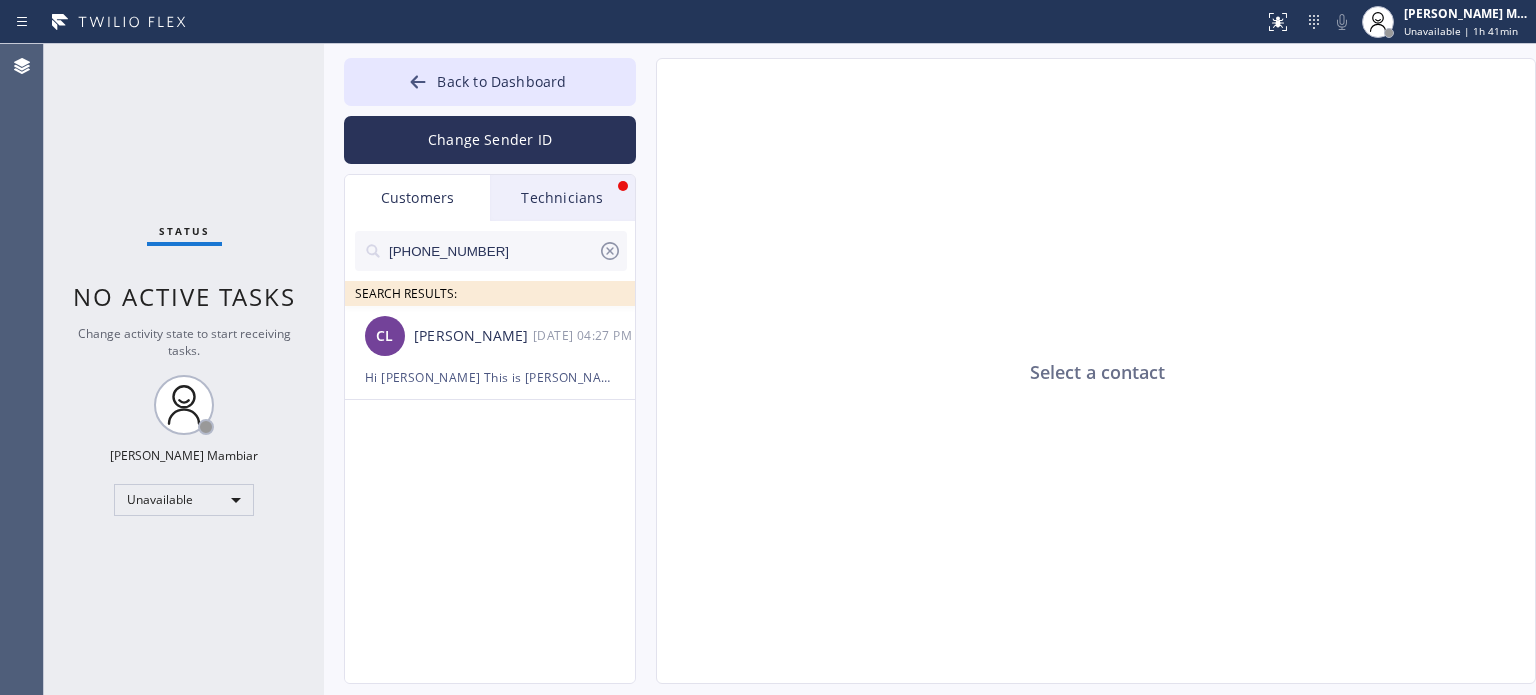 click 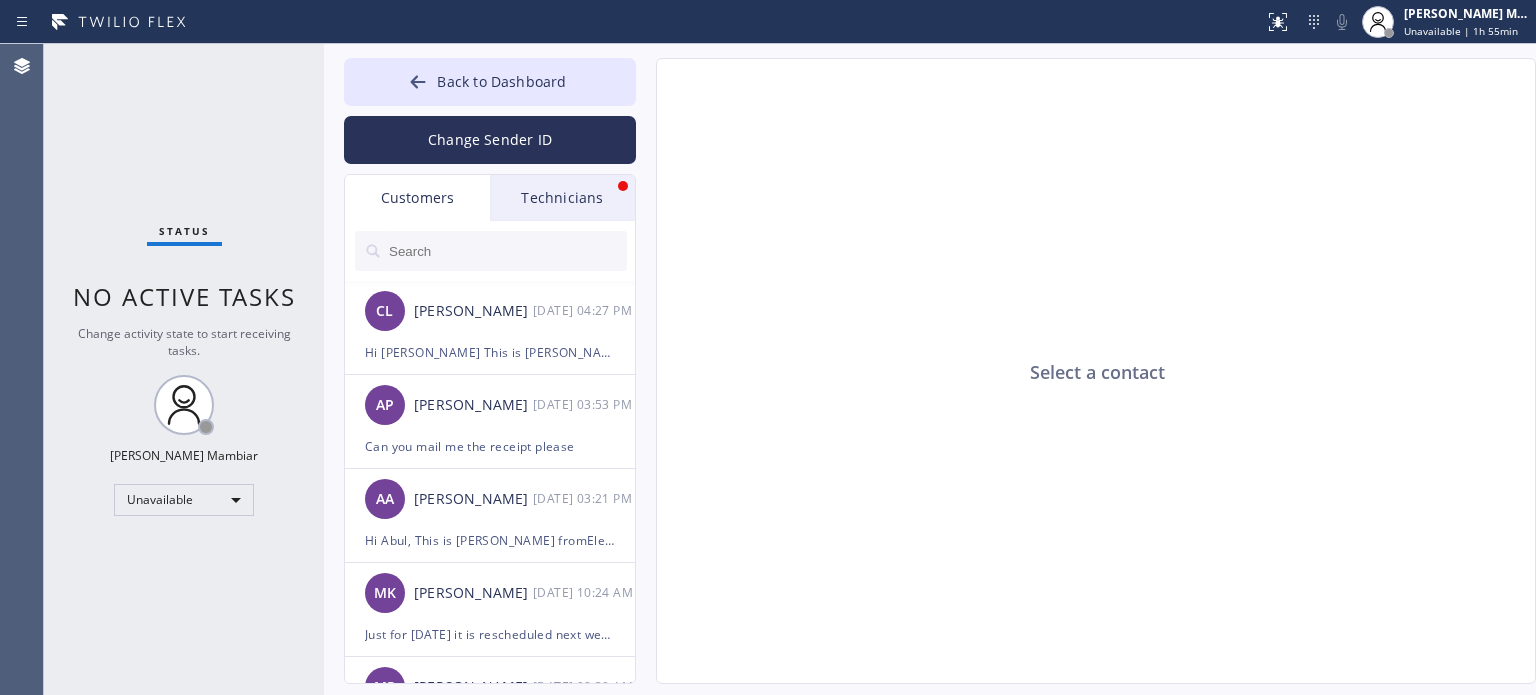 click on "Technicians" at bounding box center [562, 198] 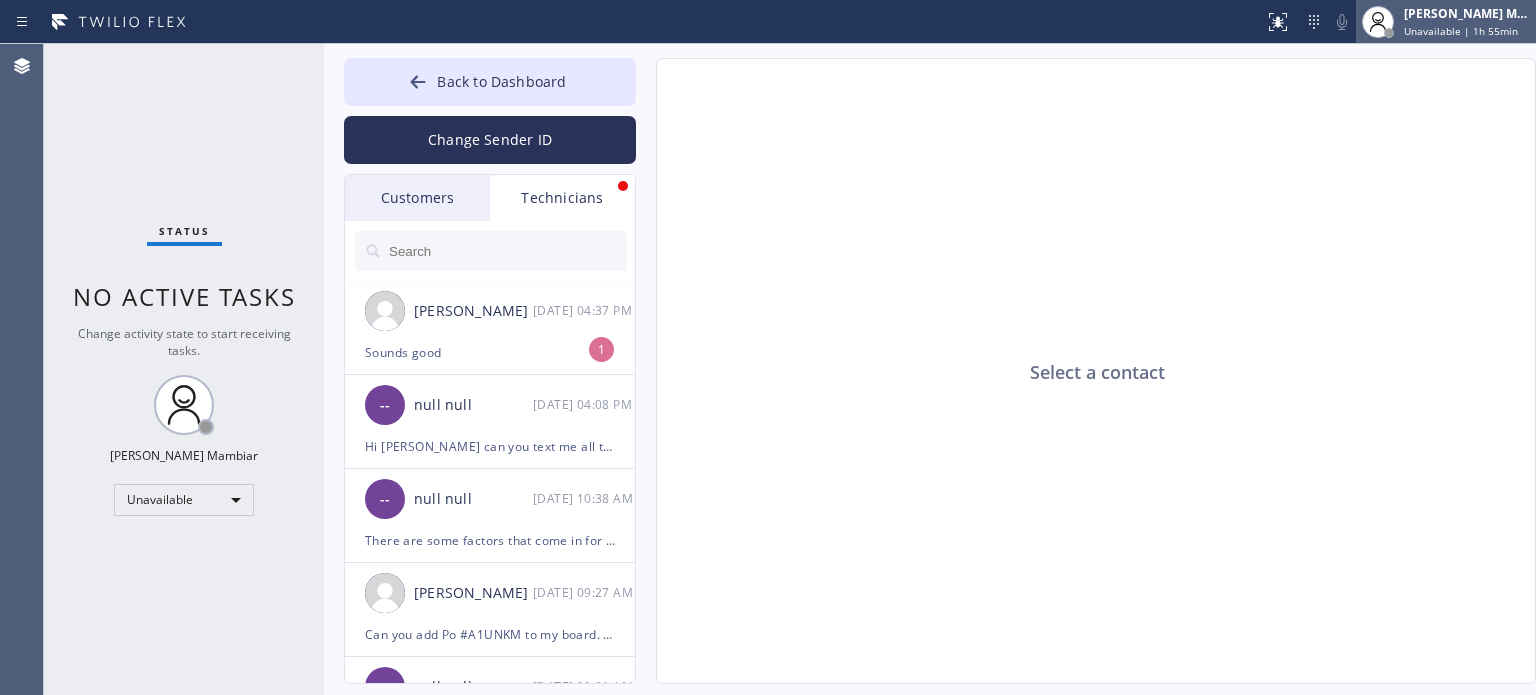 click on "[PERSON_NAME] Mambiar" at bounding box center (1467, 13) 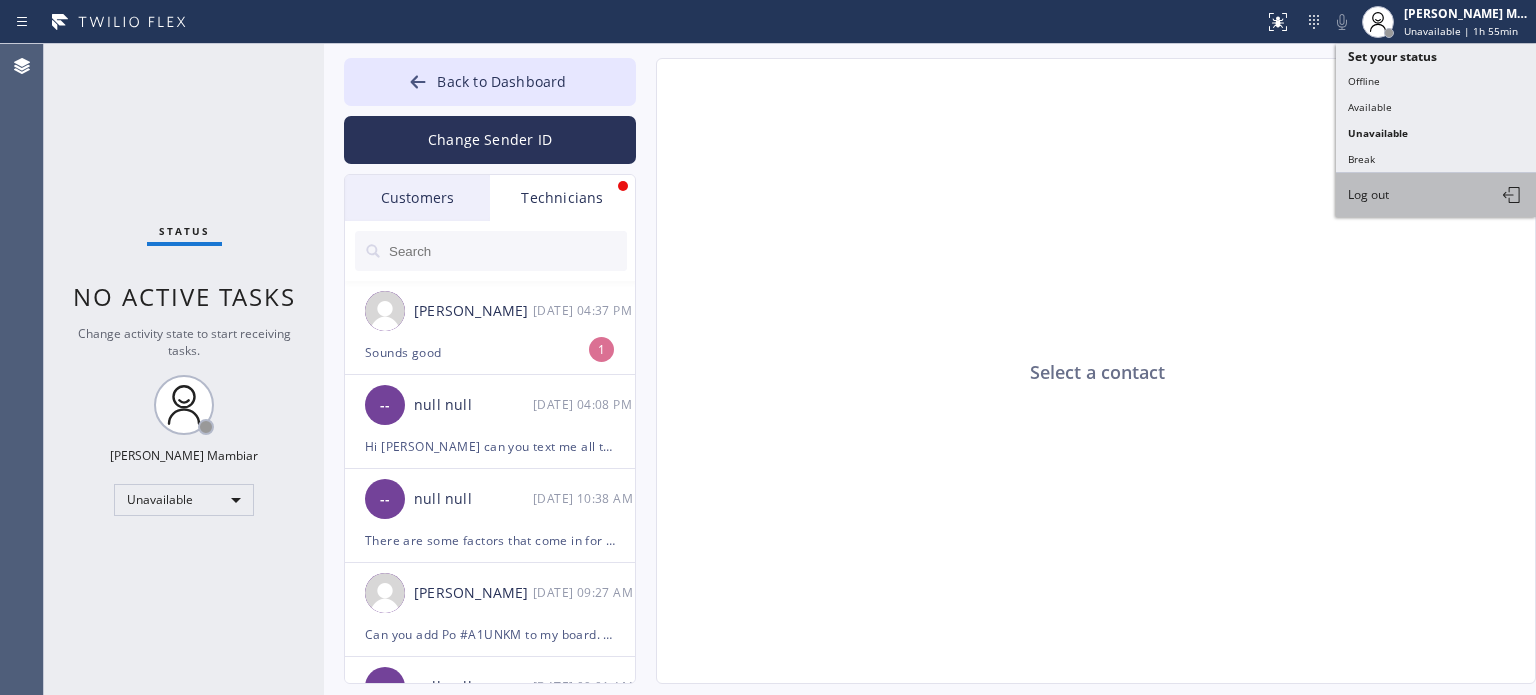 click on "Log out" at bounding box center (1436, 195) 